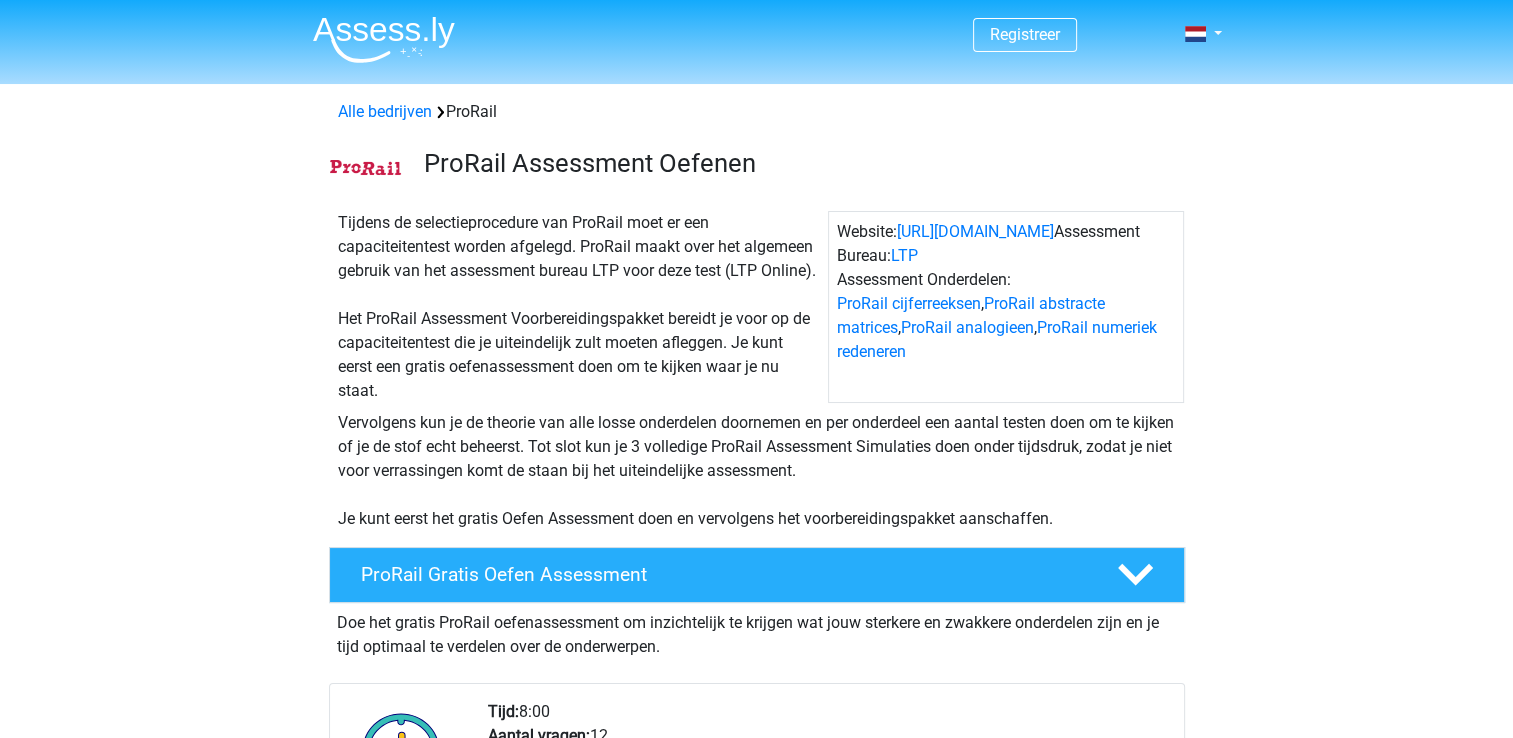 scroll, scrollTop: 300, scrollLeft: 0, axis: vertical 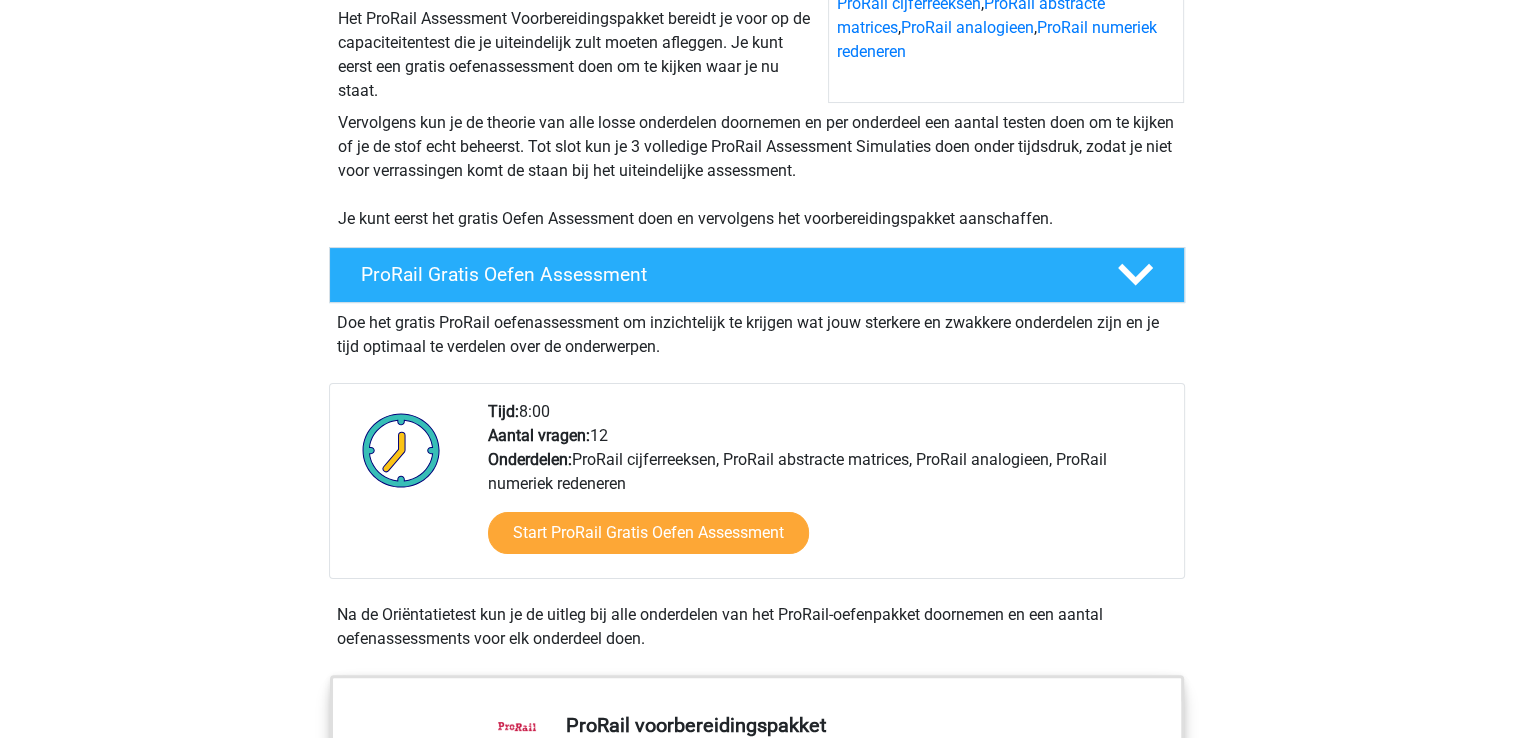 click on "Vervolgens kun je de theorie van alle losse onderdelen doornemen en per onderdeel een aantal testen
doen om te kijken of je de stof echt beheerst. Tot slot kun je 3 volledige ProRail Assessment
Simulaties doen onder tijdsdruk, zodat je niet voor verrassingen komt de staan bij het uiteindelijke assessment.
Je kunt eerst het gratis Oefen Assessment doen en vervolgens het voorbereidingspakket aanschaffen." at bounding box center (757, 171) 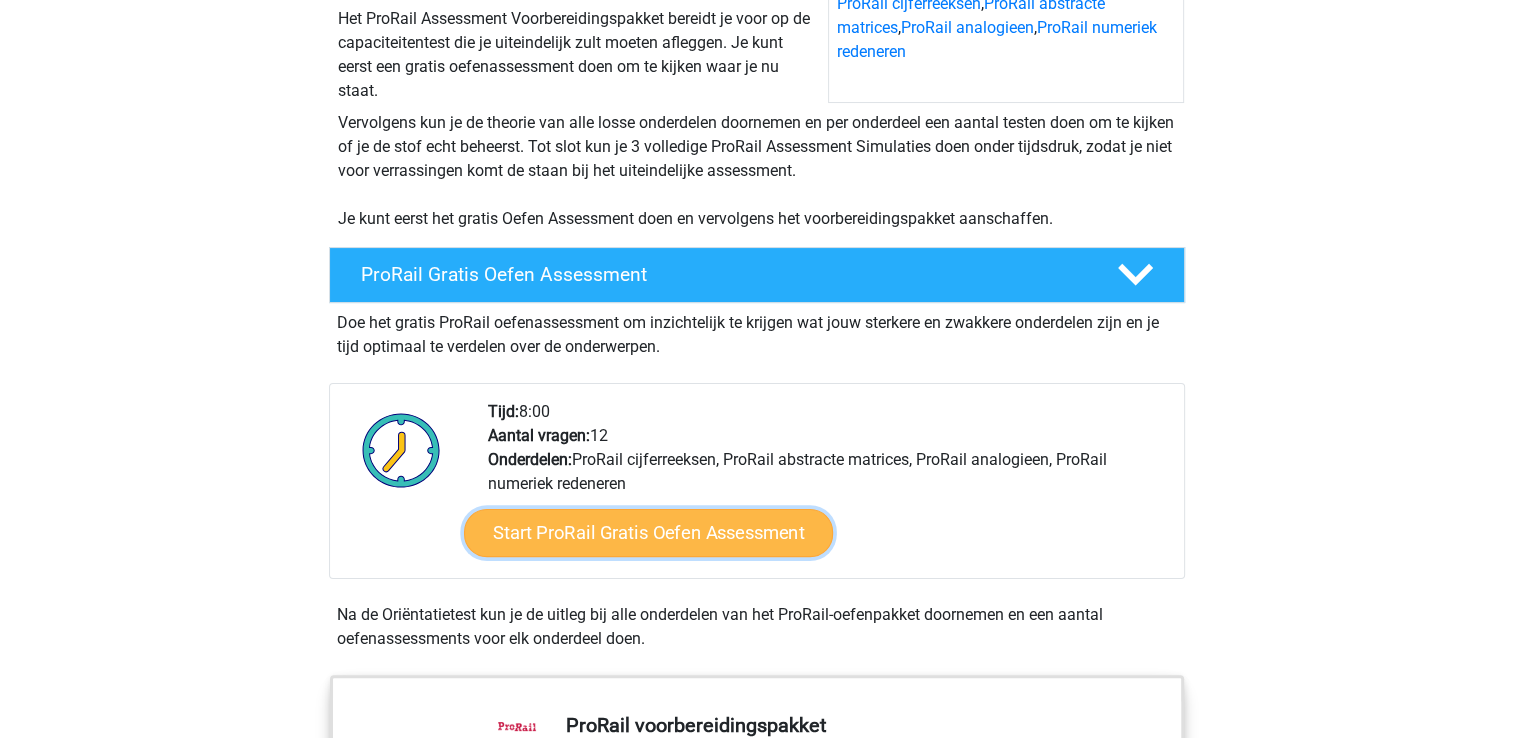click on "Start ProRail Gratis Oefen Assessment" at bounding box center (647, 533) 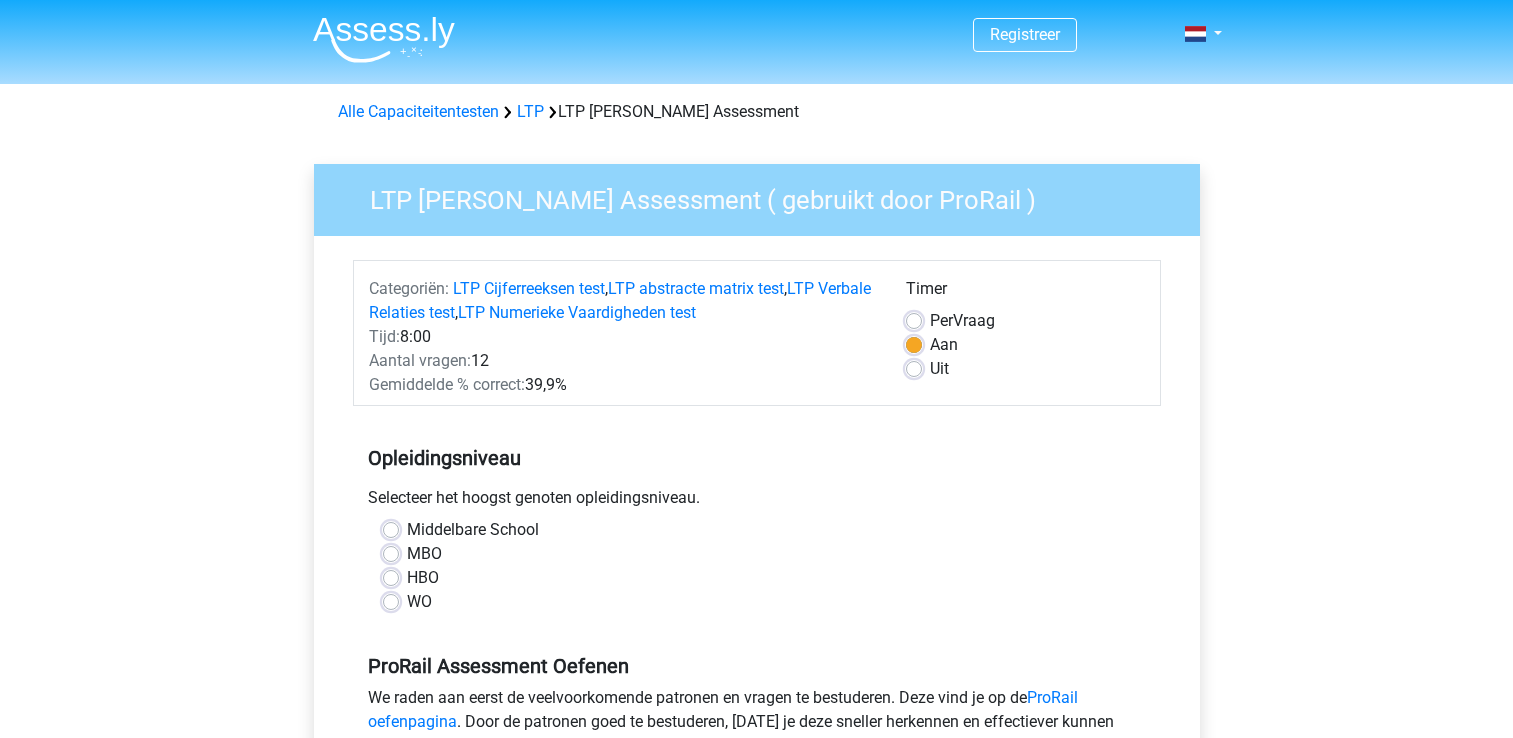 scroll, scrollTop: 0, scrollLeft: 0, axis: both 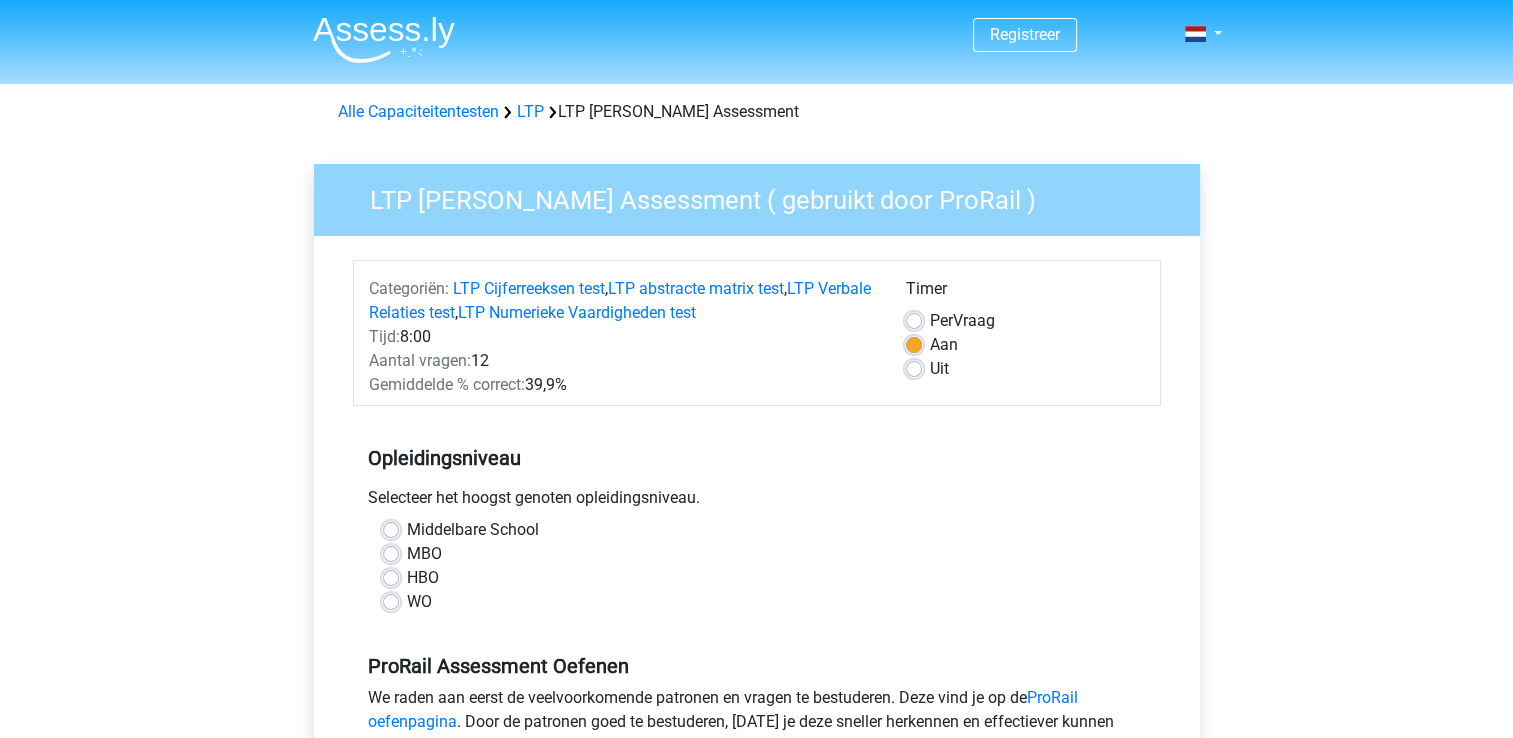 click on "MBO" at bounding box center (424, 554) 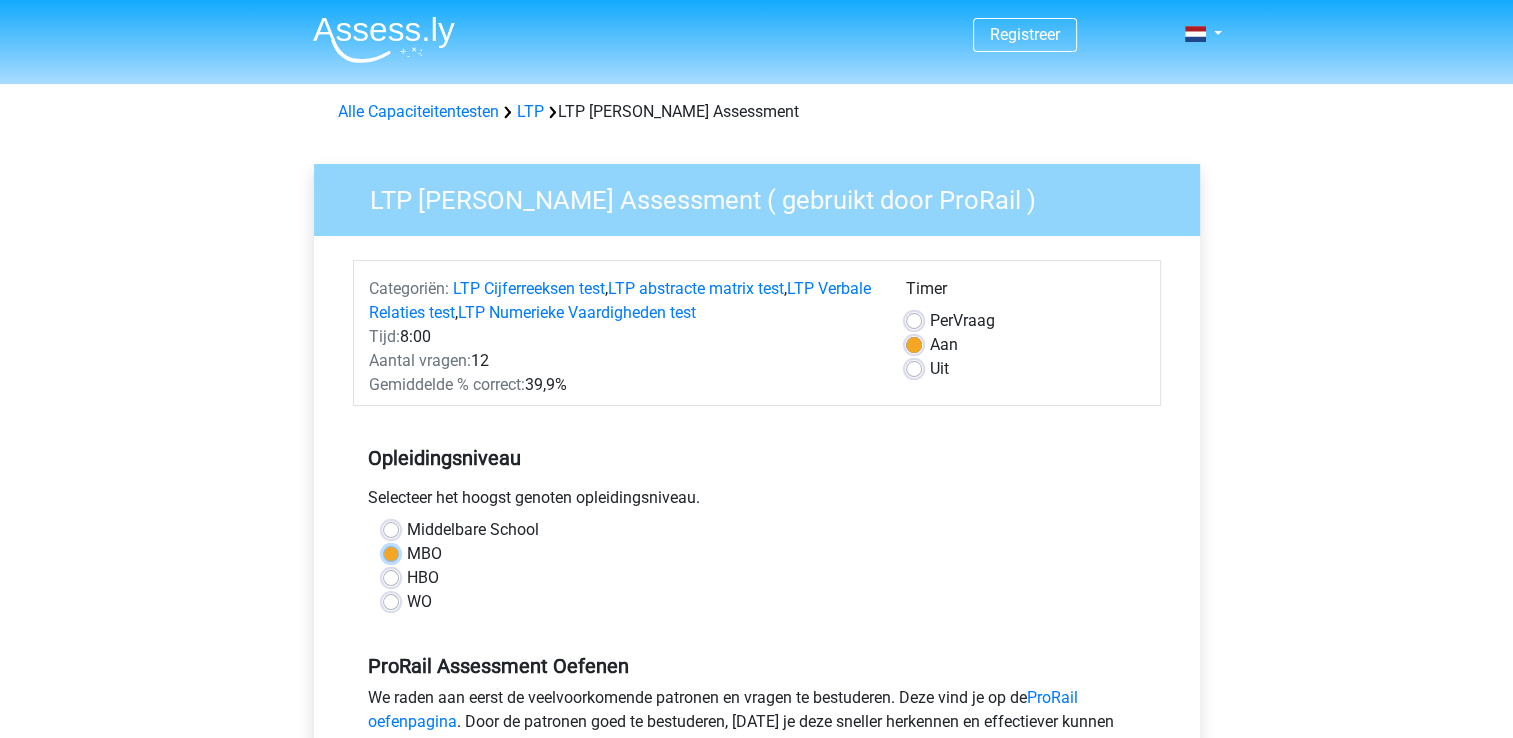 click on "MBO" at bounding box center (391, 552) 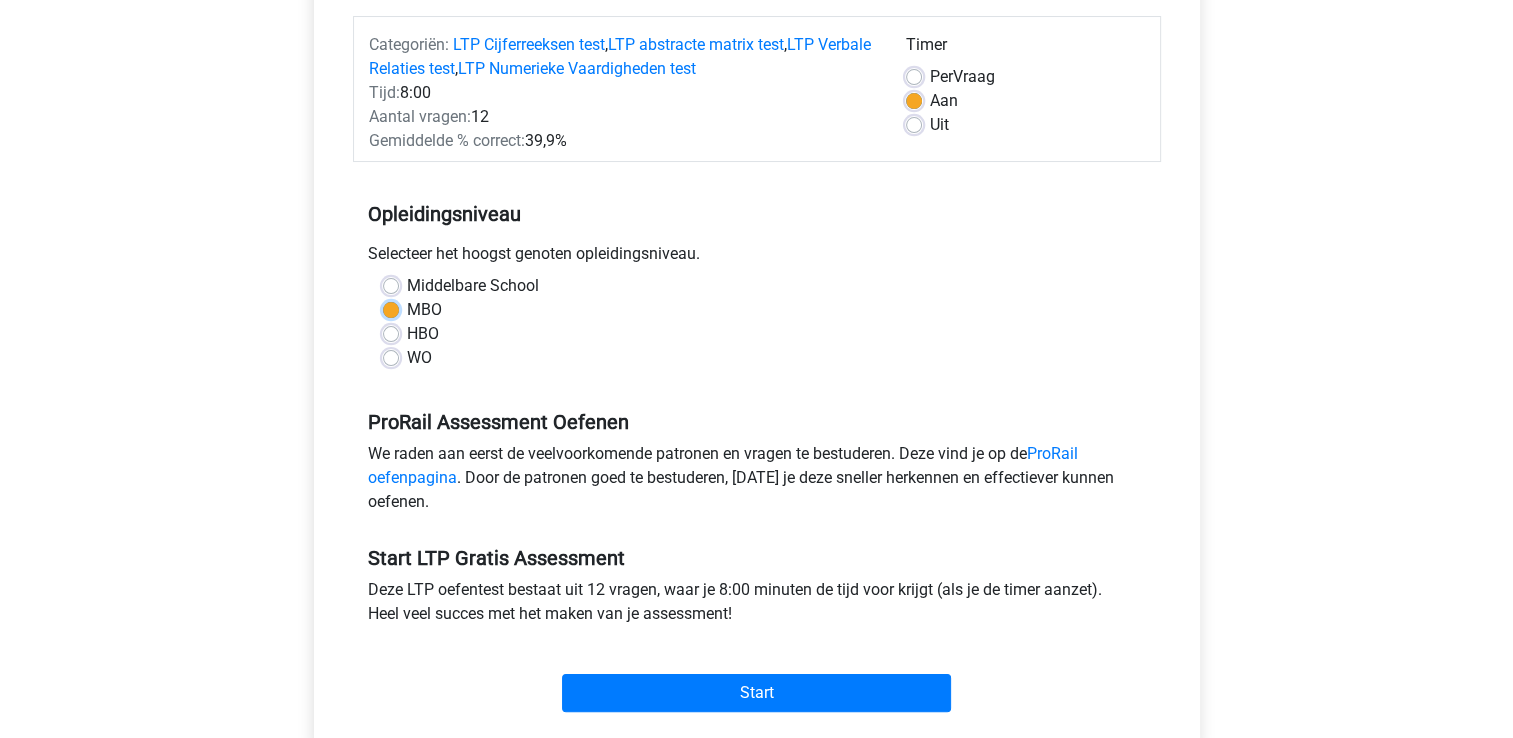 scroll, scrollTop: 200, scrollLeft: 0, axis: vertical 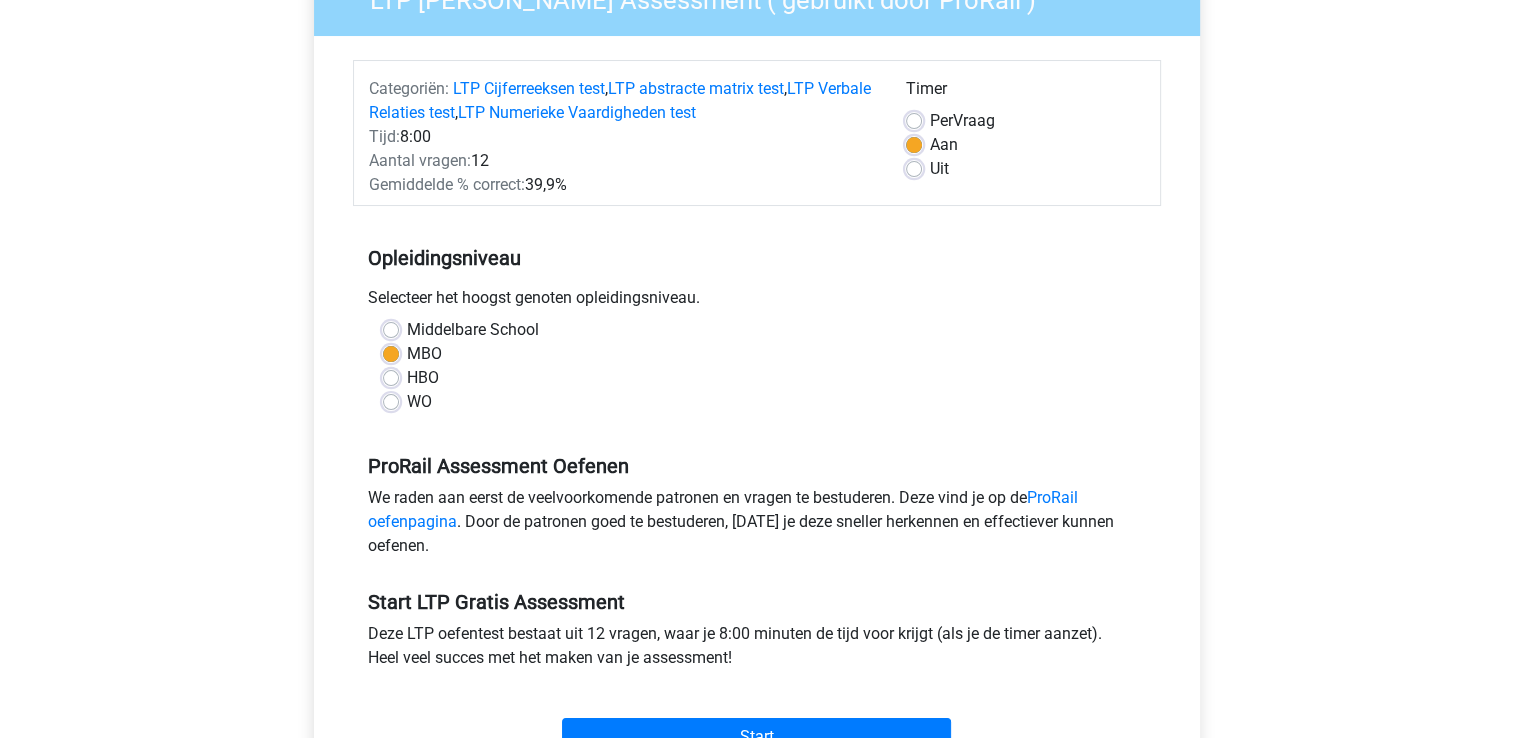 click on "HBO" at bounding box center [757, 378] 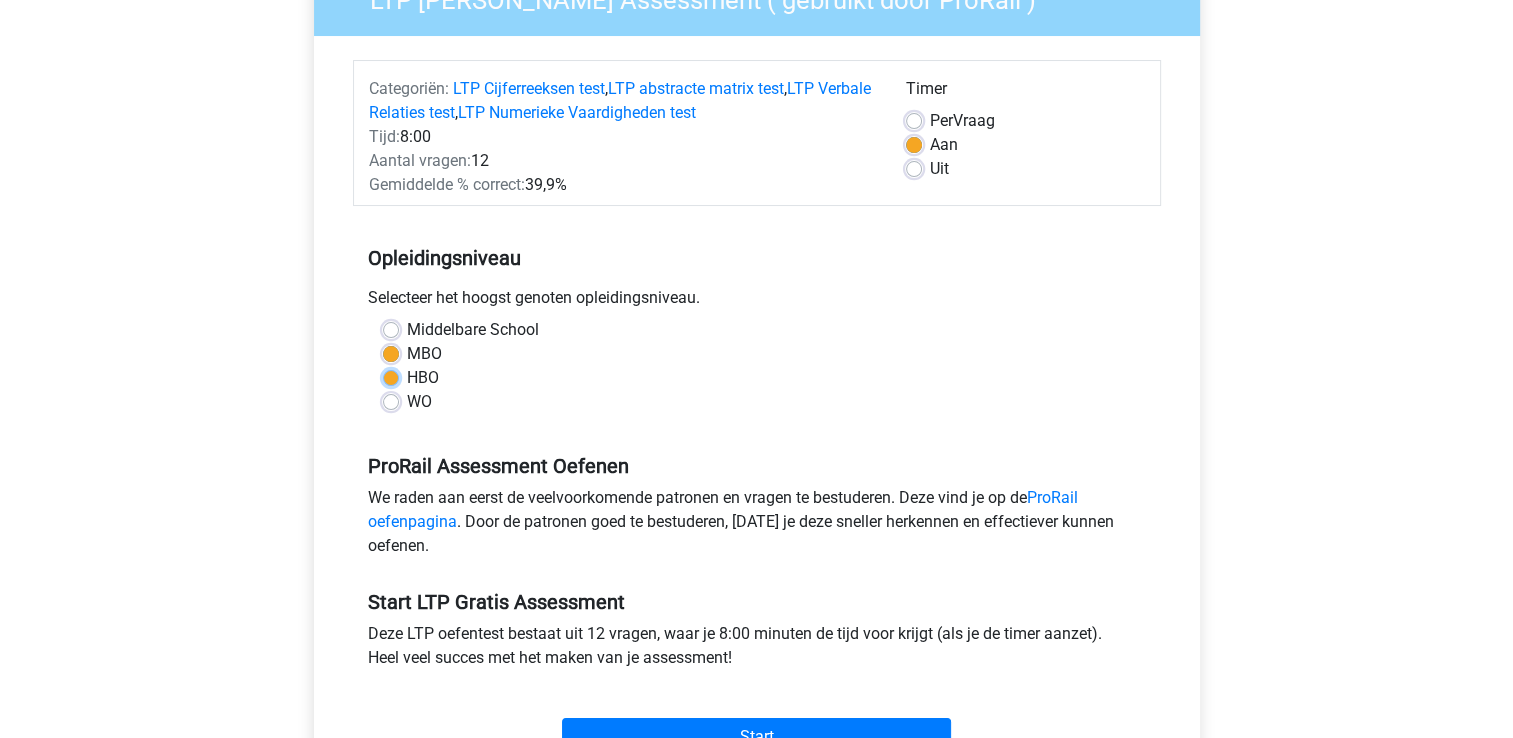 click on "HBO" at bounding box center [391, 376] 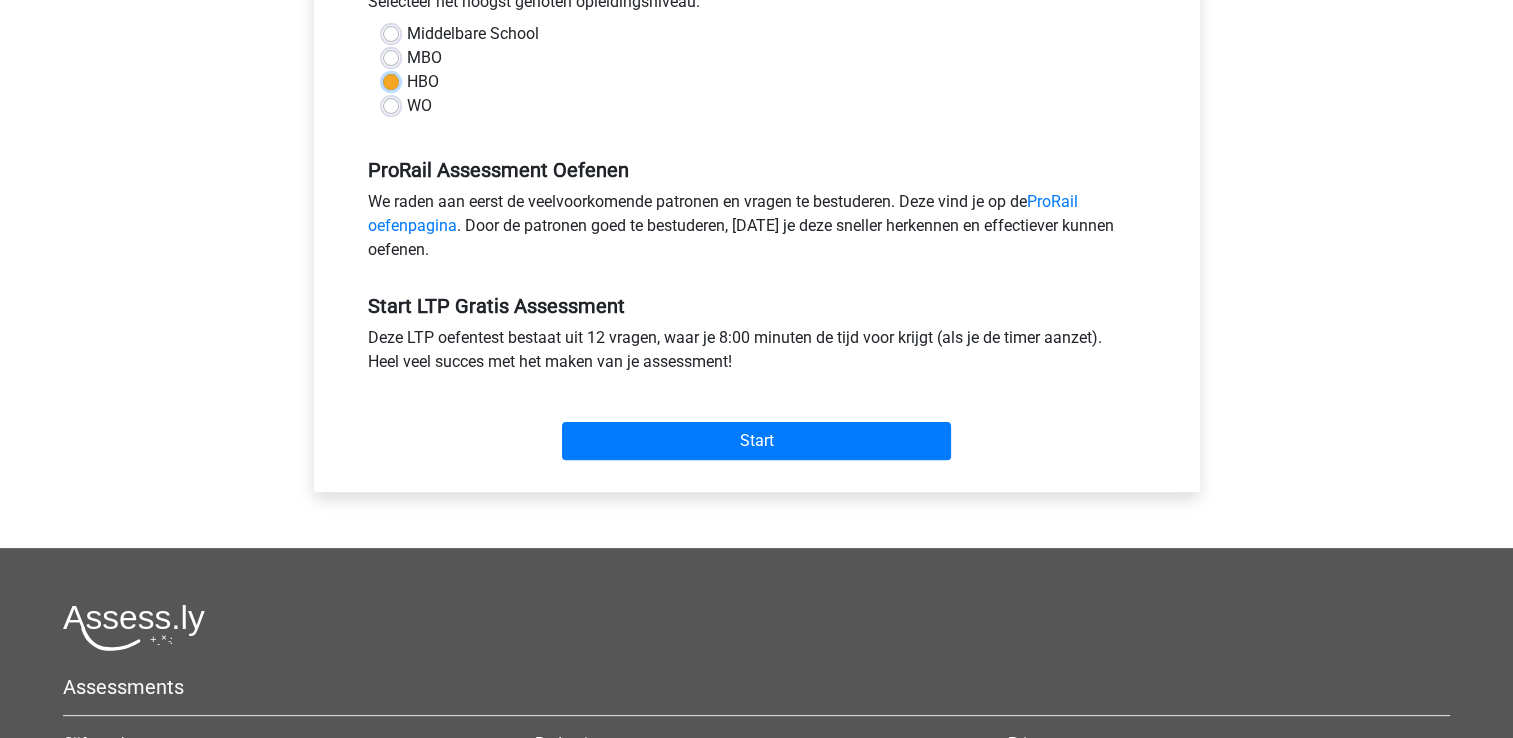 scroll, scrollTop: 500, scrollLeft: 0, axis: vertical 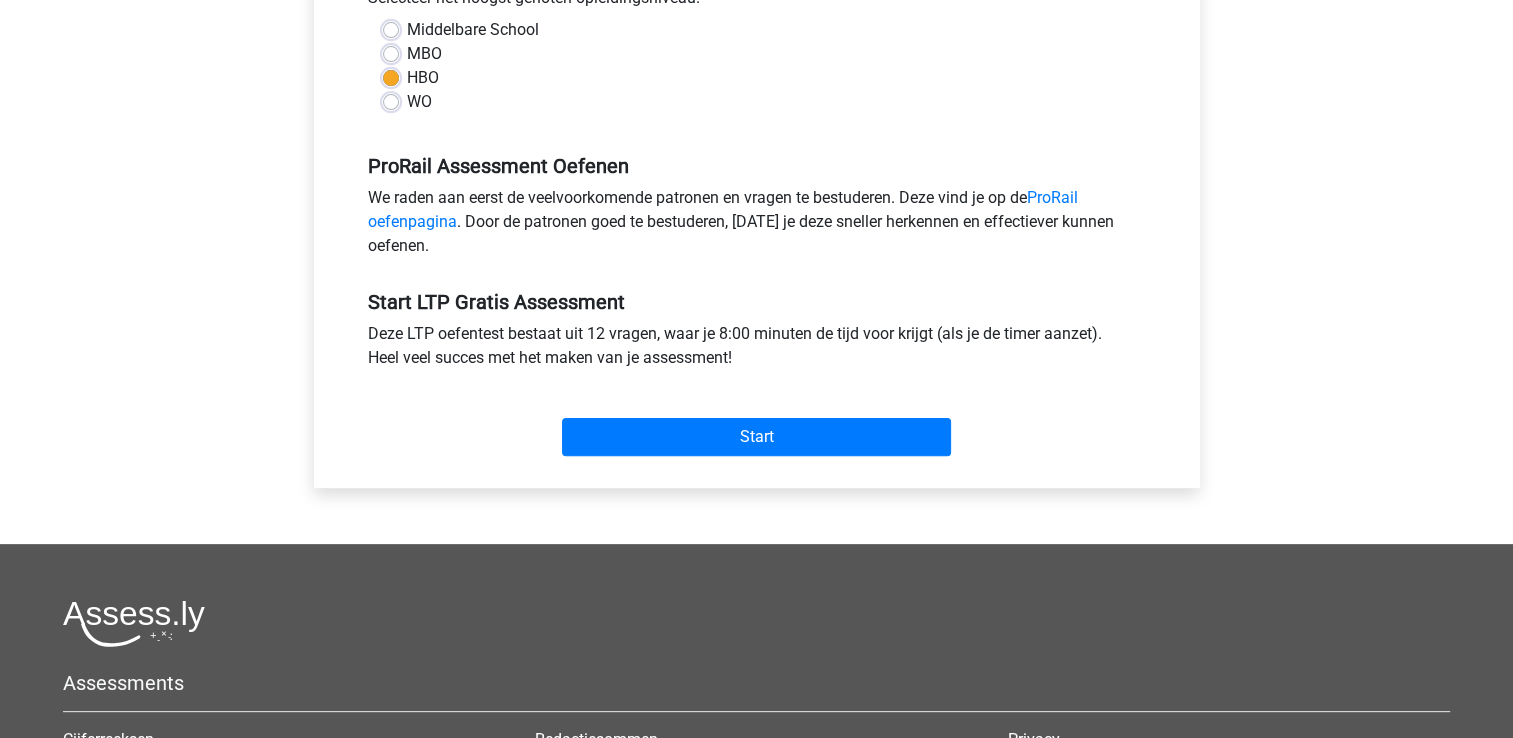 click on "MBO" at bounding box center [424, 54] 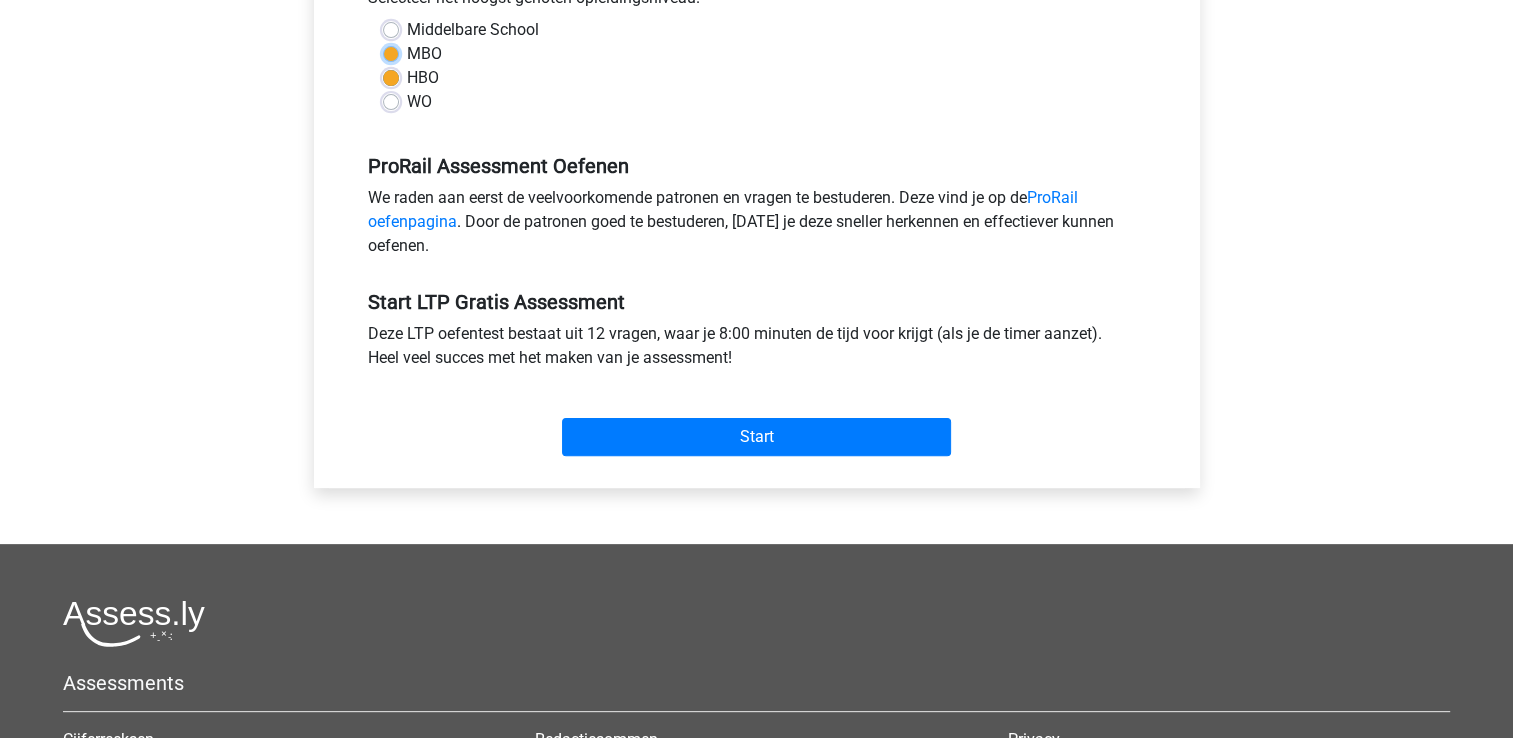 click on "MBO" at bounding box center [391, 52] 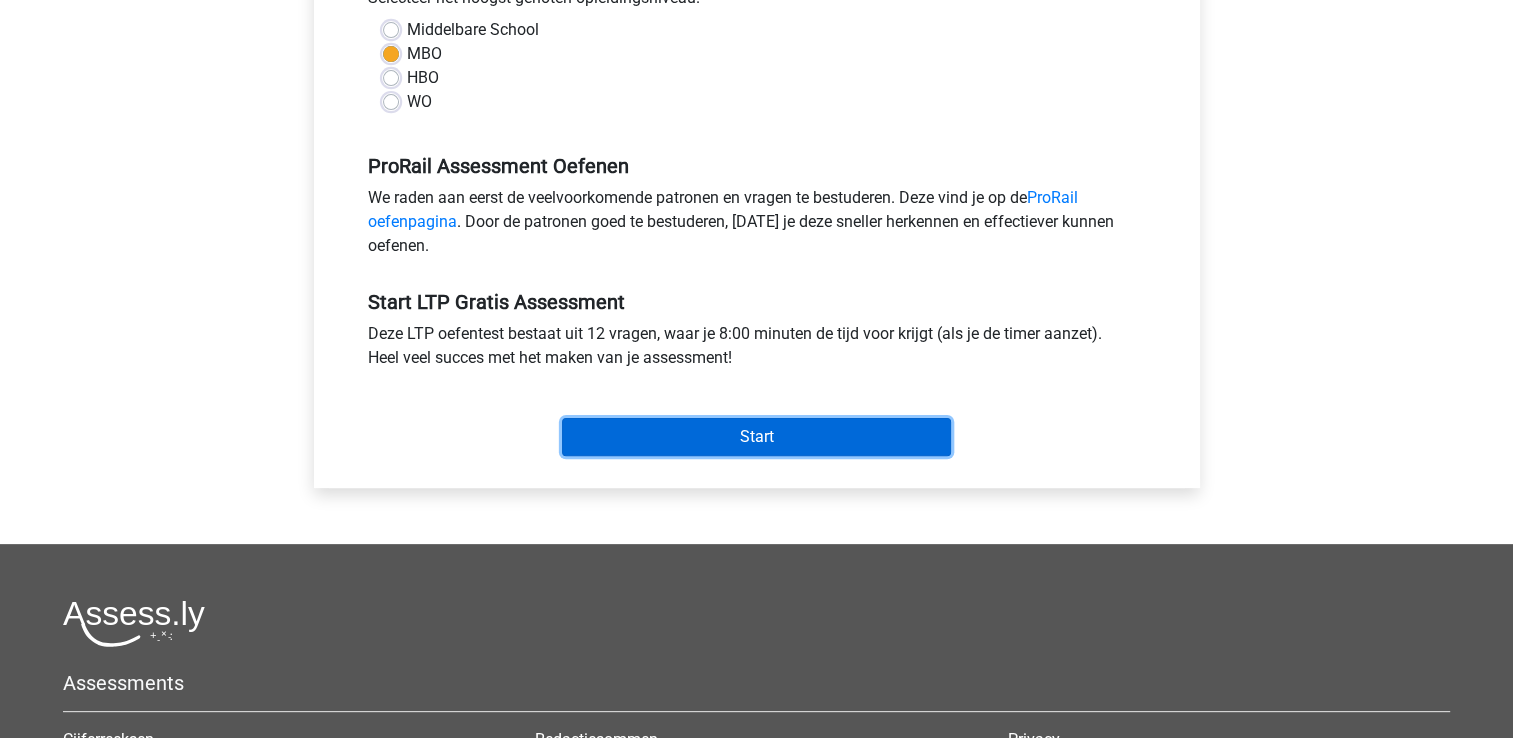 click on "Start" at bounding box center [756, 437] 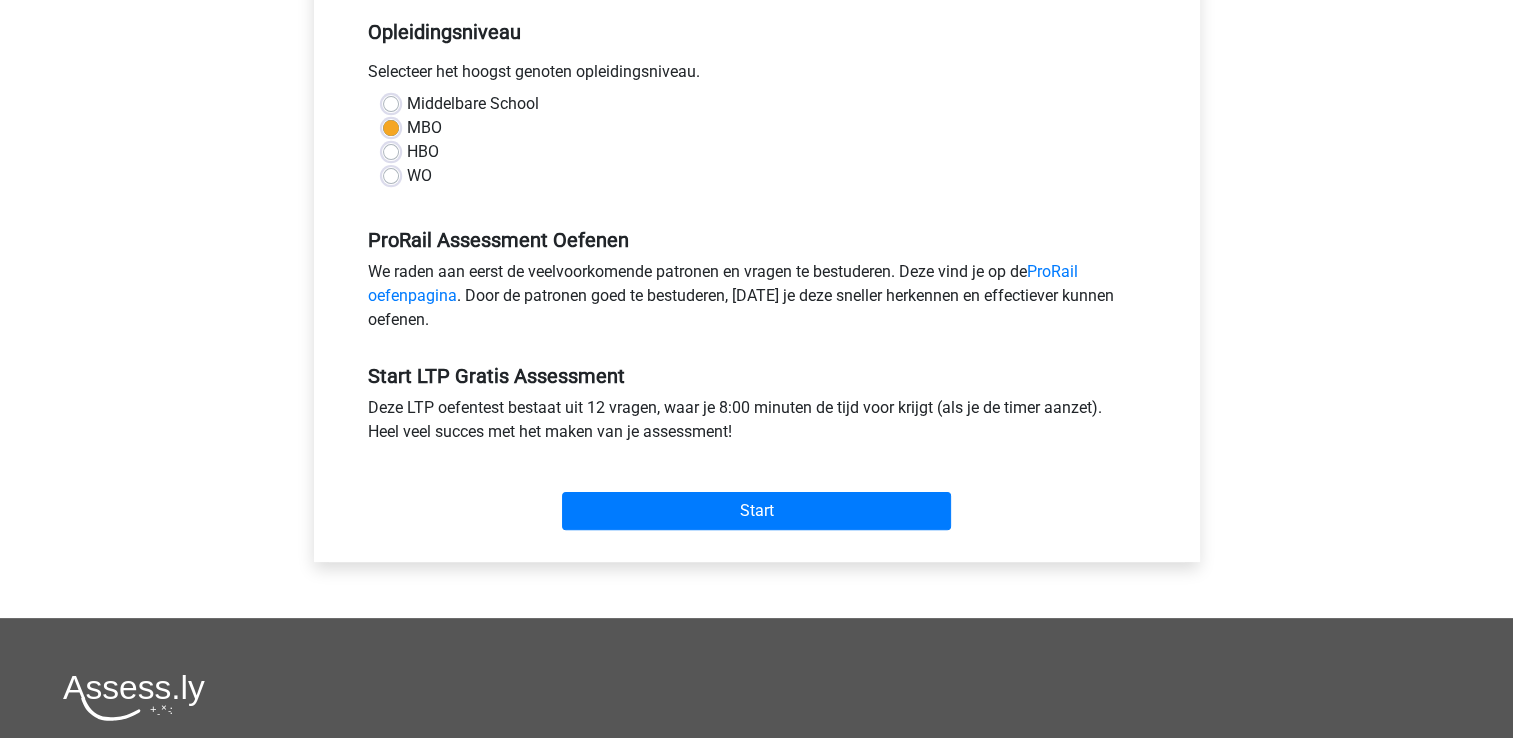 scroll, scrollTop: 600, scrollLeft: 0, axis: vertical 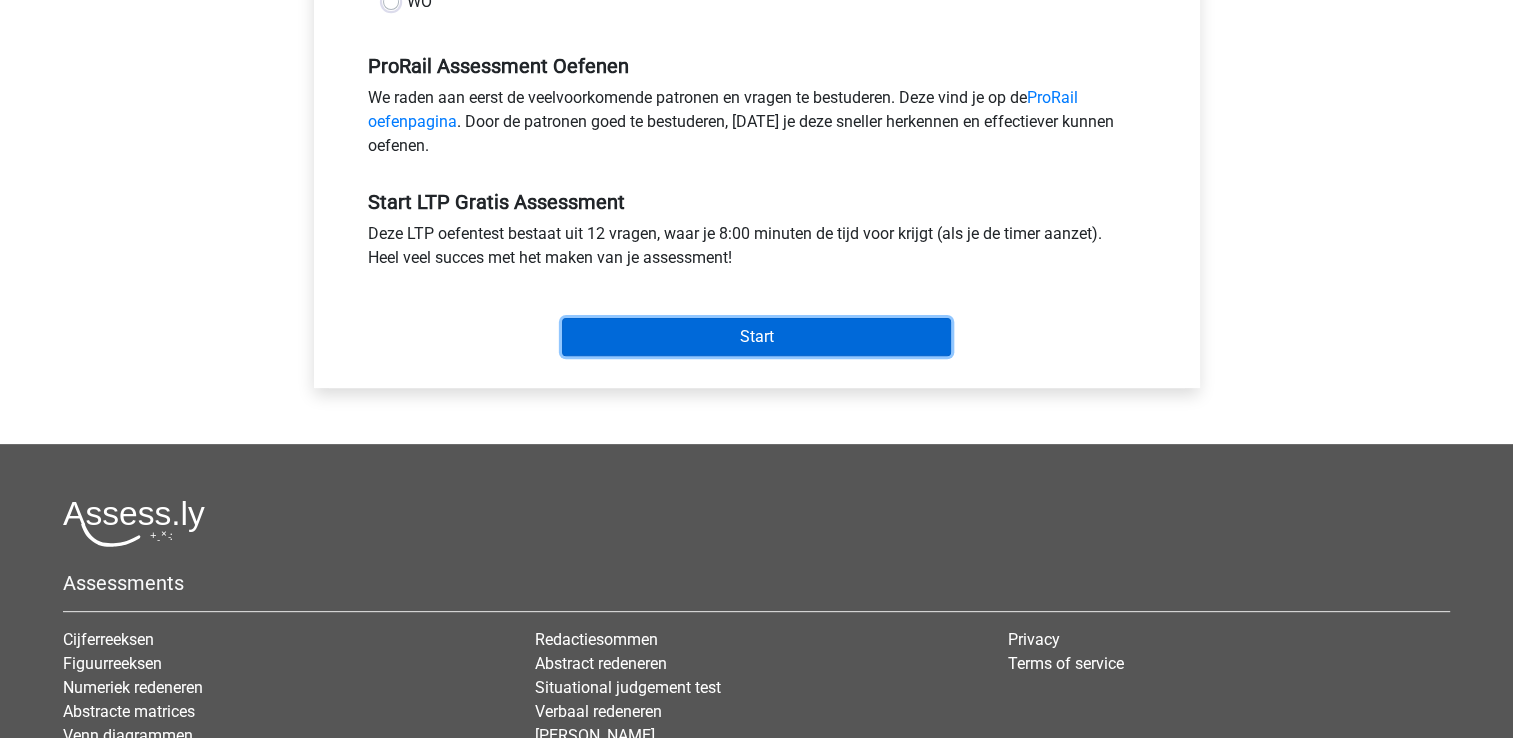 click on "Start" at bounding box center [756, 337] 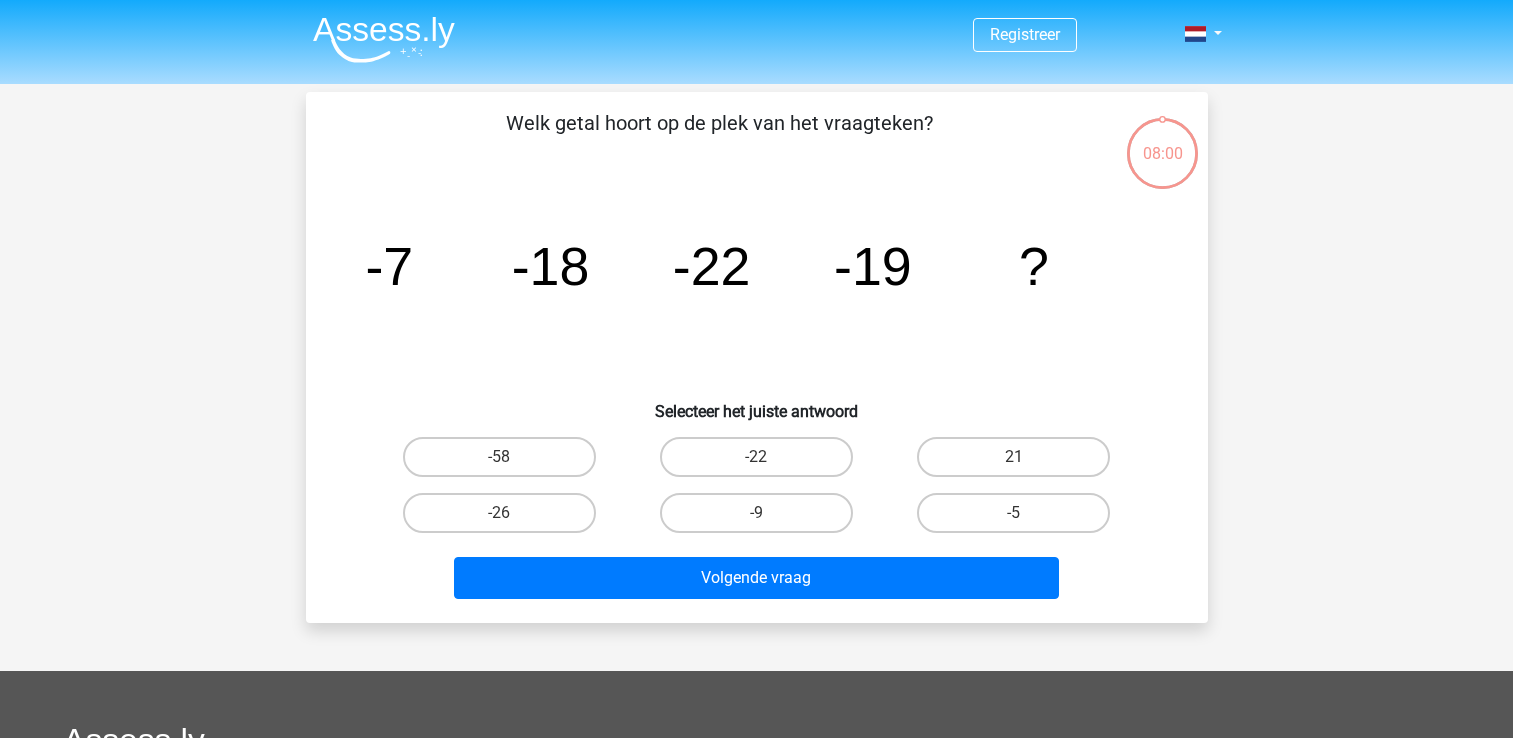scroll, scrollTop: 0, scrollLeft: 0, axis: both 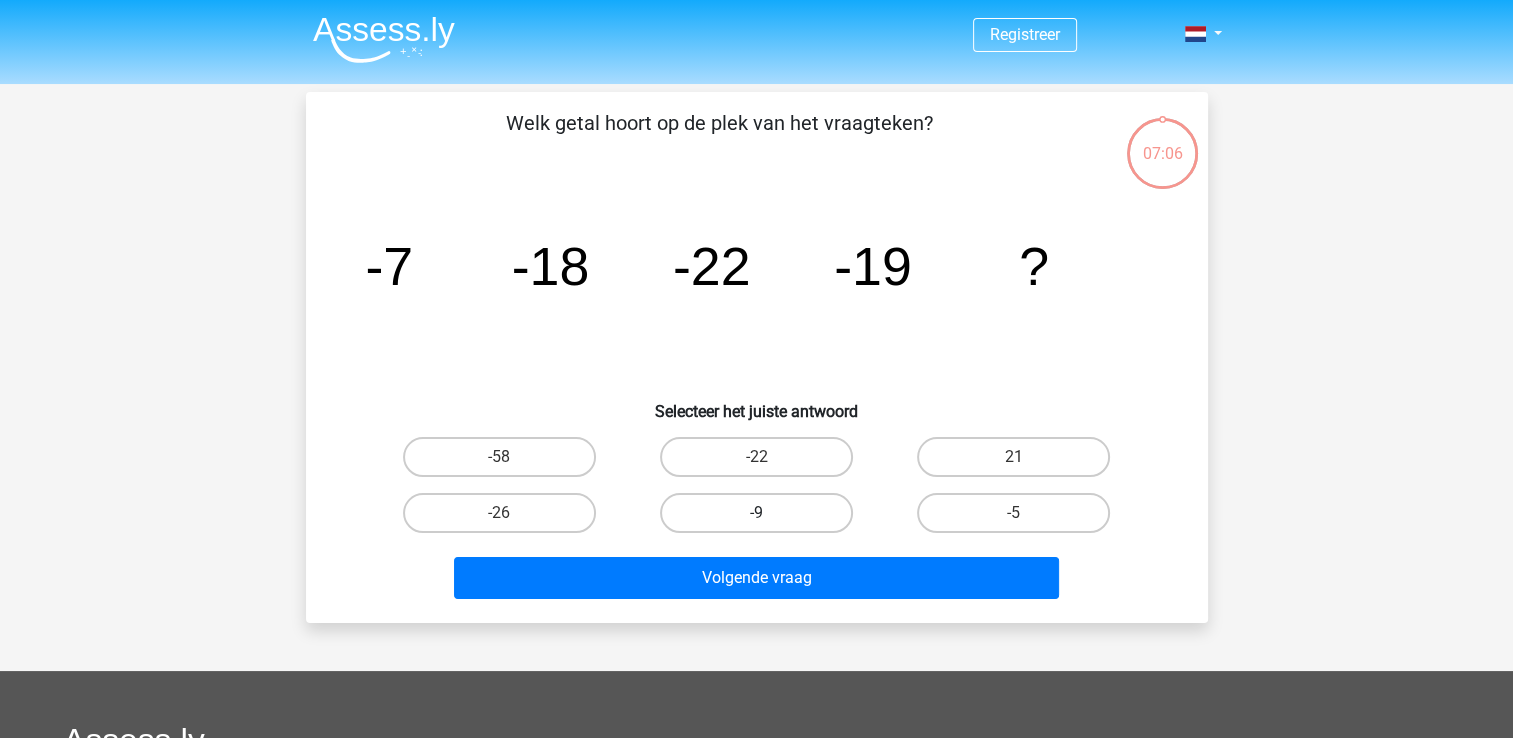 click on "-9" at bounding box center (756, 513) 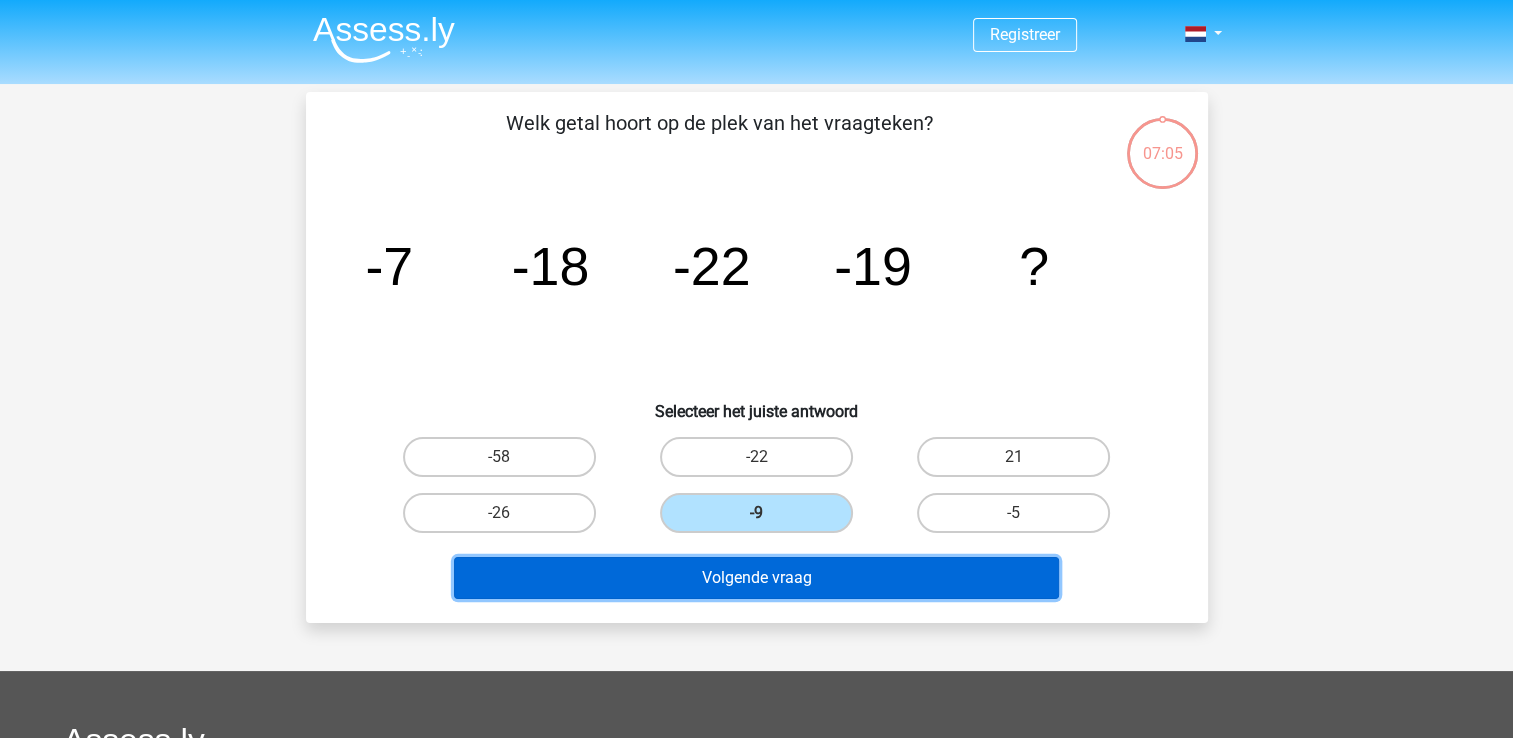 click on "Volgende vraag" at bounding box center [756, 578] 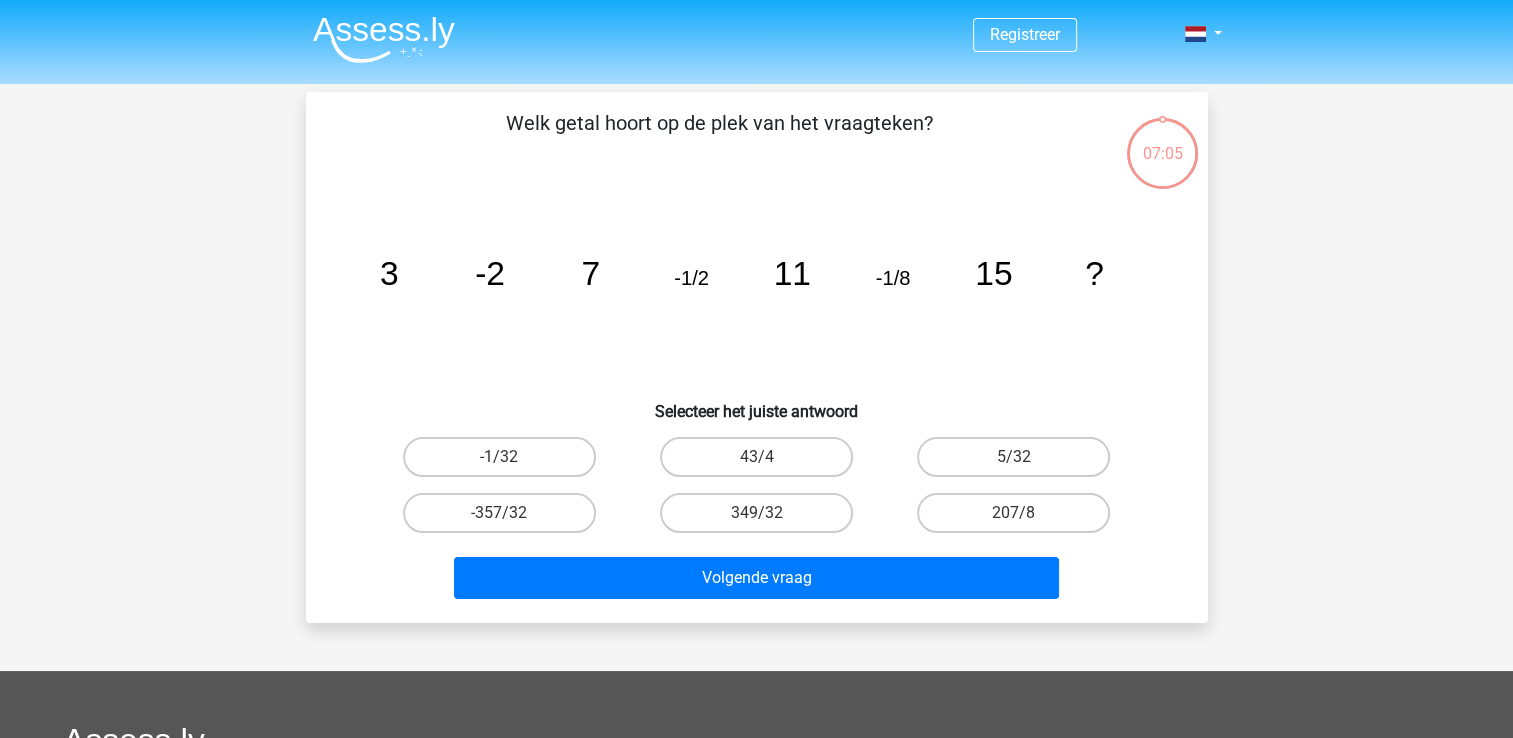 scroll, scrollTop: 92, scrollLeft: 0, axis: vertical 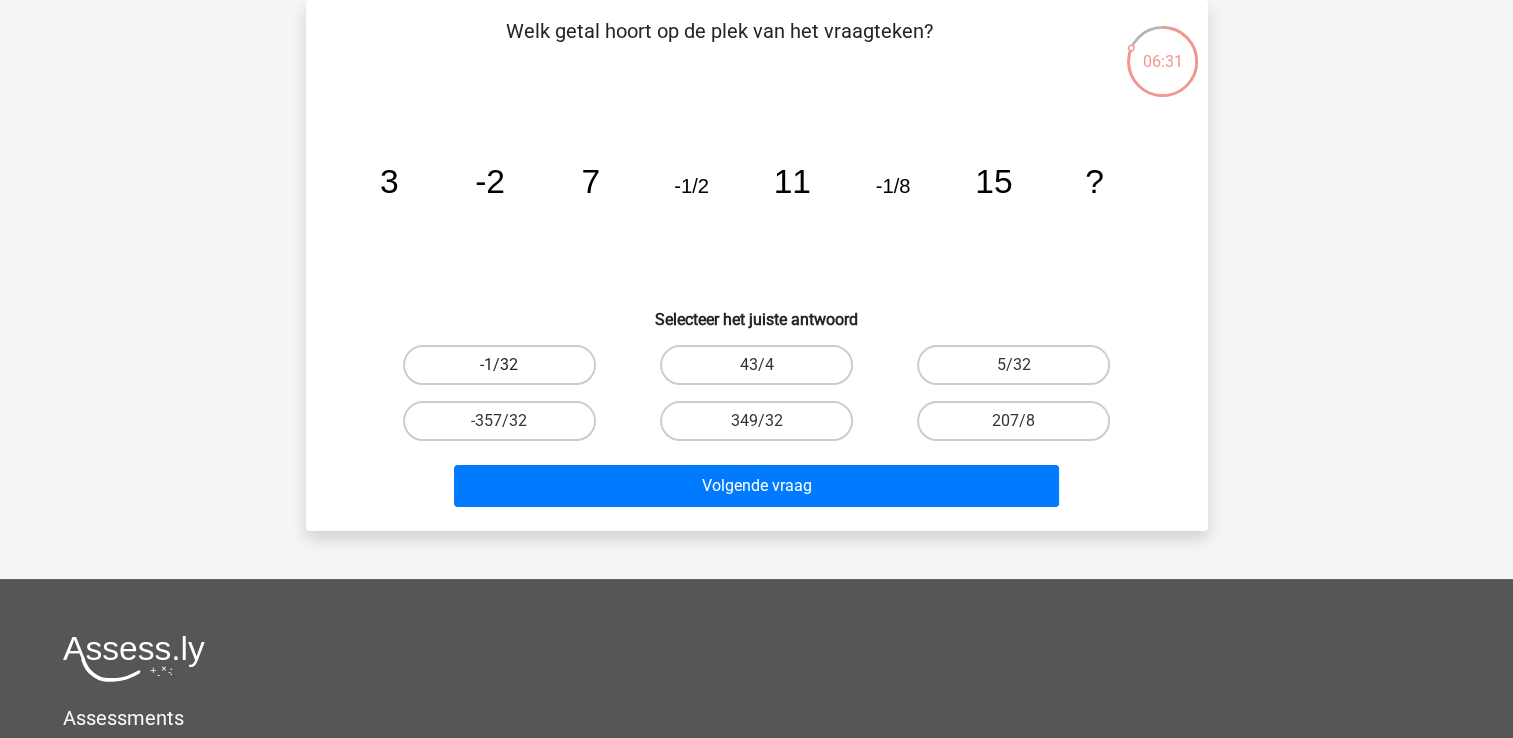 click on "-1/32" at bounding box center (499, 365) 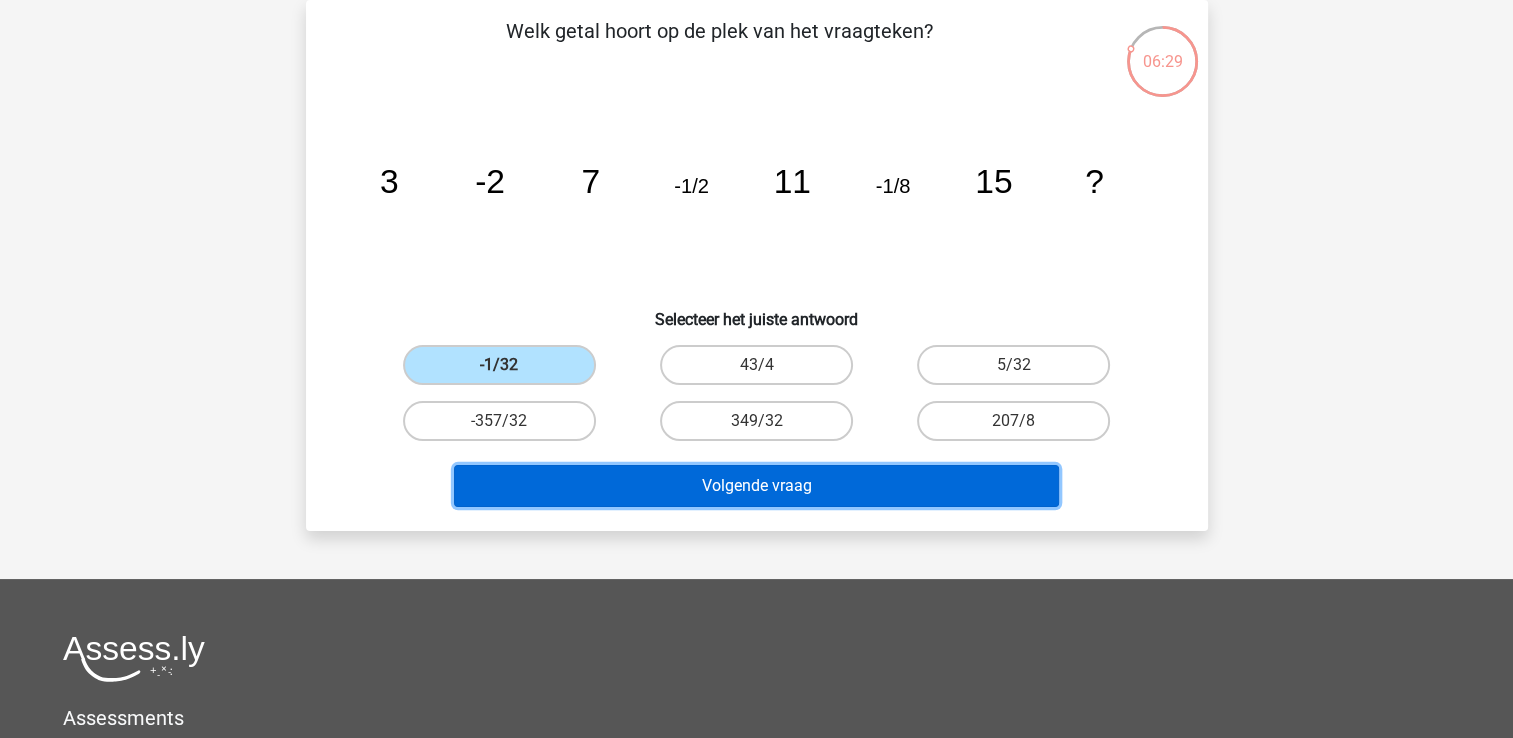 click on "Volgende vraag" at bounding box center [756, 486] 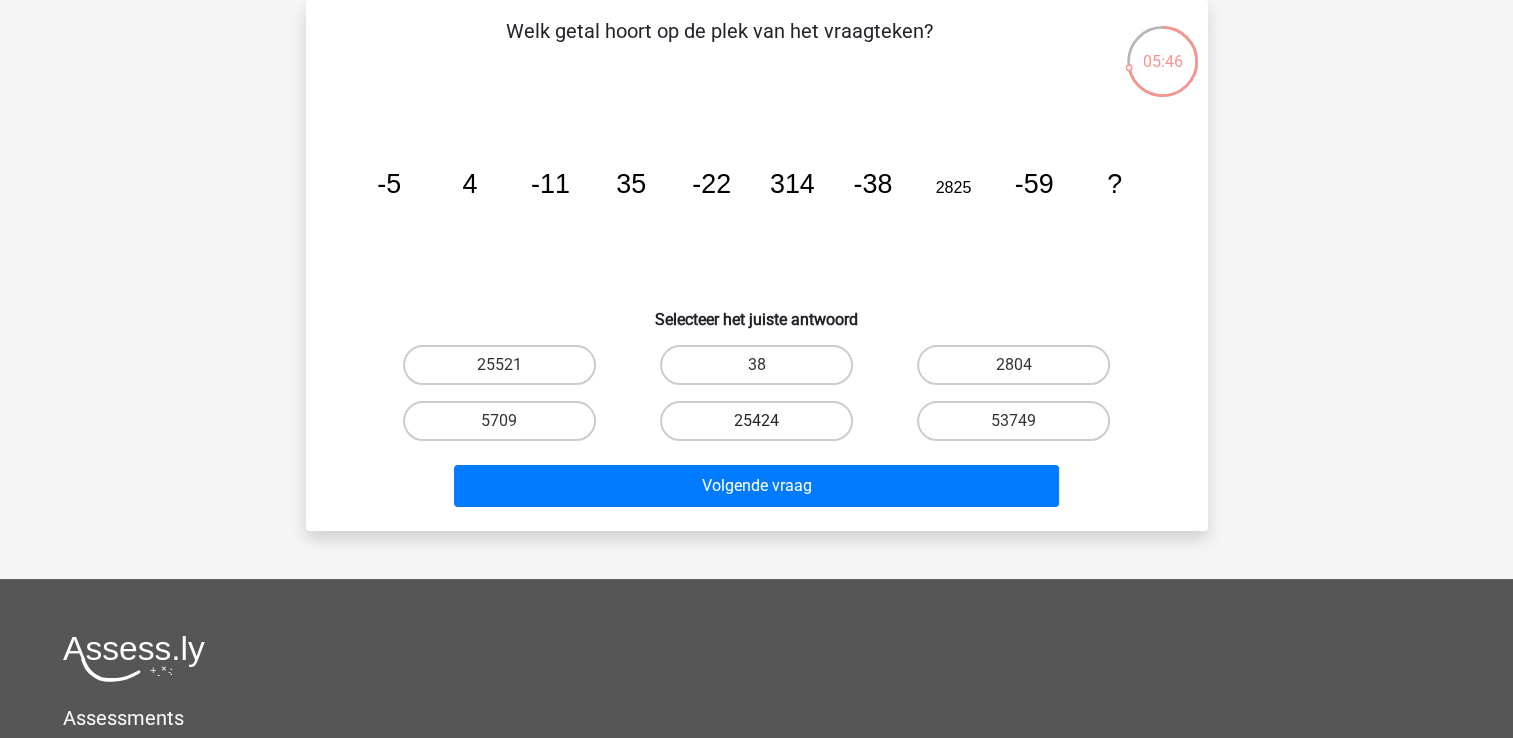 click on "25424" at bounding box center (756, 421) 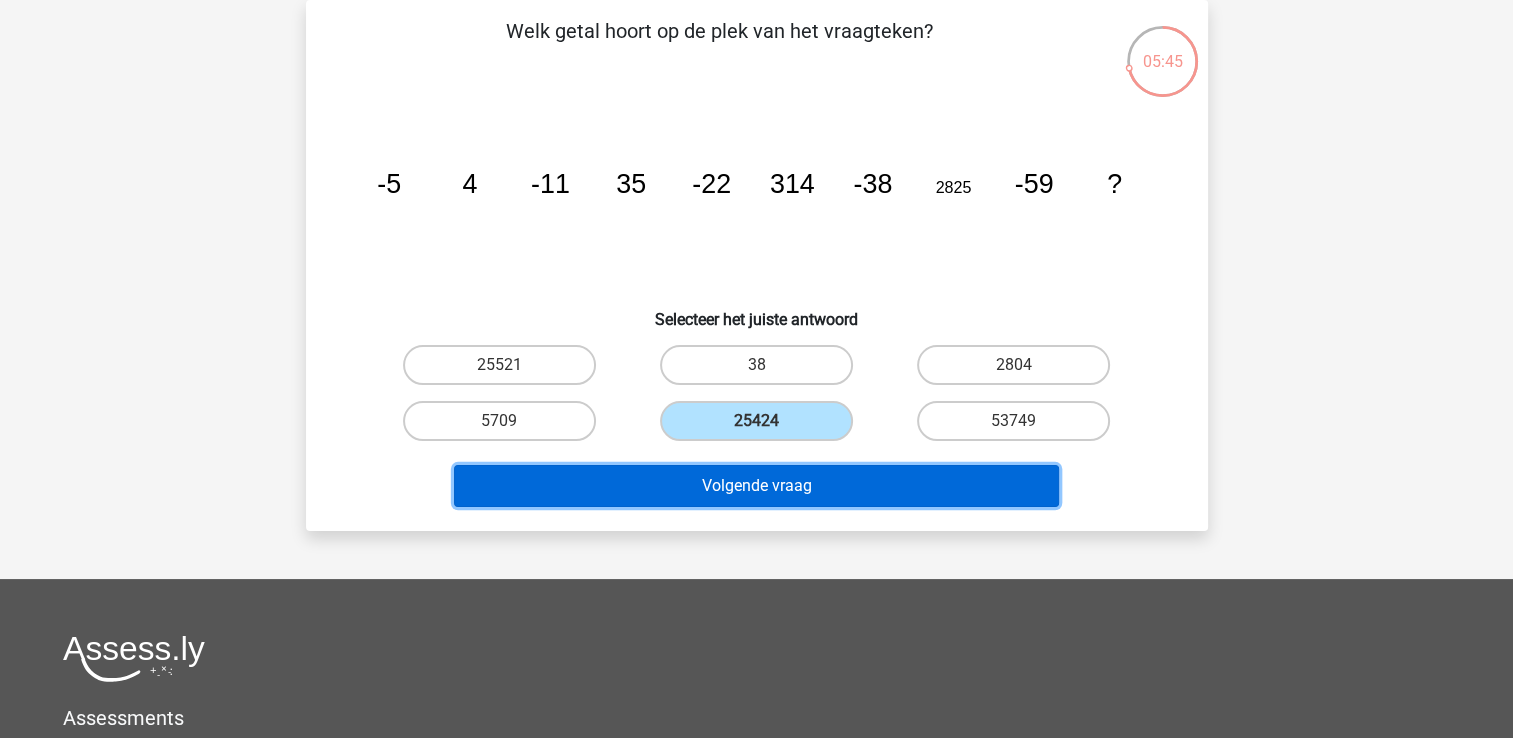 click on "Volgende vraag" at bounding box center [756, 486] 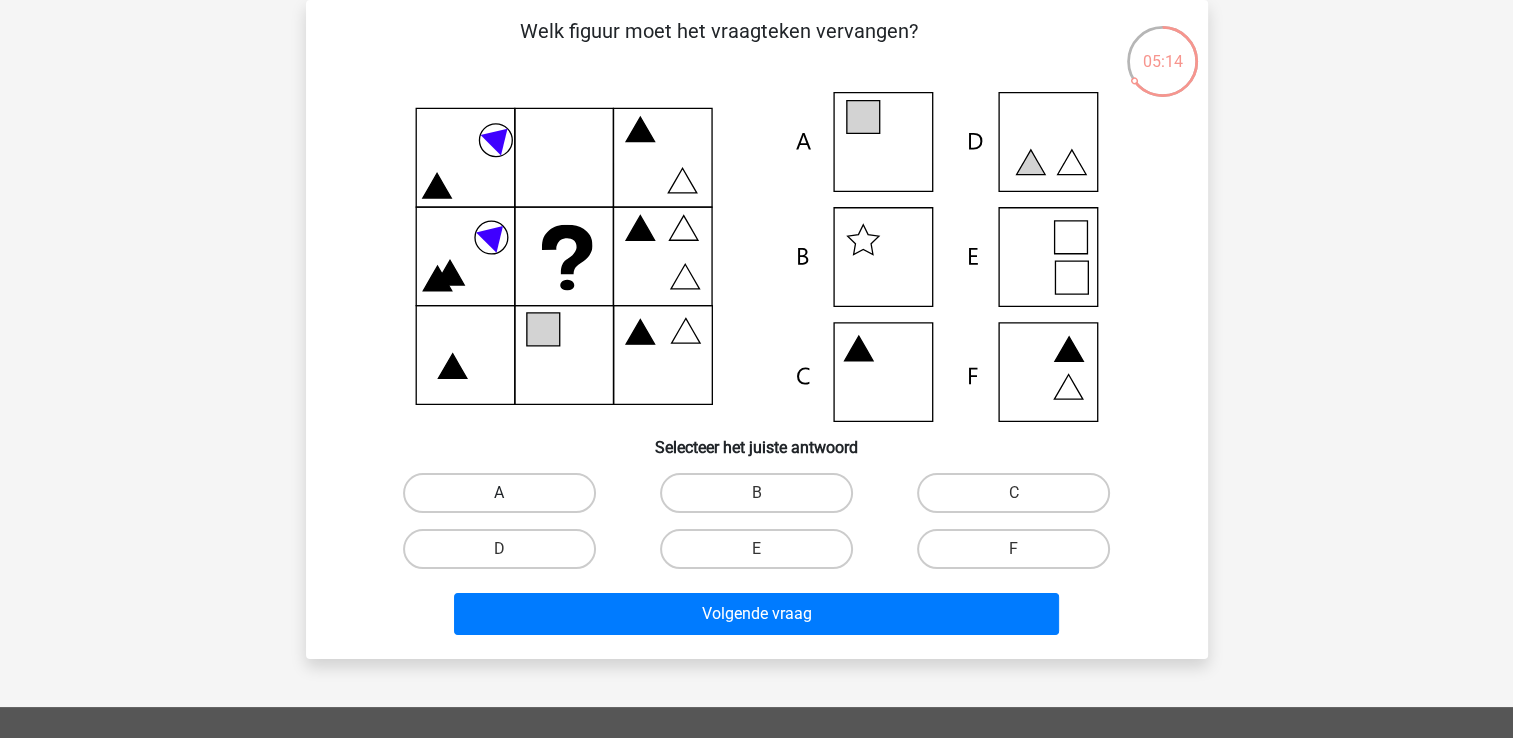 click on "A" at bounding box center (499, 493) 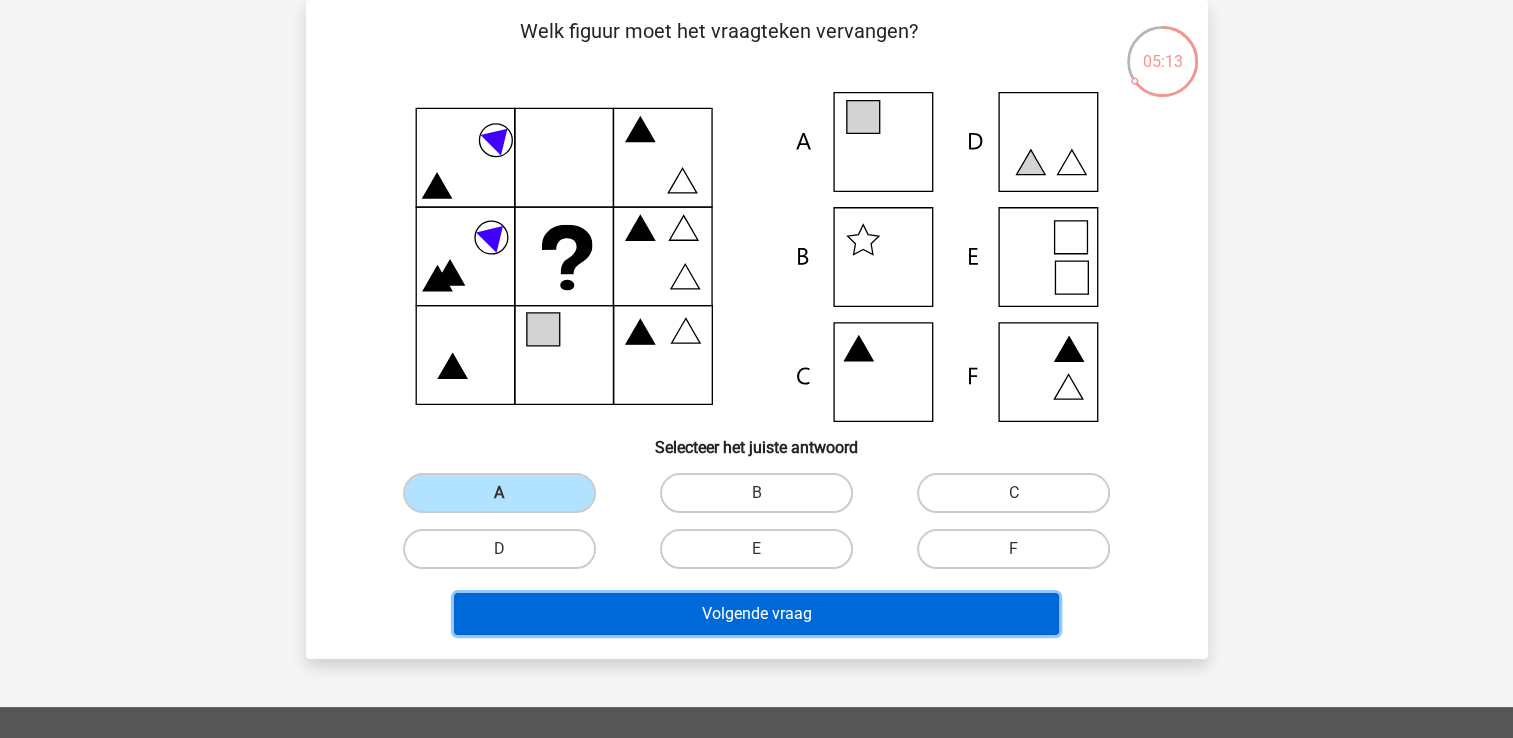 click on "Volgende vraag" at bounding box center (756, 614) 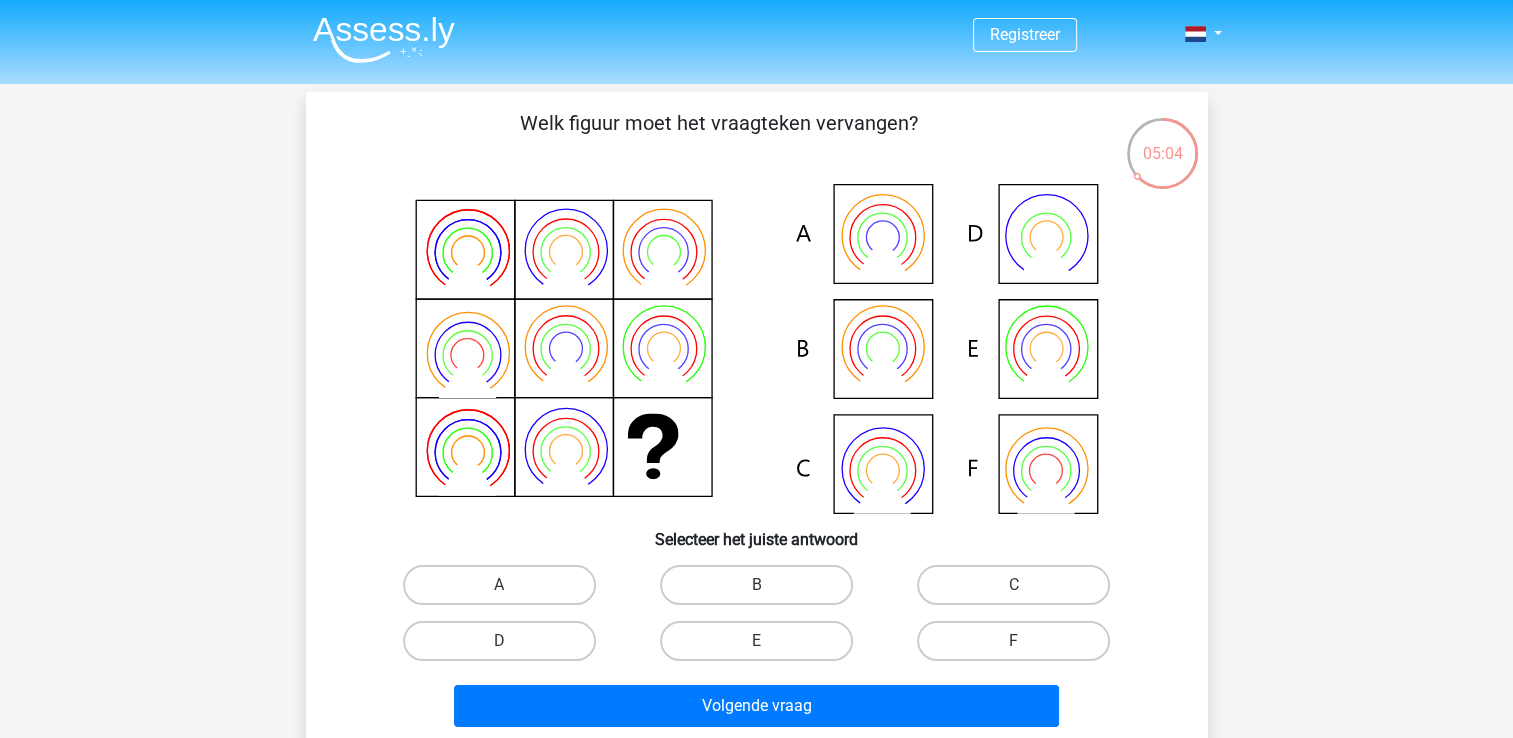 scroll, scrollTop: 0, scrollLeft: 0, axis: both 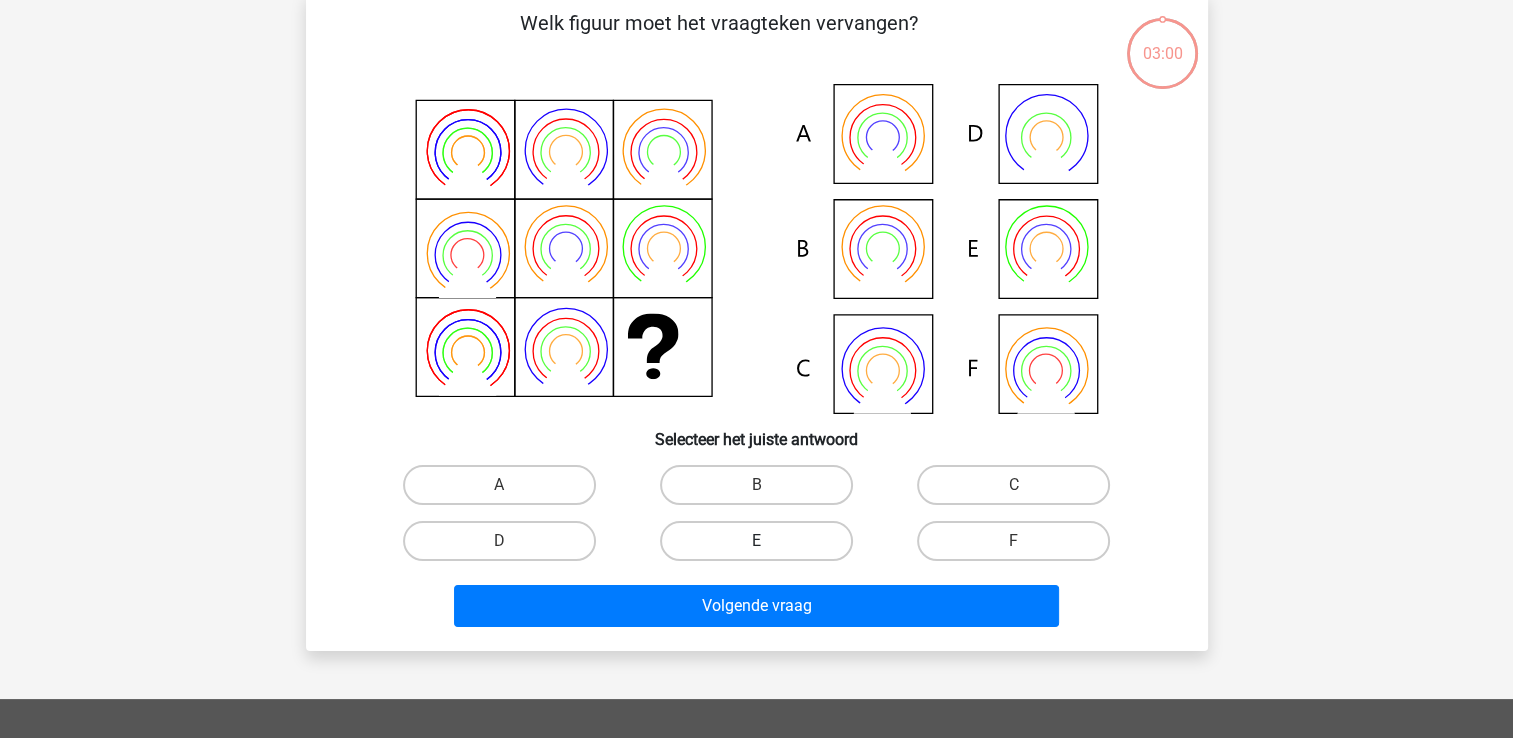 click on "E" at bounding box center [756, 541] 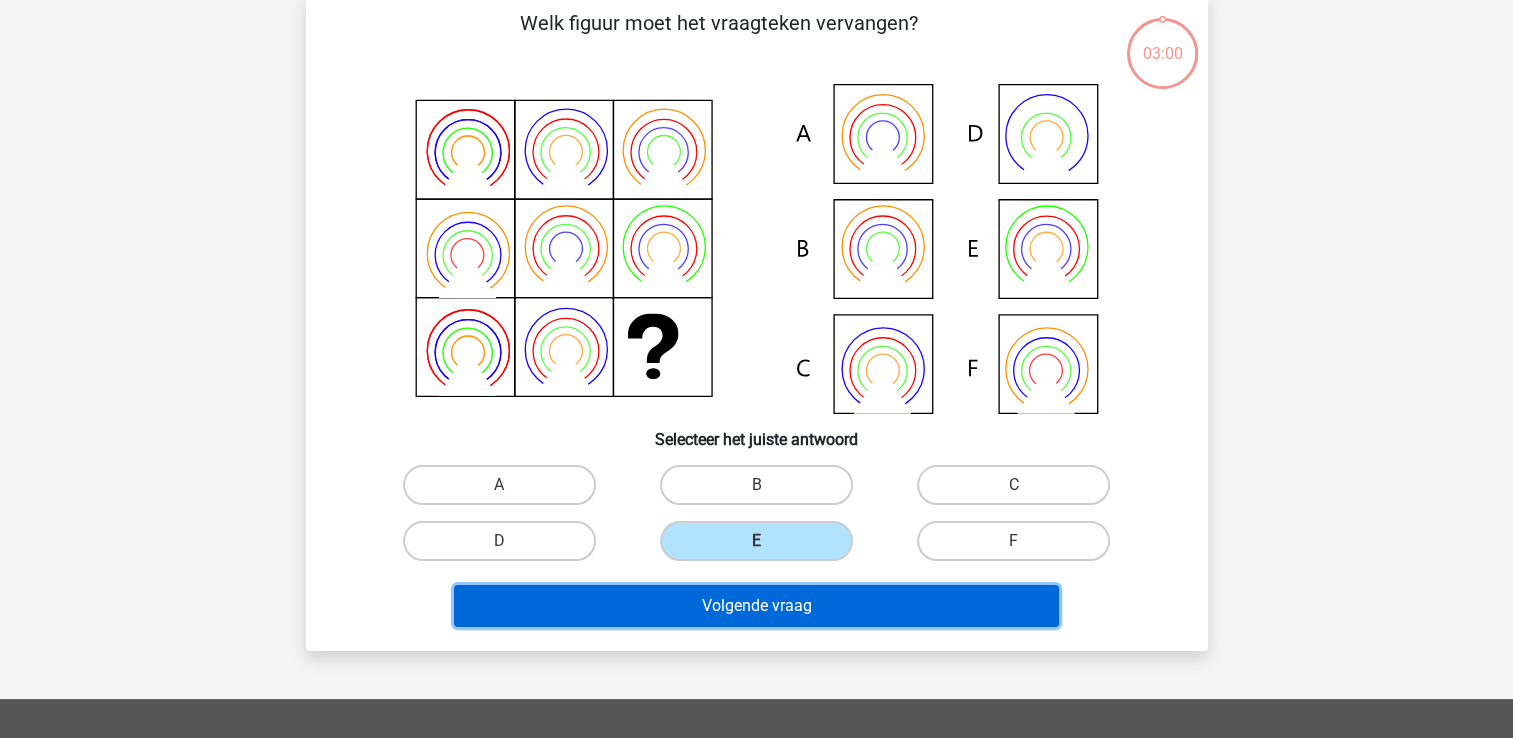 click on "Volgende vraag" at bounding box center (756, 606) 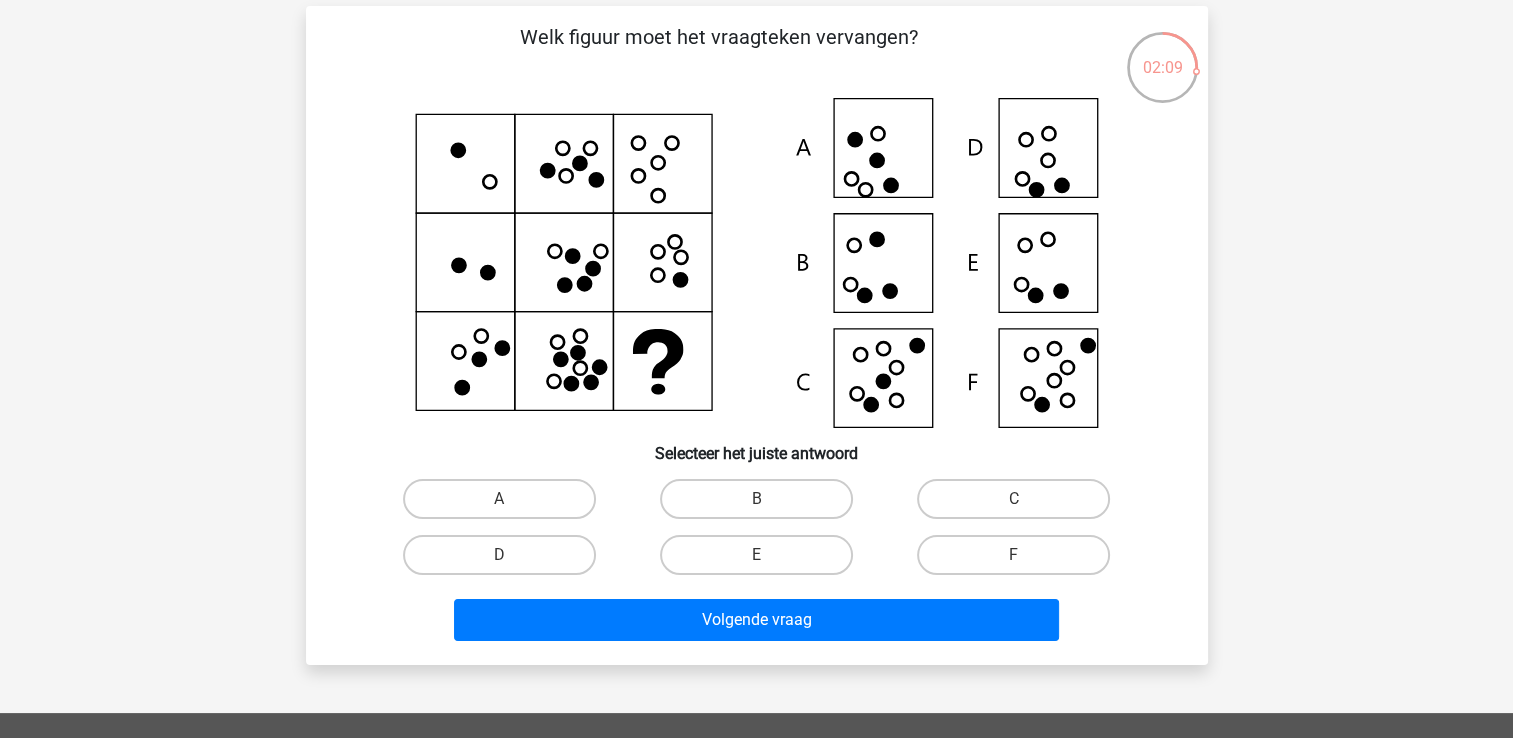 scroll, scrollTop: 0, scrollLeft: 0, axis: both 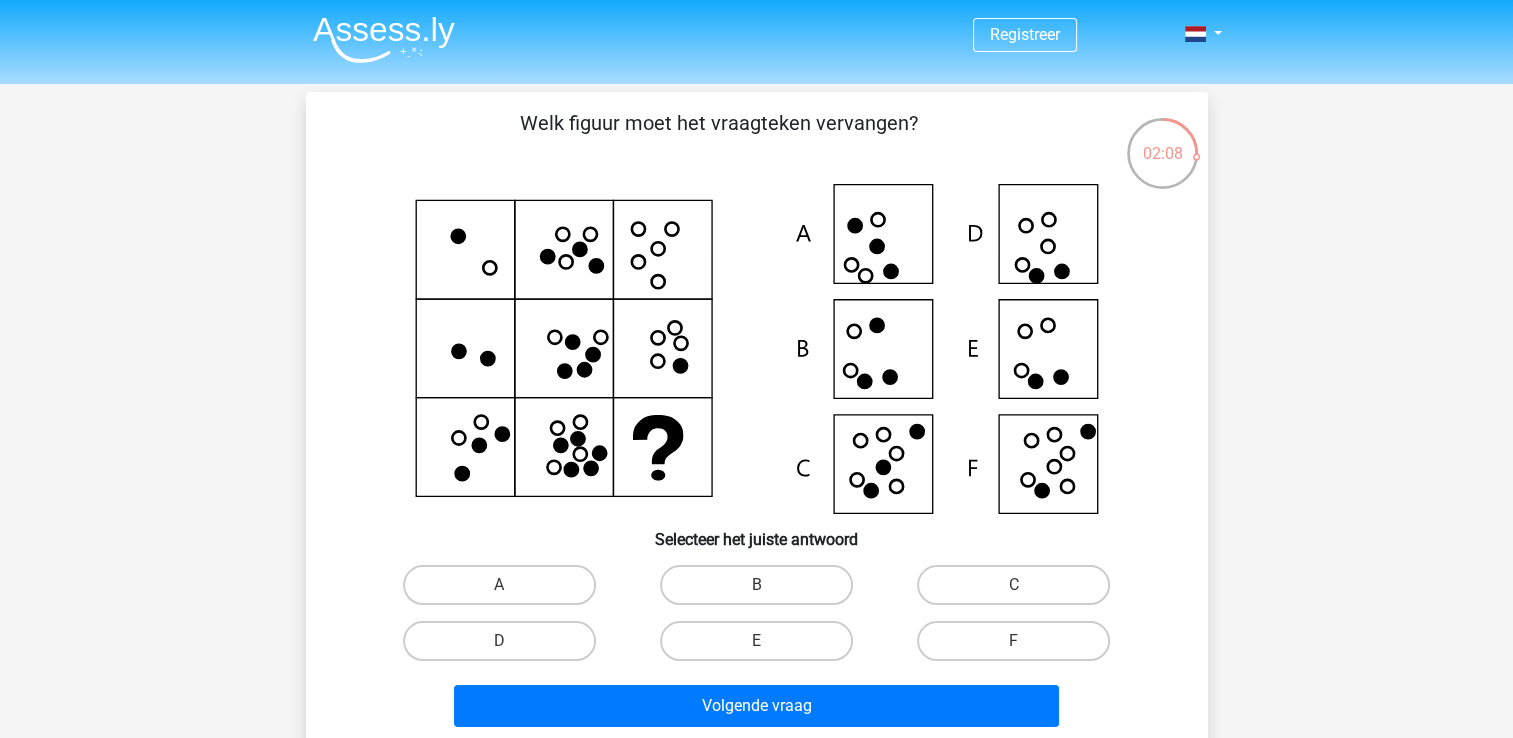 click at bounding box center [376, 35] 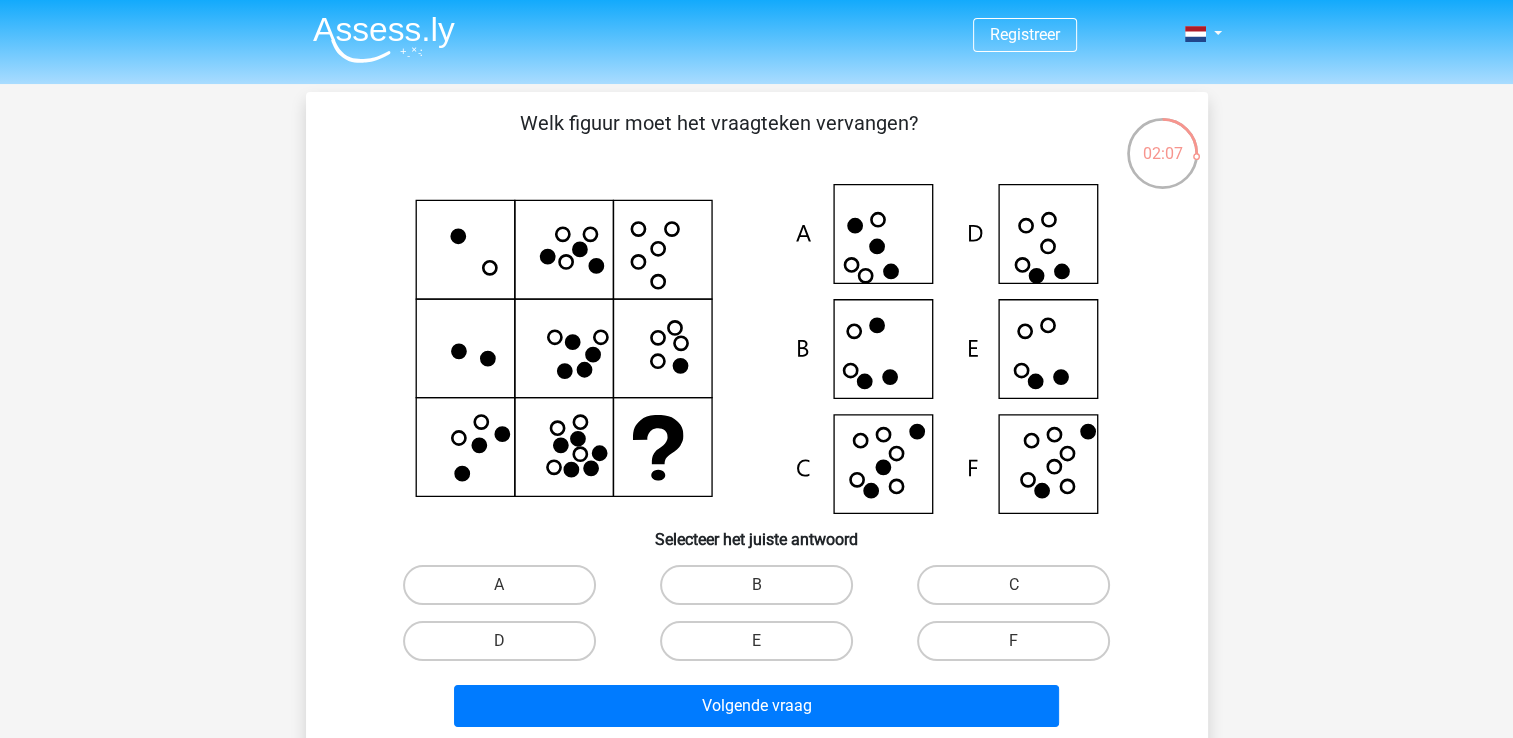 click at bounding box center [384, 39] 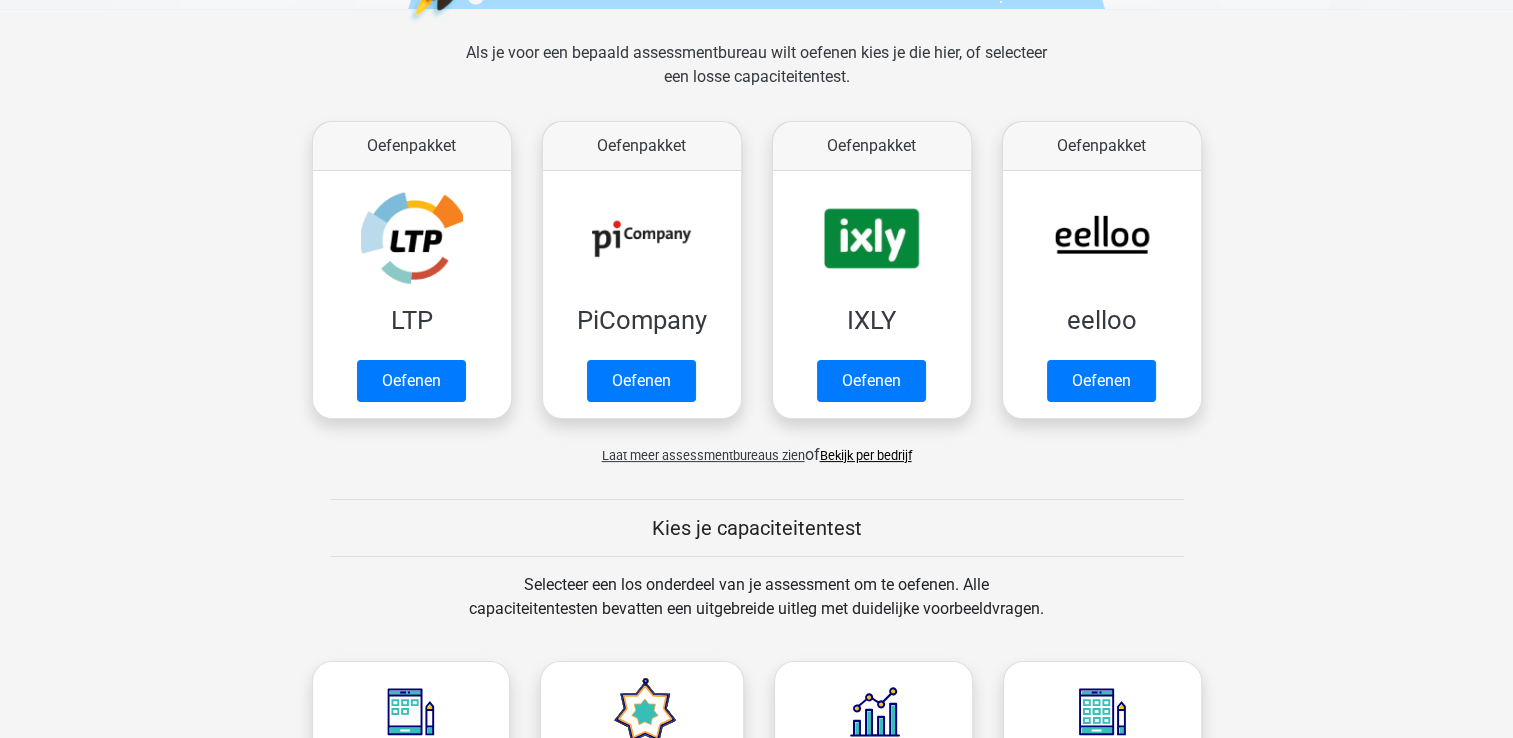 scroll, scrollTop: 0, scrollLeft: 0, axis: both 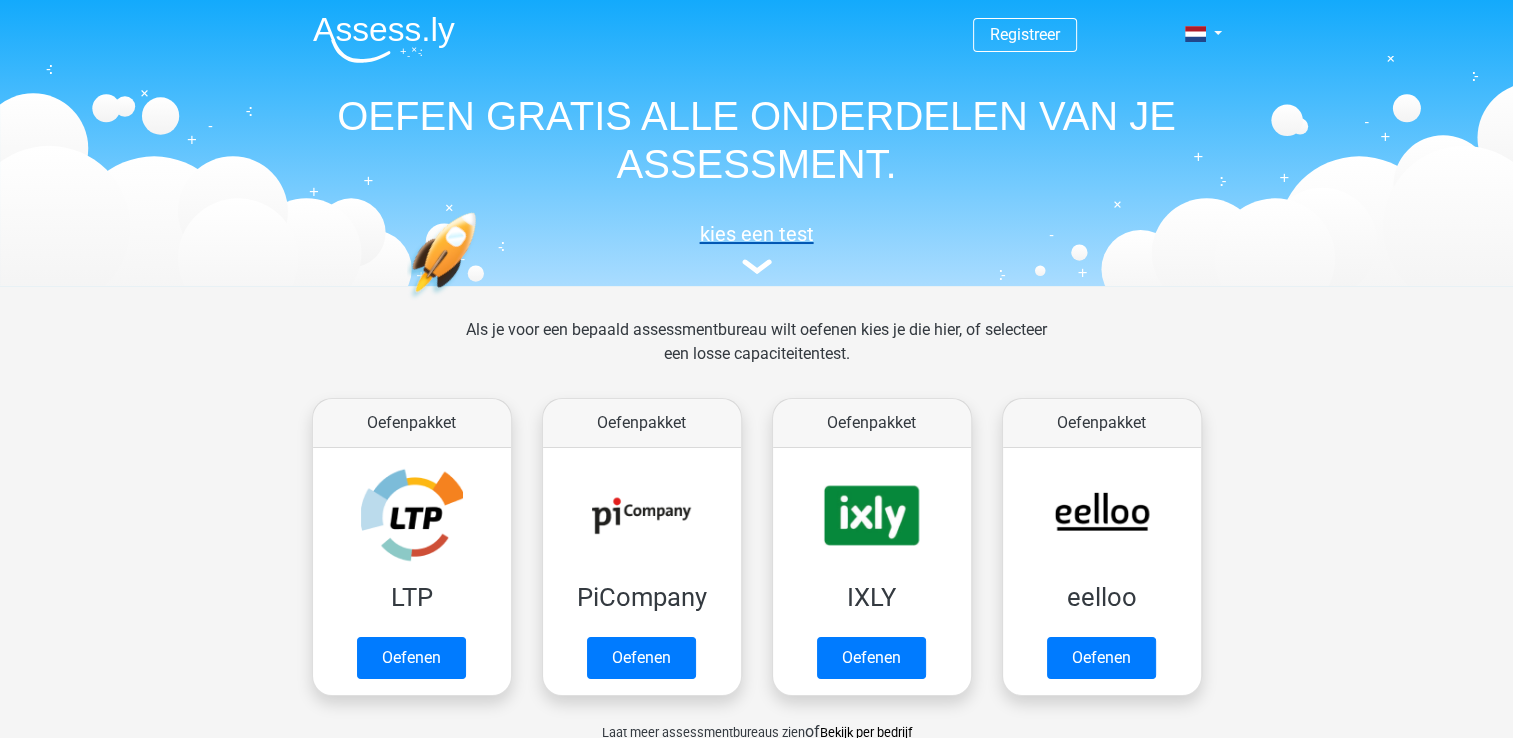 click on "kies een test" at bounding box center (757, 234) 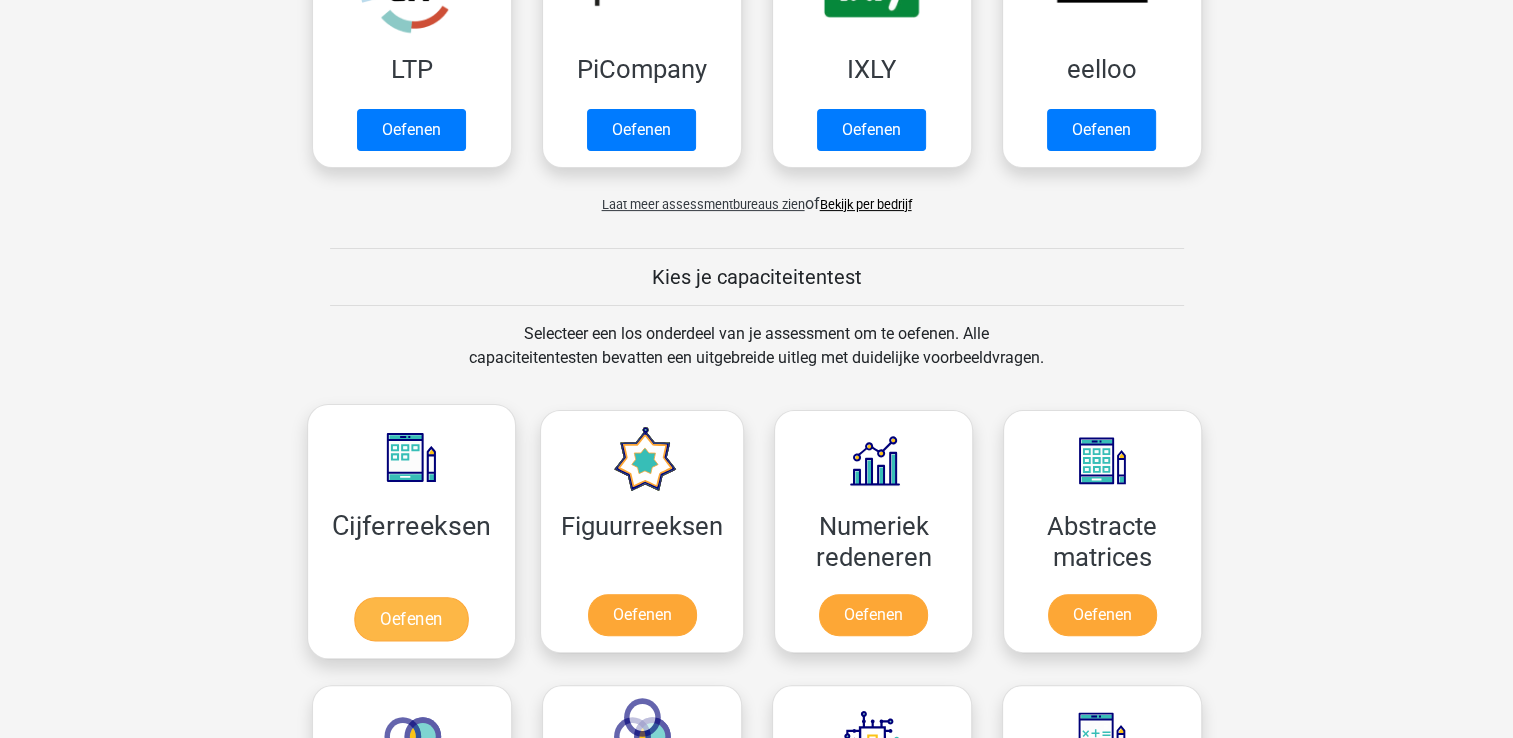 scroll, scrollTop: 375, scrollLeft: 0, axis: vertical 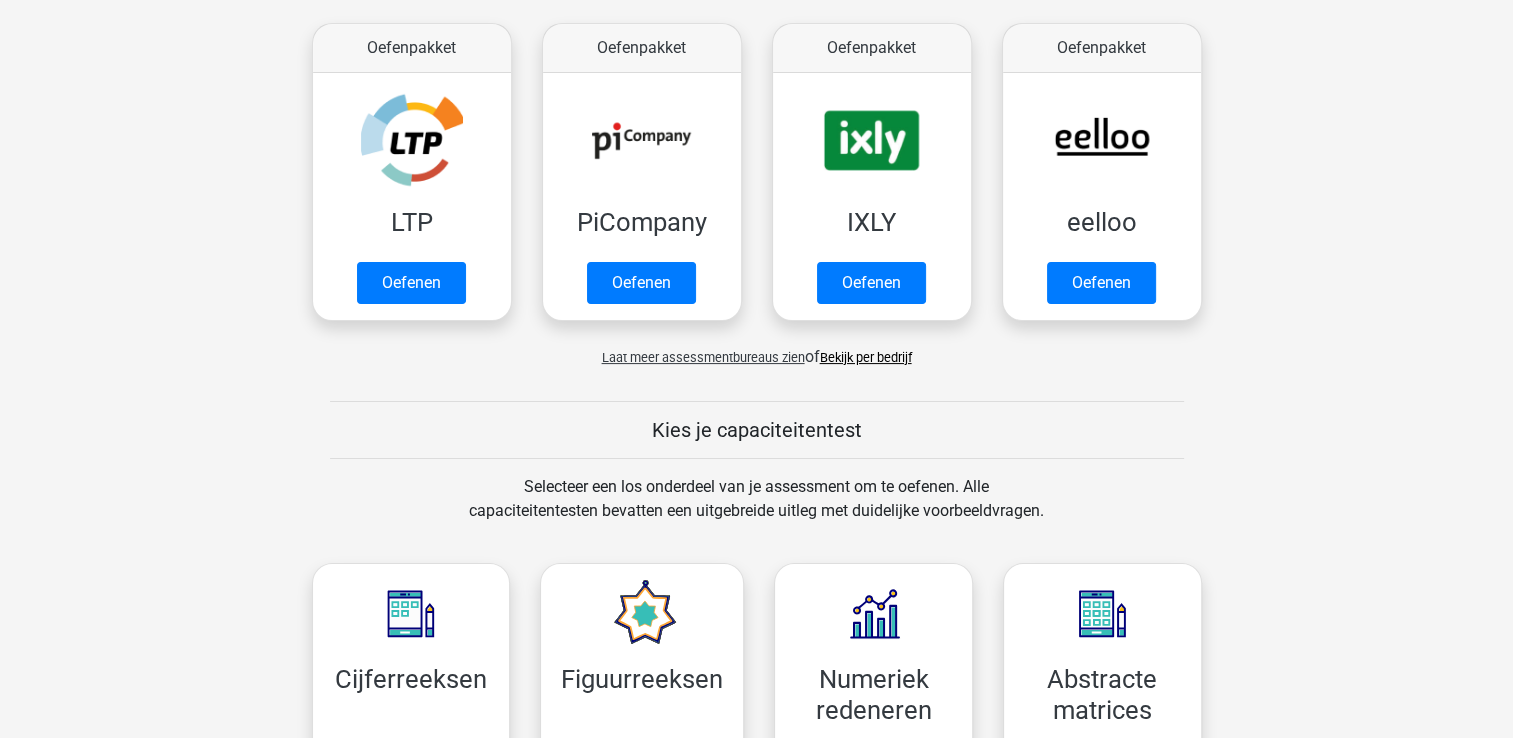 click on "Registreer
Nederlands
English" at bounding box center [756, 1211] 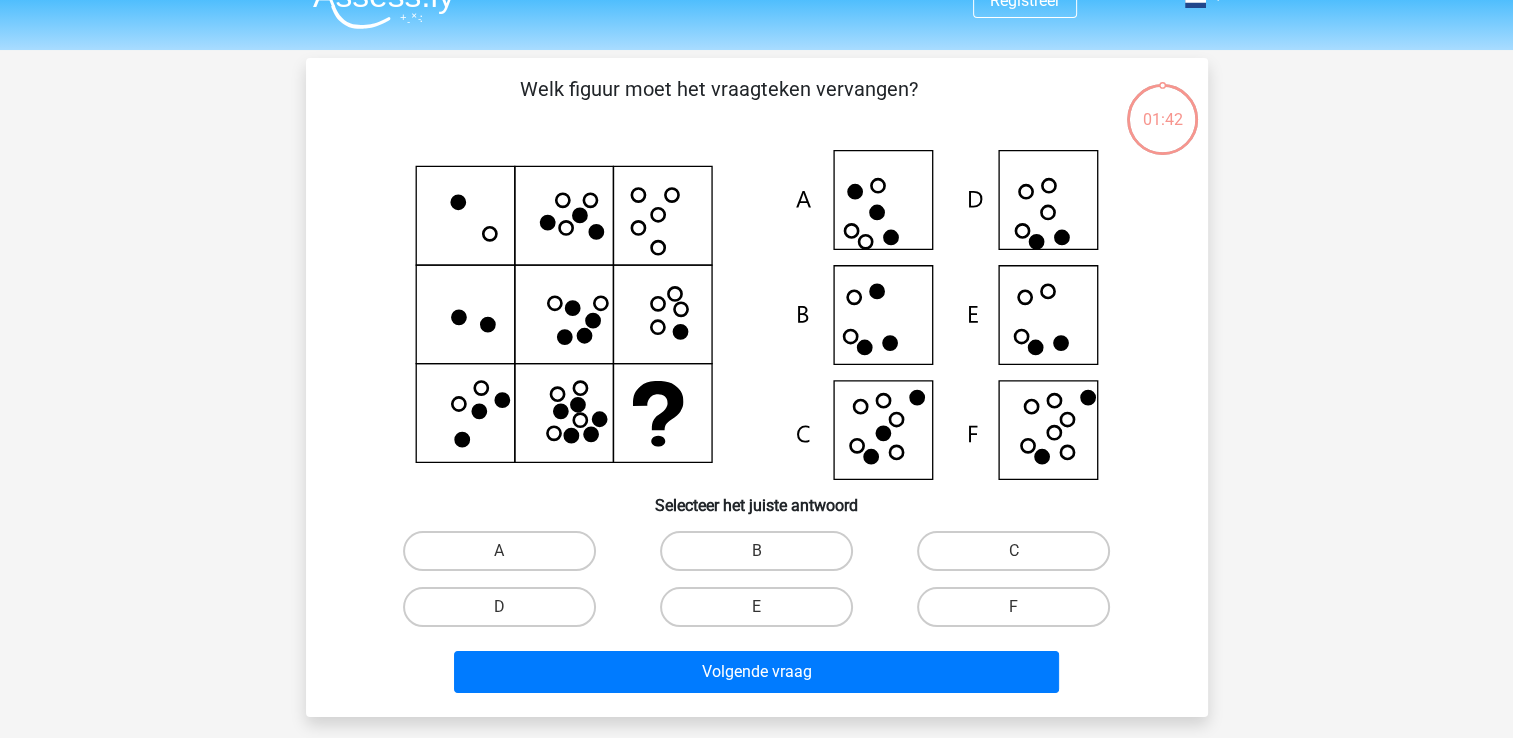 scroll, scrollTop: 0, scrollLeft: 0, axis: both 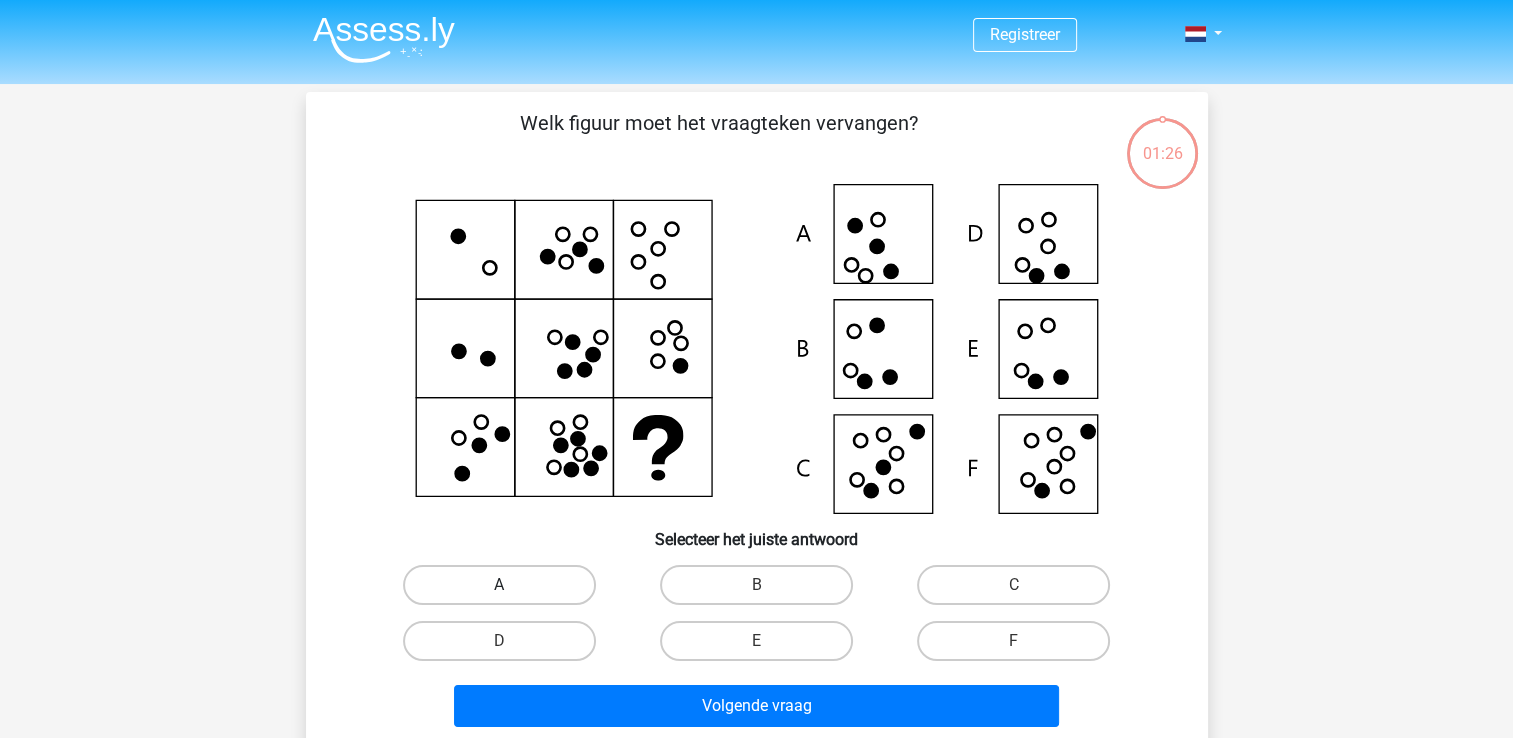 click on "A" at bounding box center [499, 585] 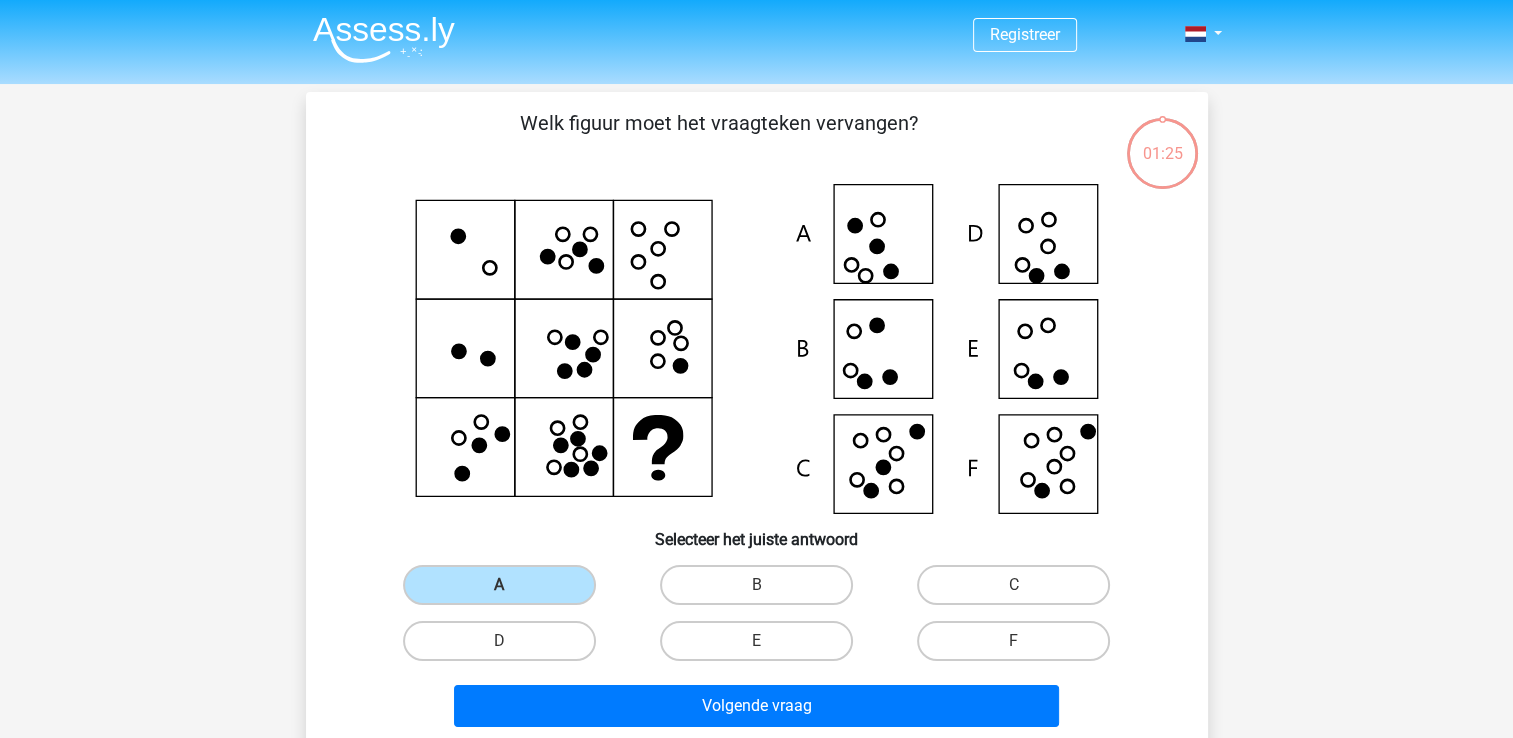 click on "Volgende vraag" at bounding box center [757, 710] 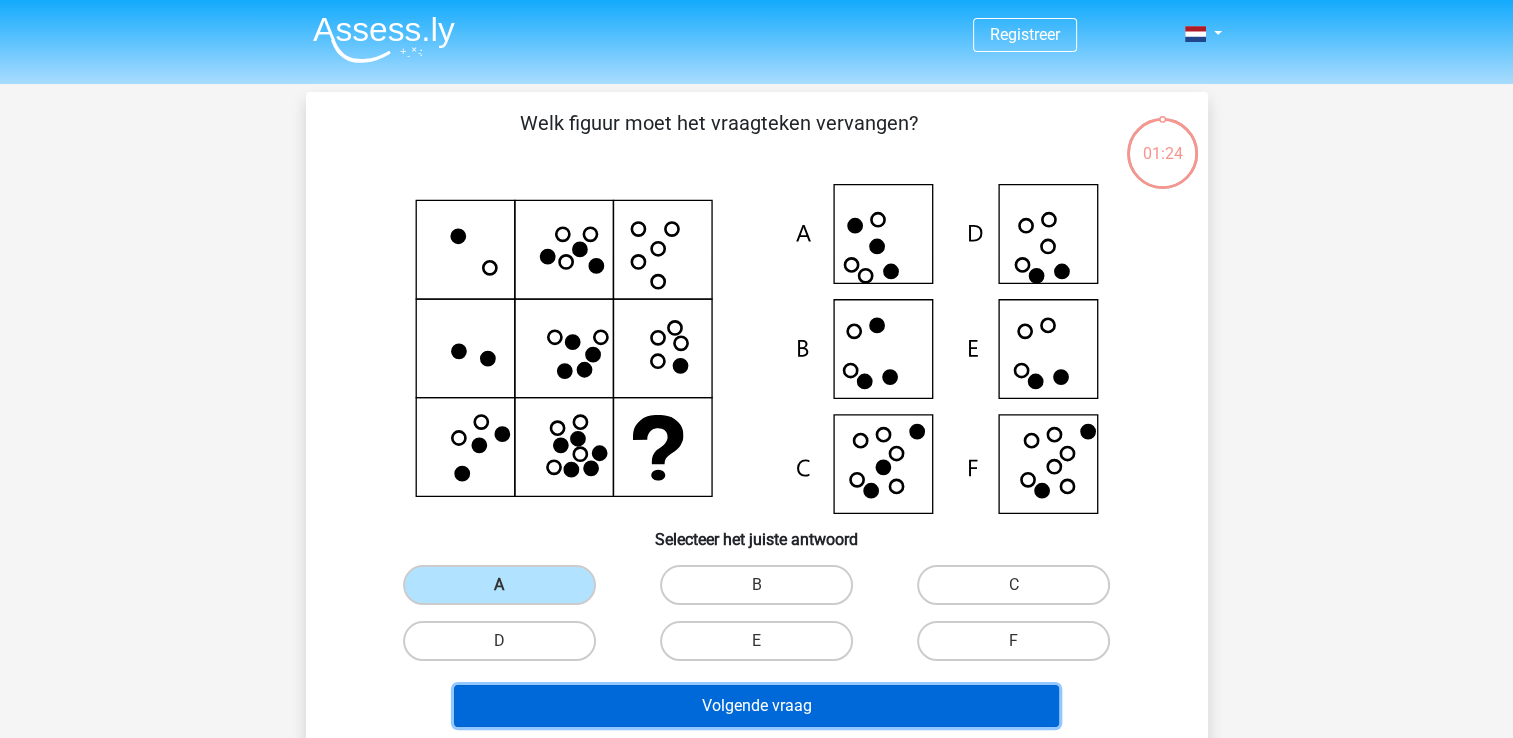 click on "Volgende vraag" at bounding box center [756, 706] 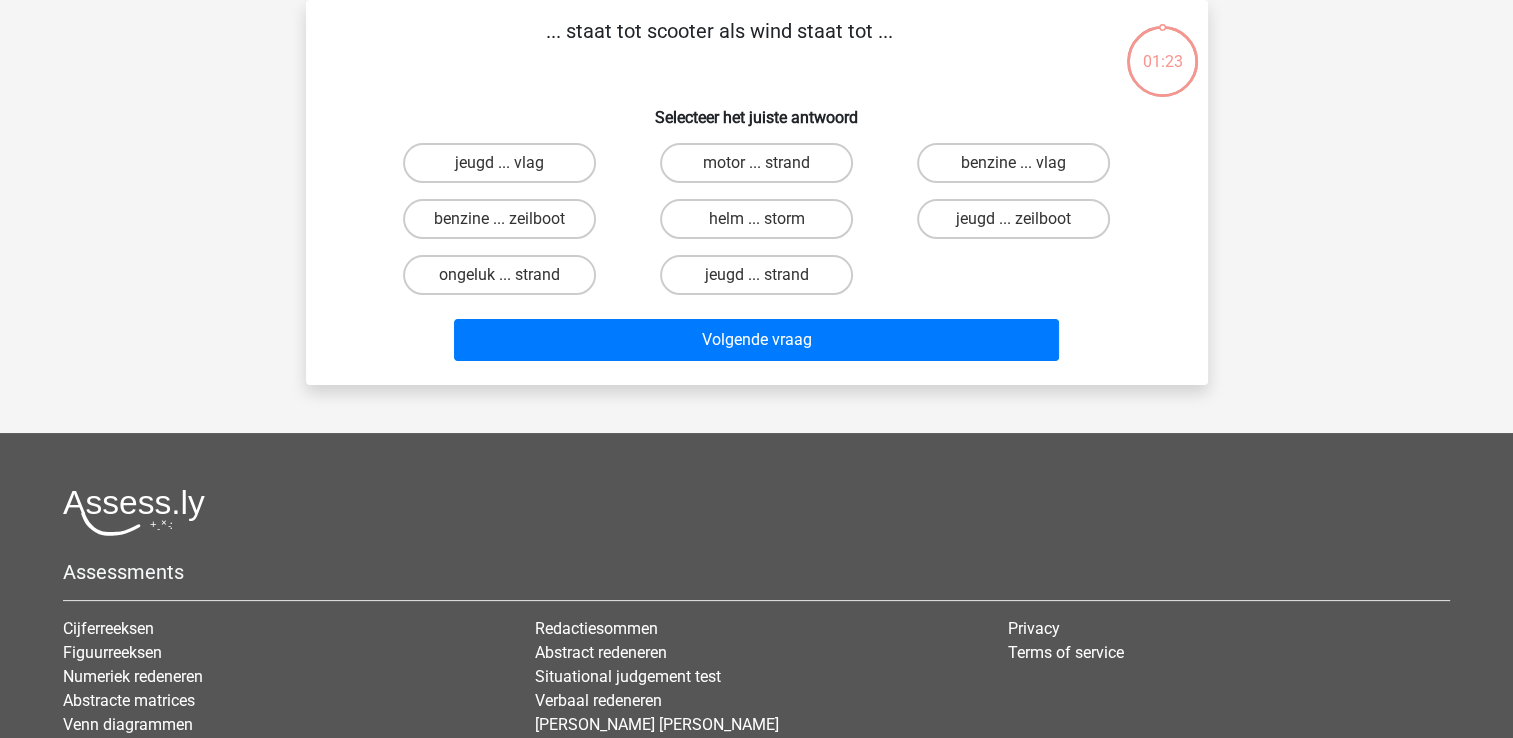 scroll, scrollTop: 0, scrollLeft: 0, axis: both 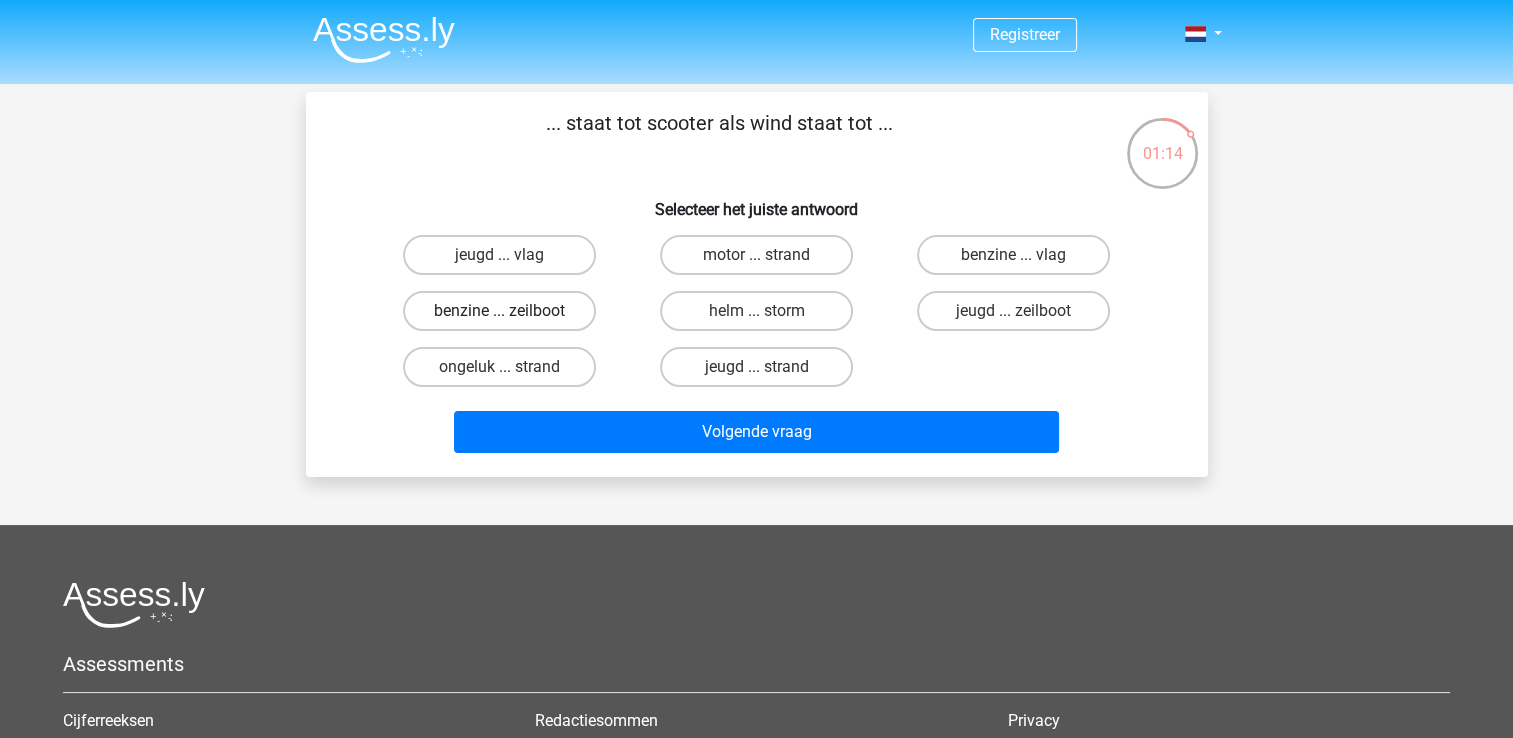 click on "benzine ... zeilboot" at bounding box center [499, 311] 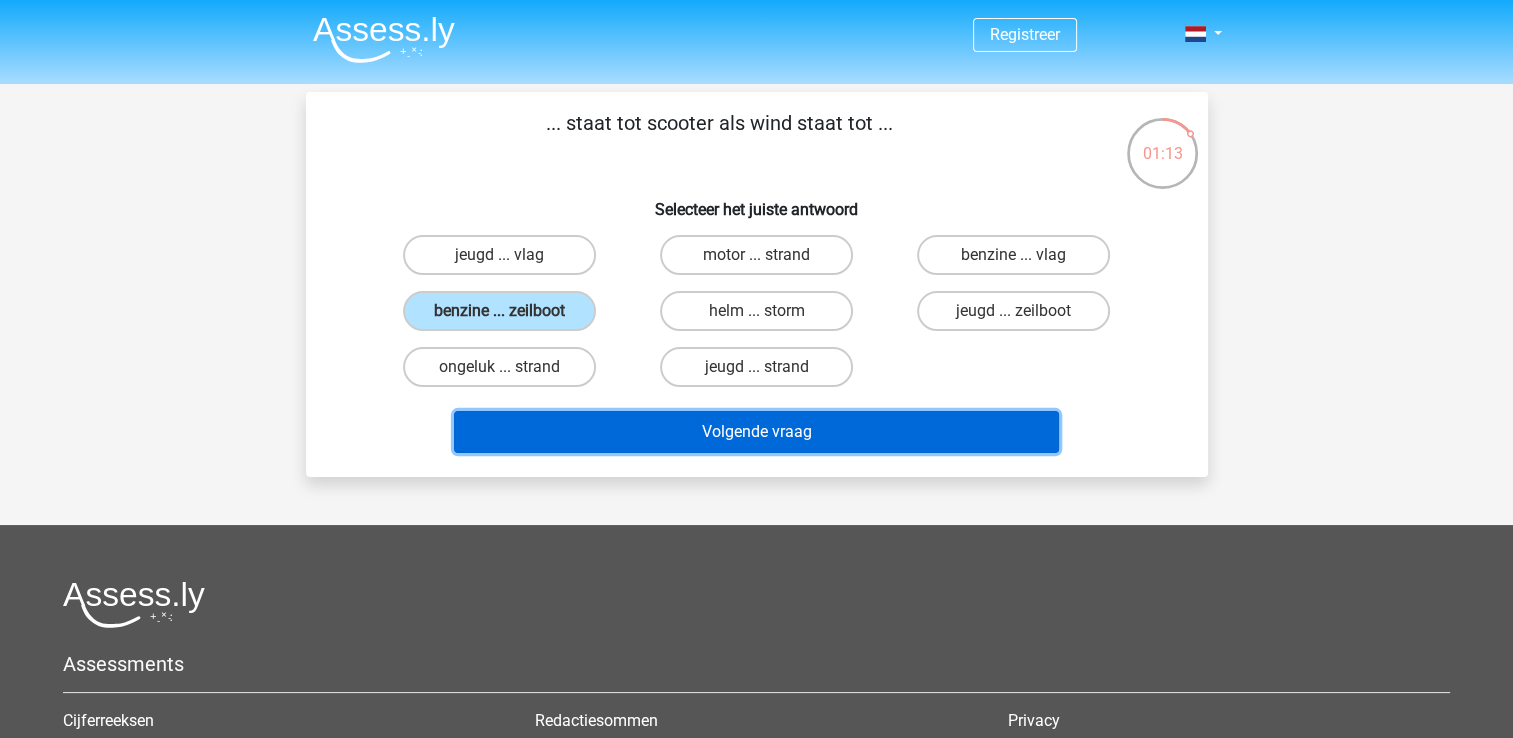 click on "Volgende vraag" at bounding box center [756, 432] 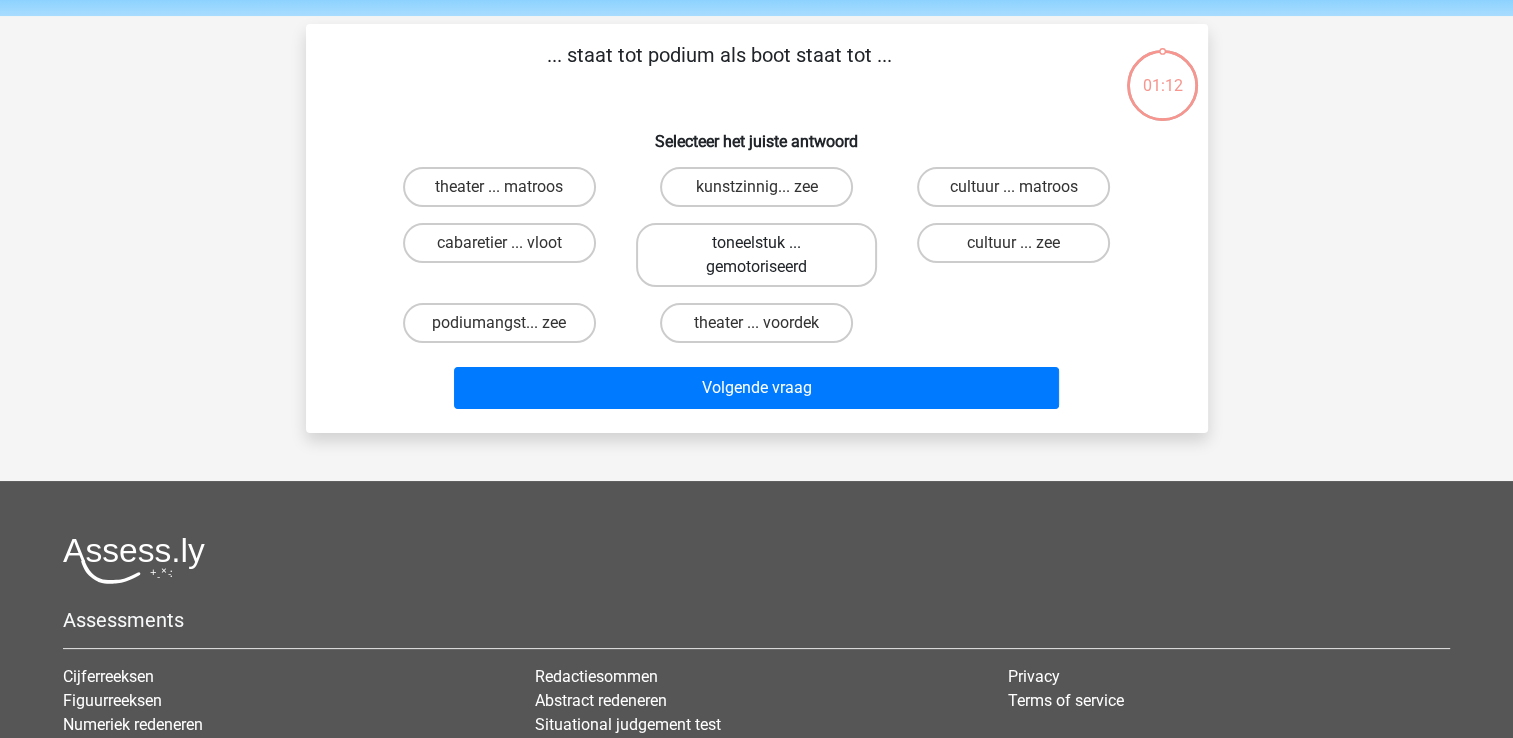 scroll, scrollTop: 92, scrollLeft: 0, axis: vertical 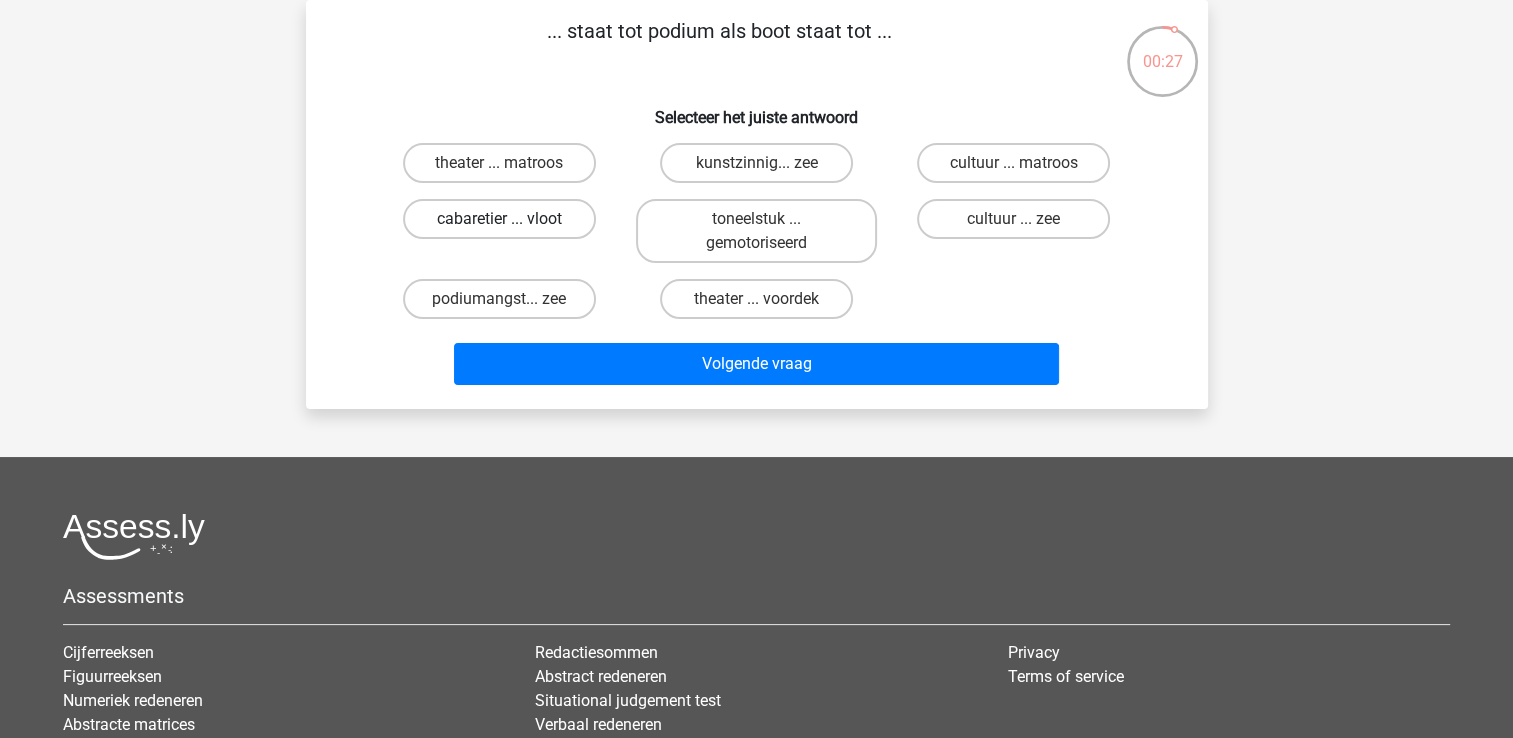click on "cabaretier ... vloot" at bounding box center (499, 219) 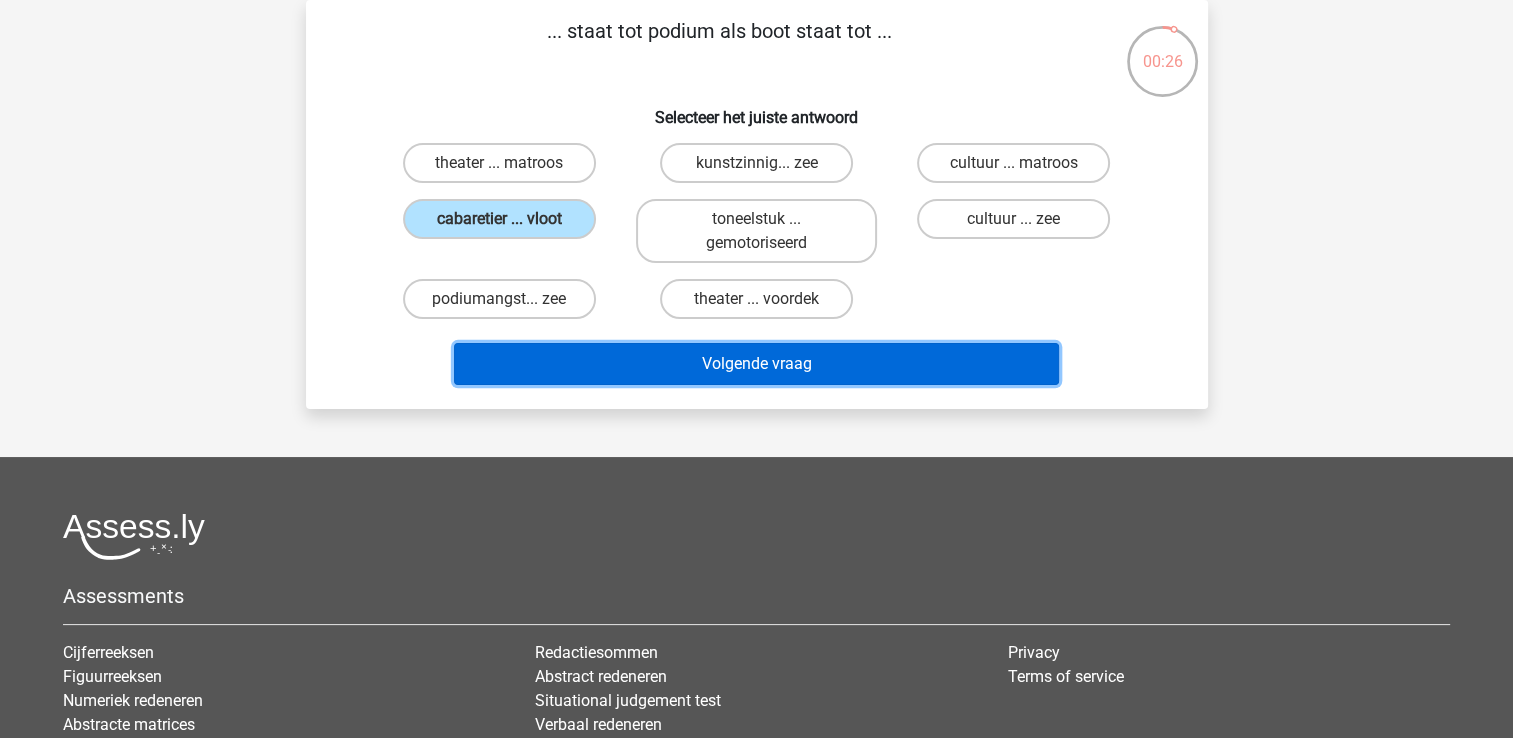 click on "Volgende vraag" at bounding box center [756, 364] 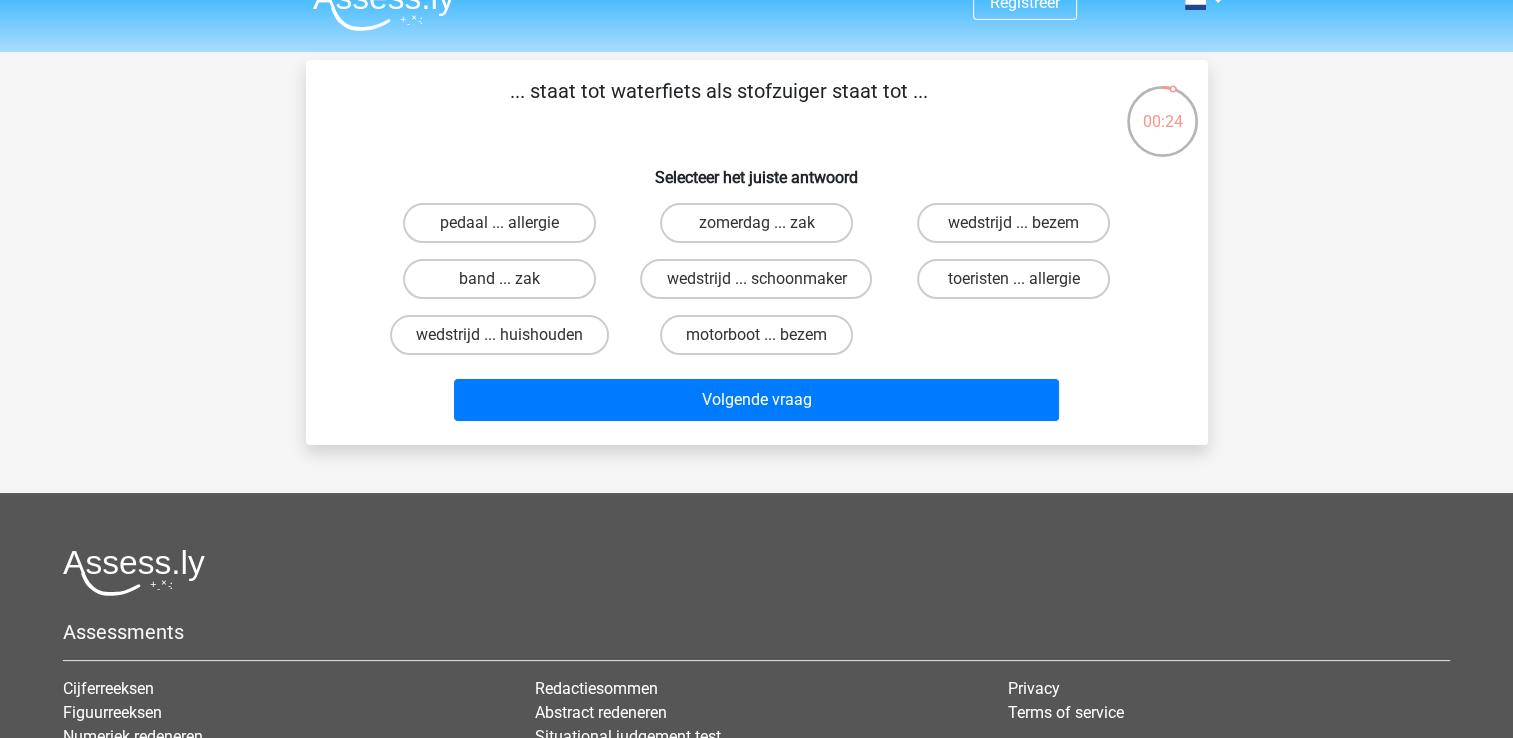 scroll, scrollTop: 0, scrollLeft: 0, axis: both 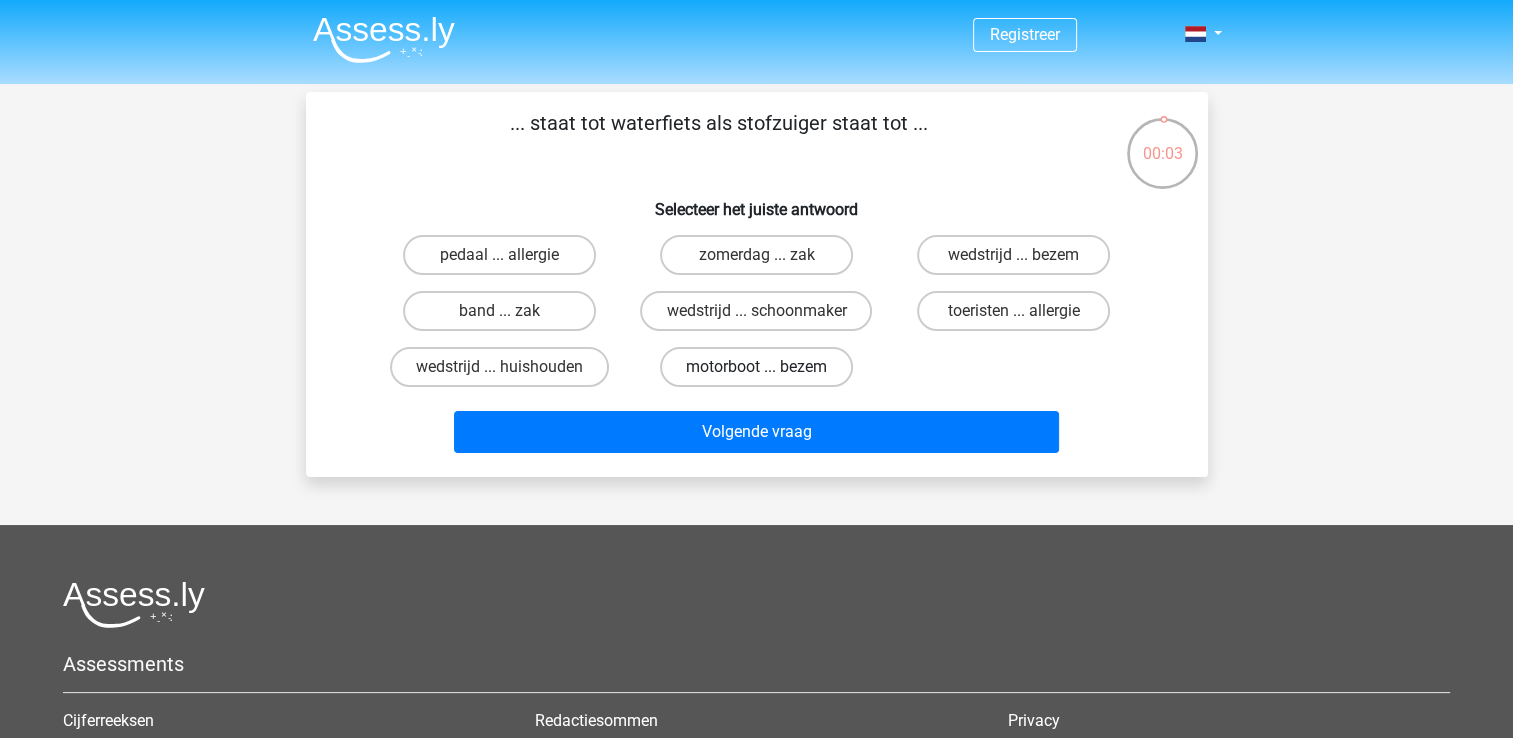 click on "motorboot ... bezem" at bounding box center (756, 367) 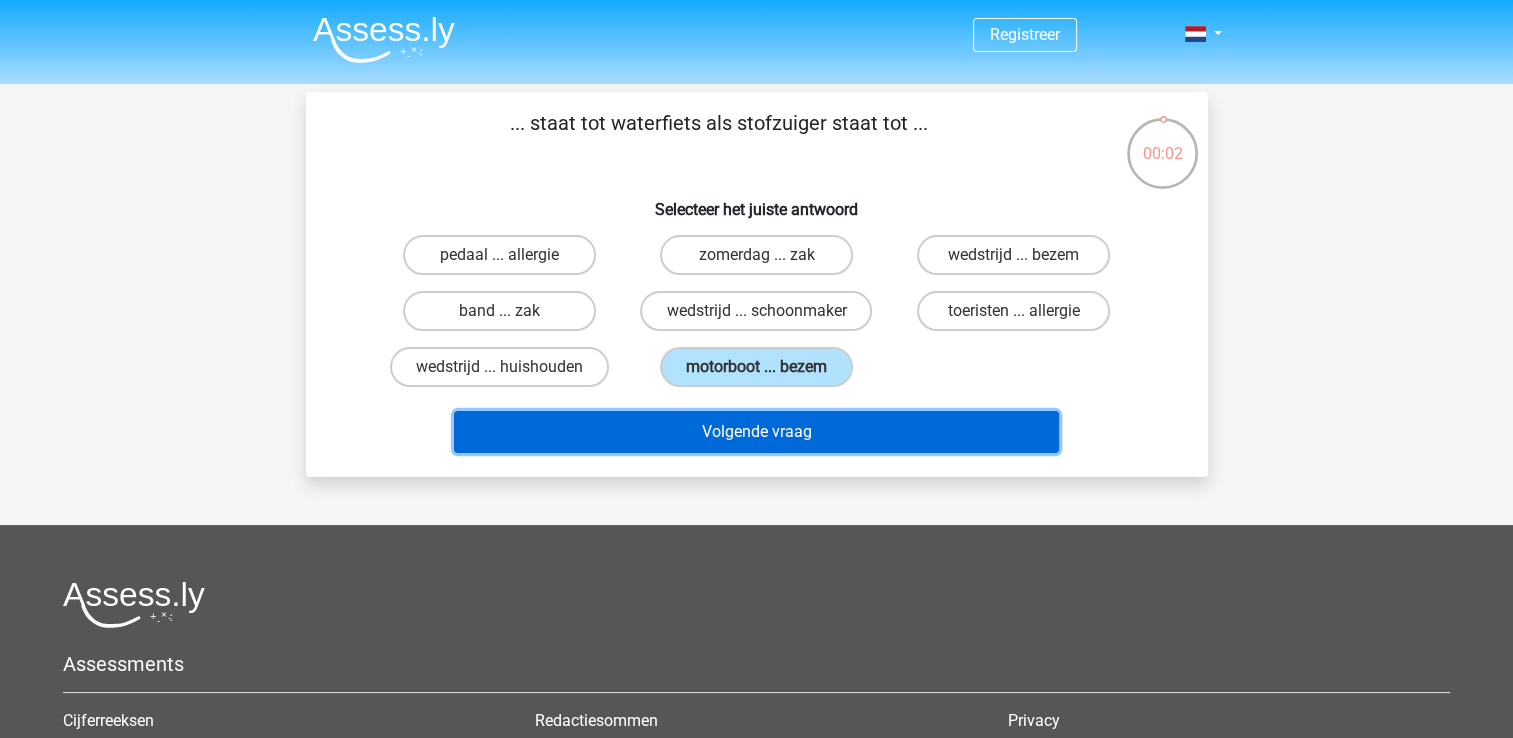 click on "Volgende vraag" at bounding box center (756, 432) 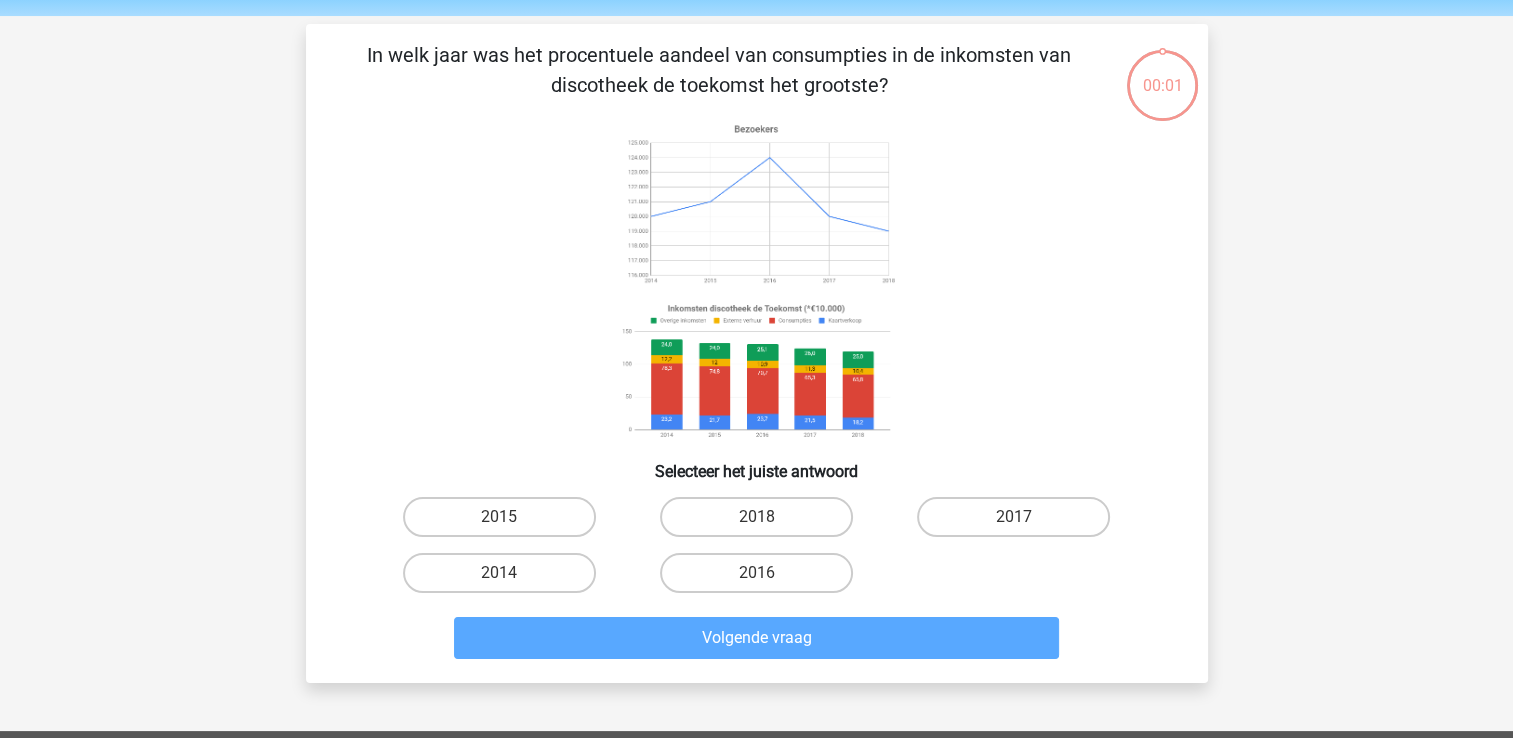 scroll, scrollTop: 92, scrollLeft: 0, axis: vertical 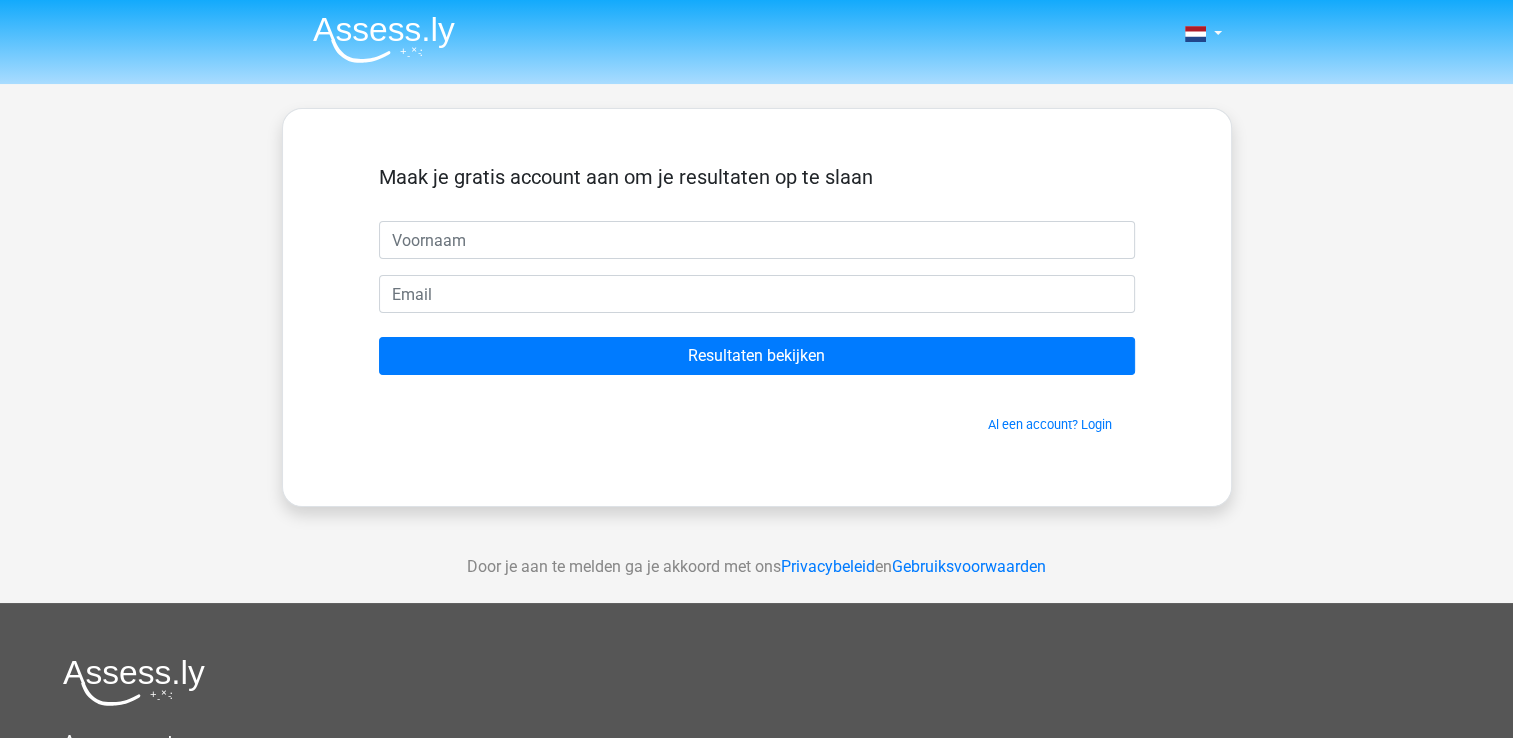 click at bounding box center [757, 240] 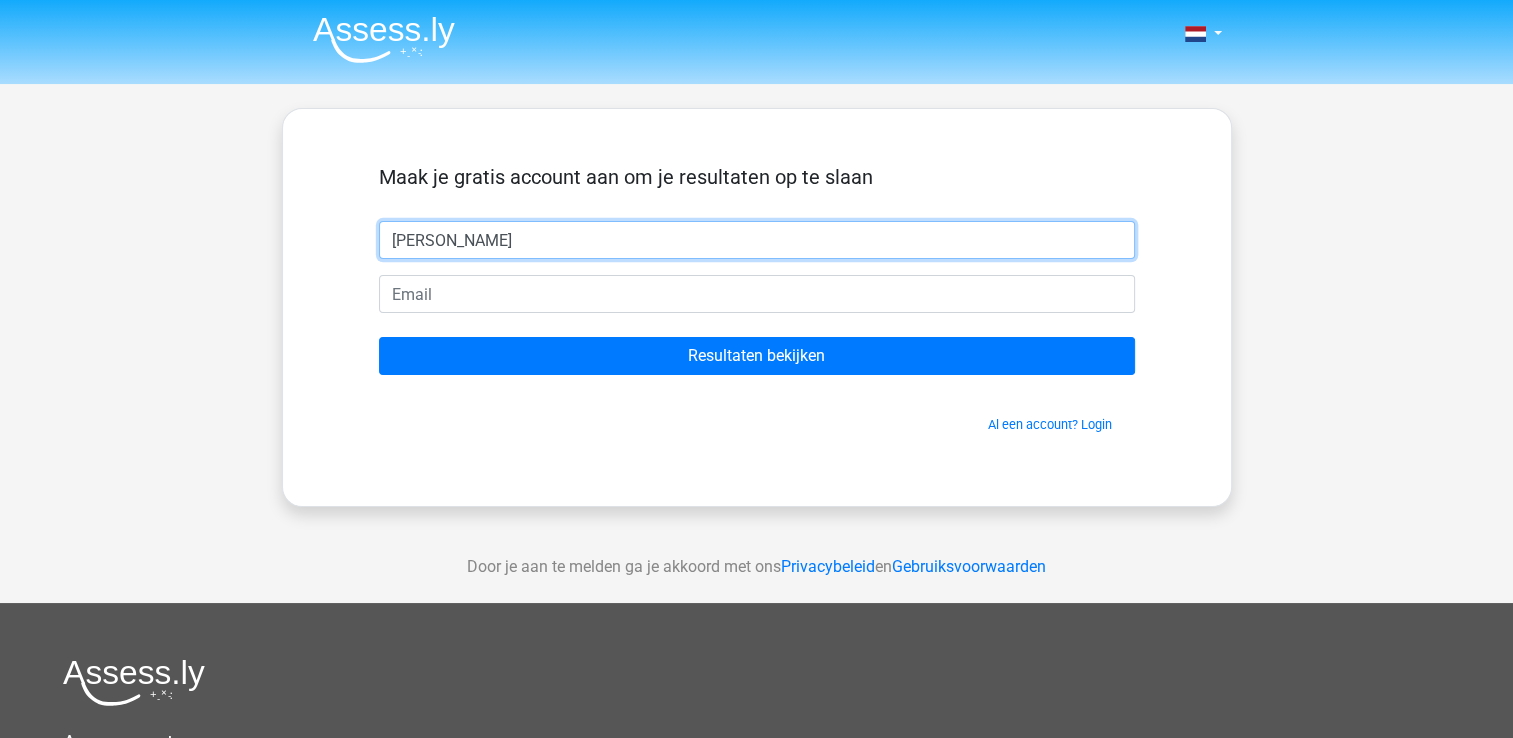 click on "Silvio" at bounding box center [757, 240] 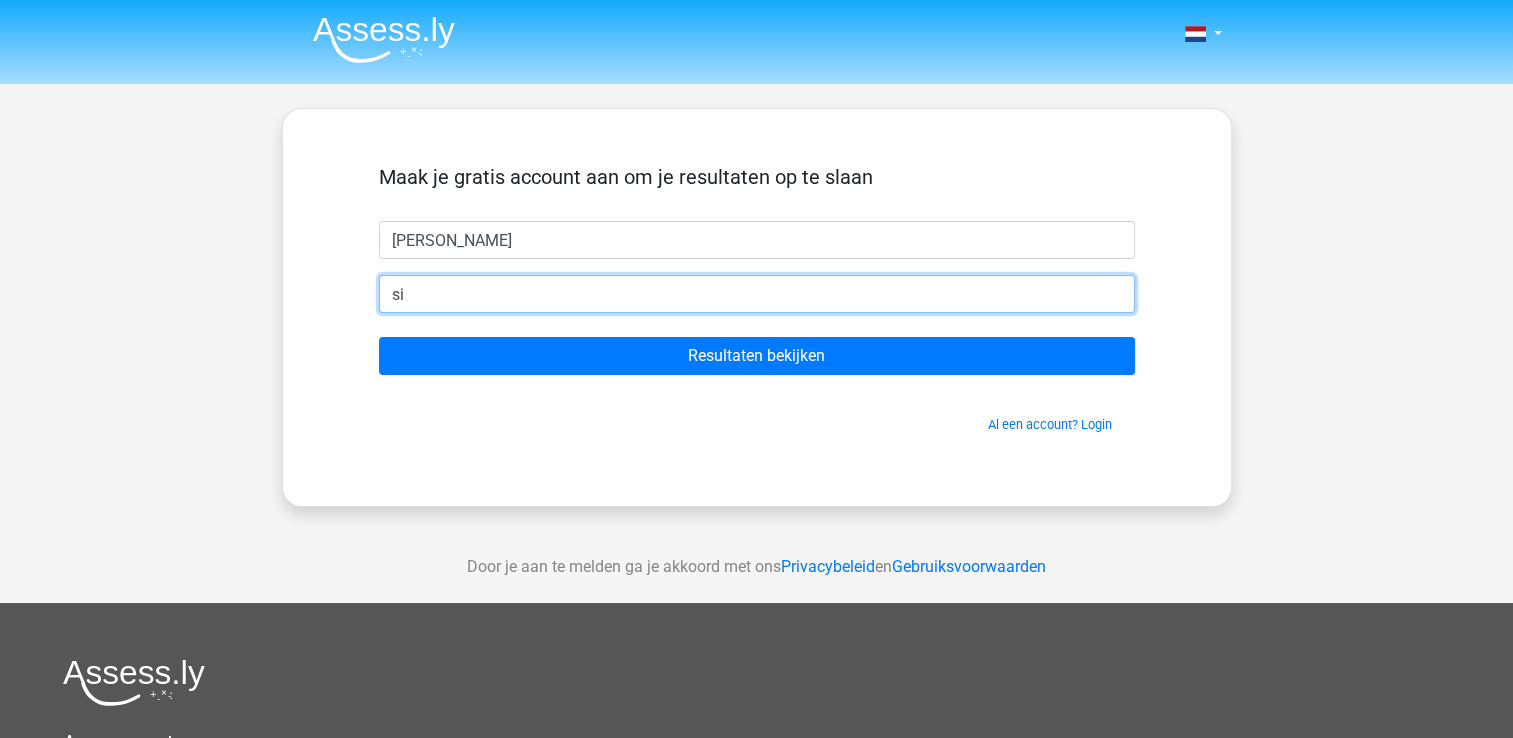 type on "s" 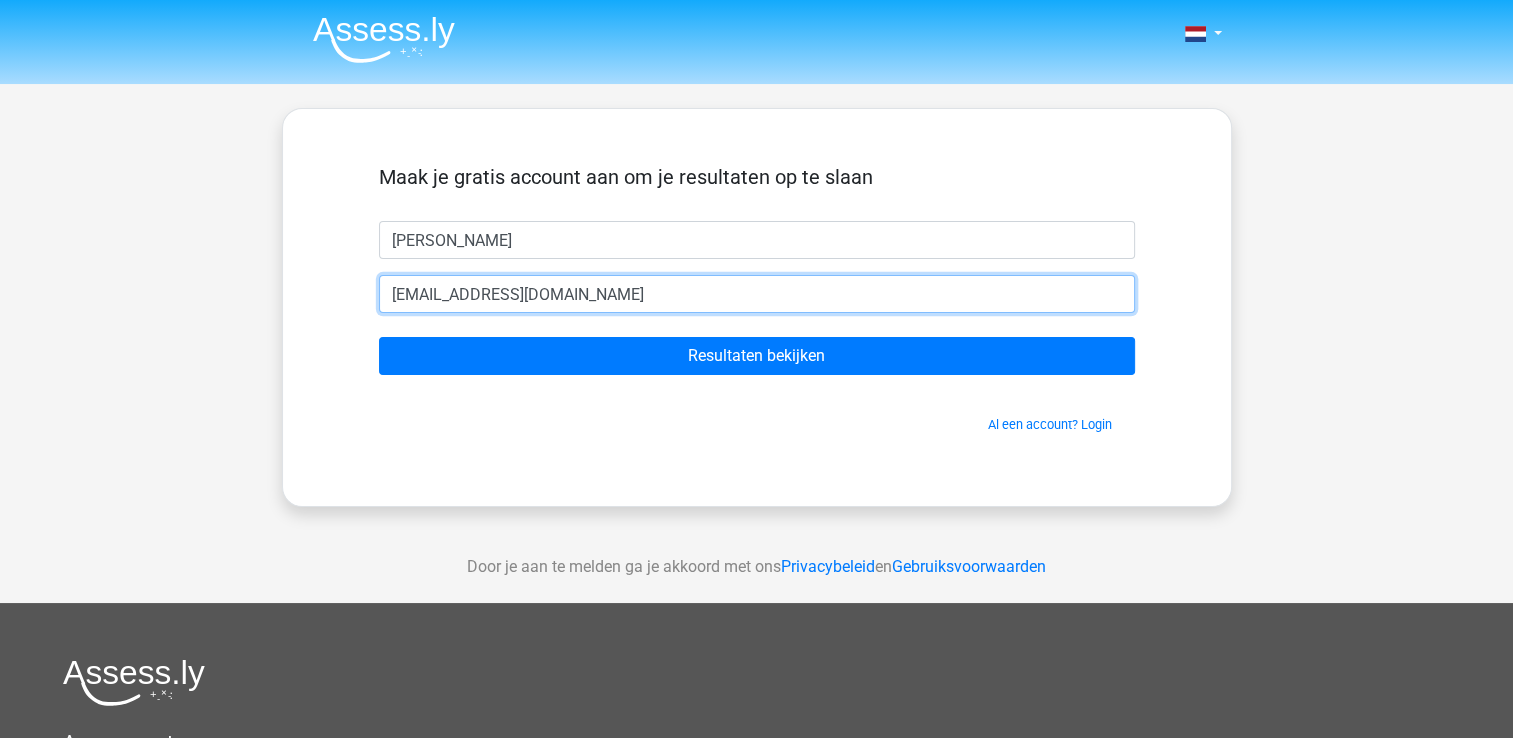 type on "silviovanmaasbommel@gmail.com" 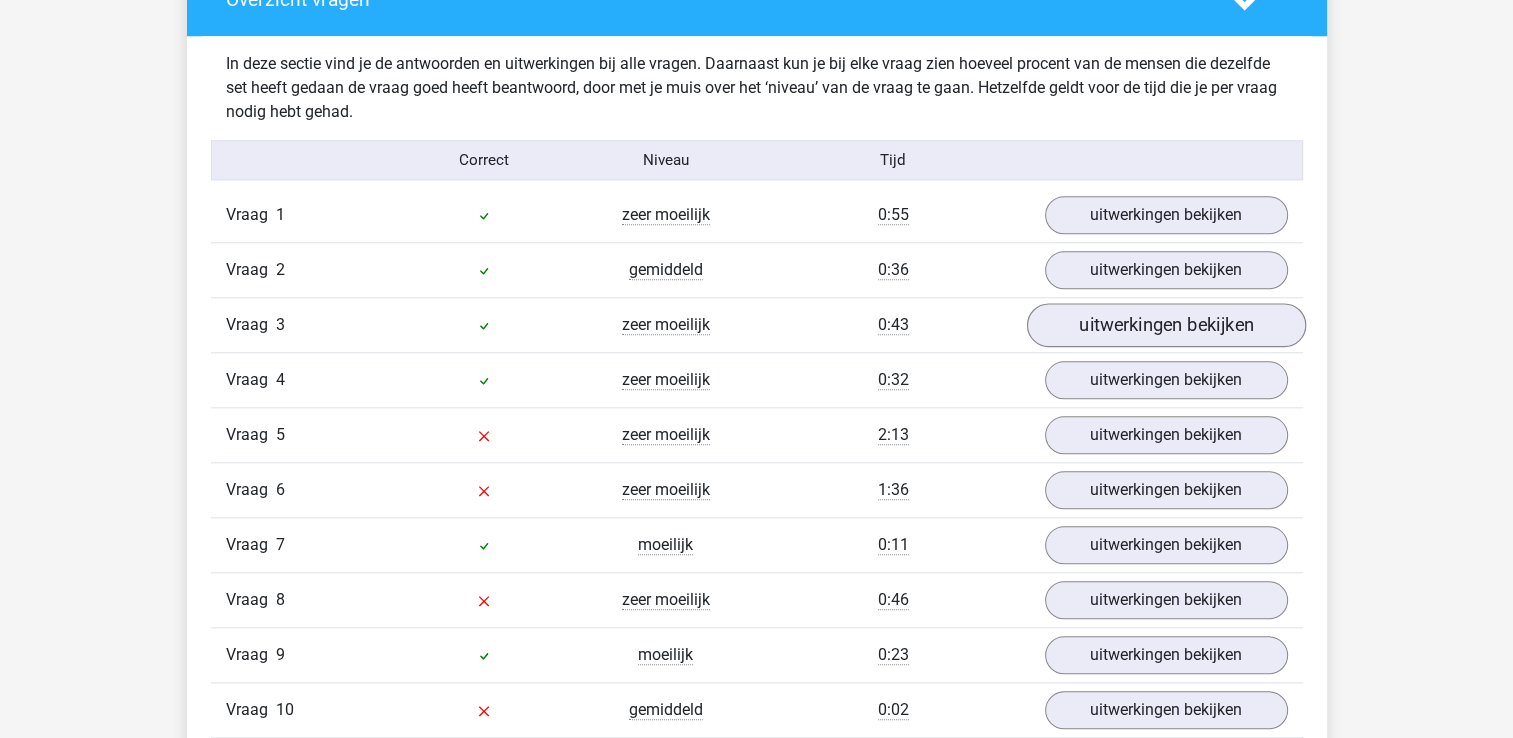 scroll, scrollTop: 2100, scrollLeft: 0, axis: vertical 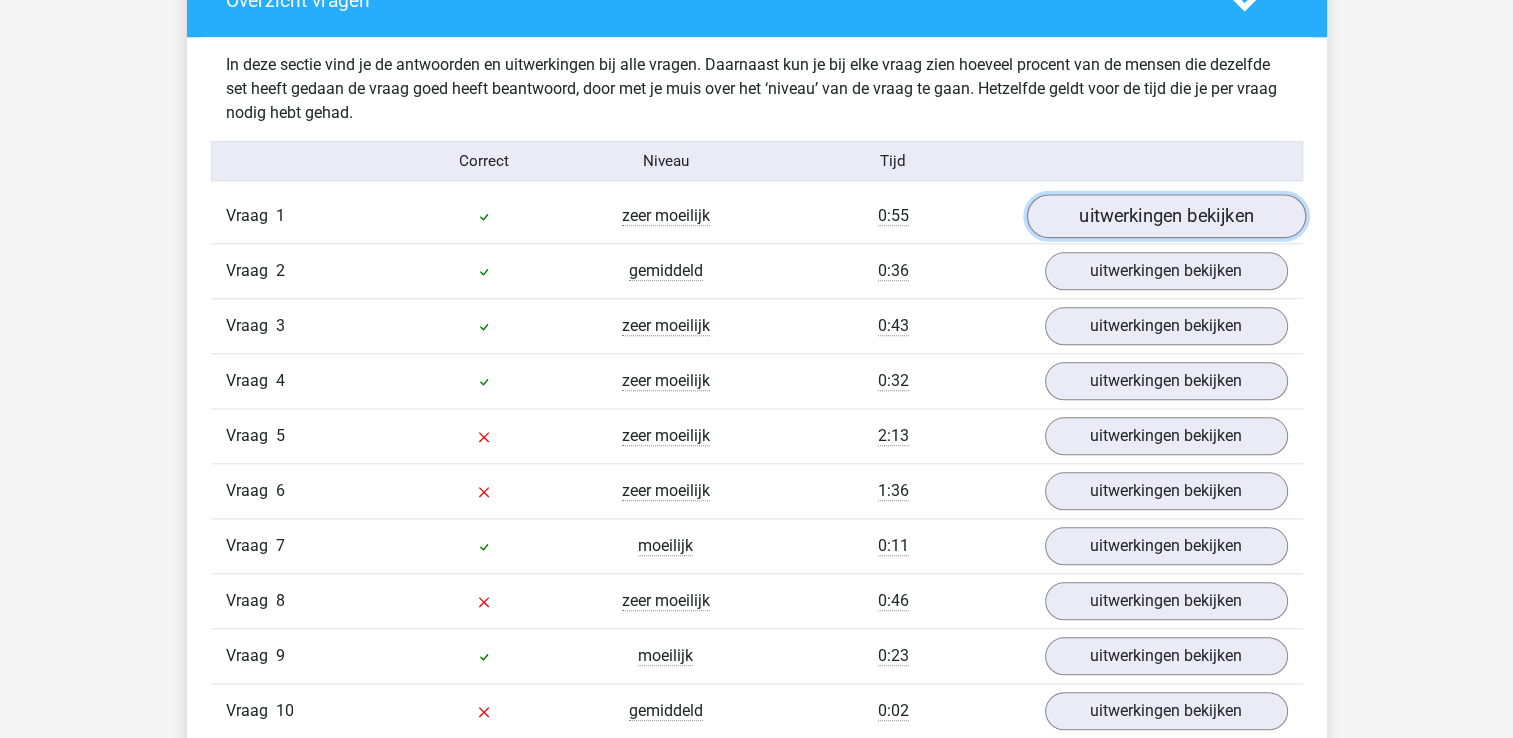 click on "uitwerkingen bekijken" at bounding box center (1165, 217) 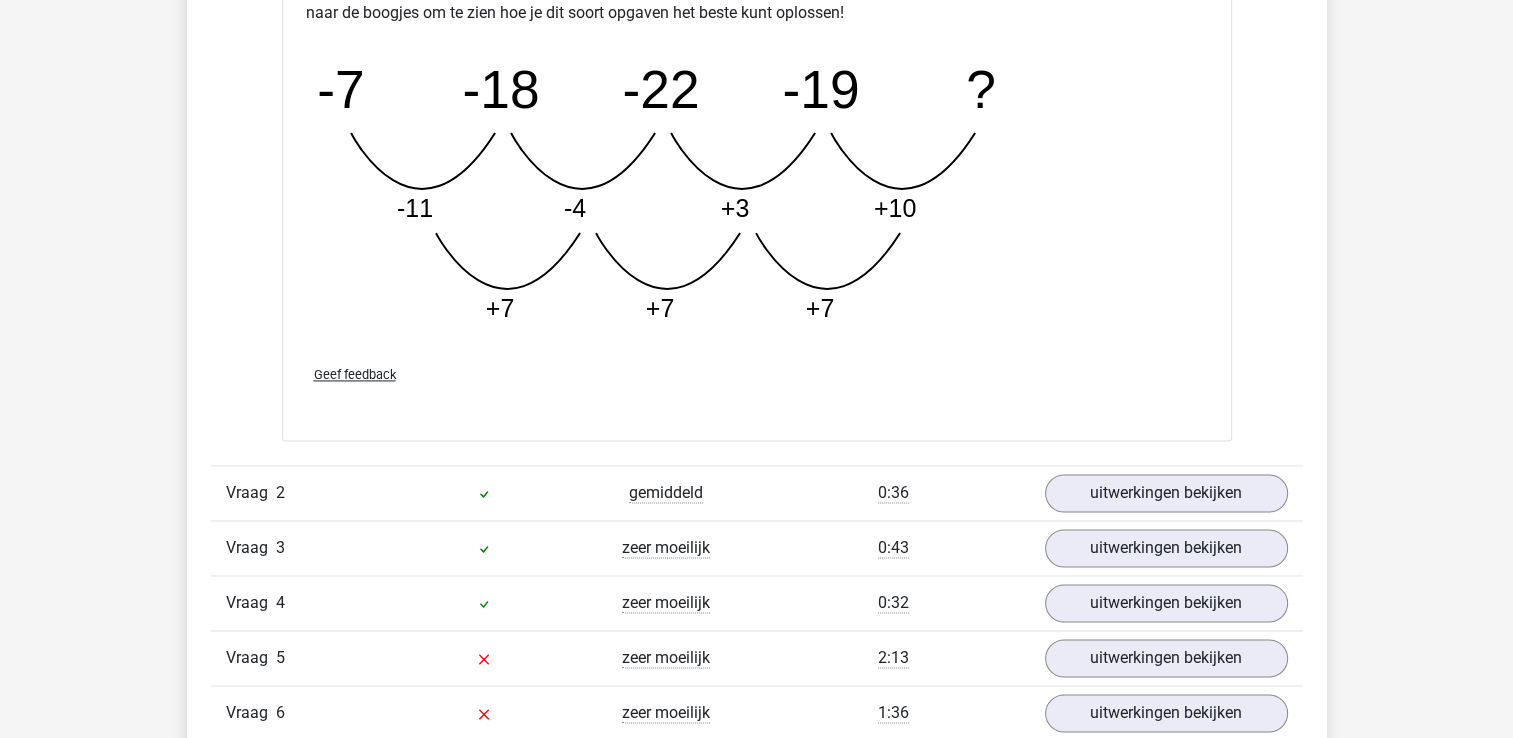 scroll, scrollTop: 3200, scrollLeft: 0, axis: vertical 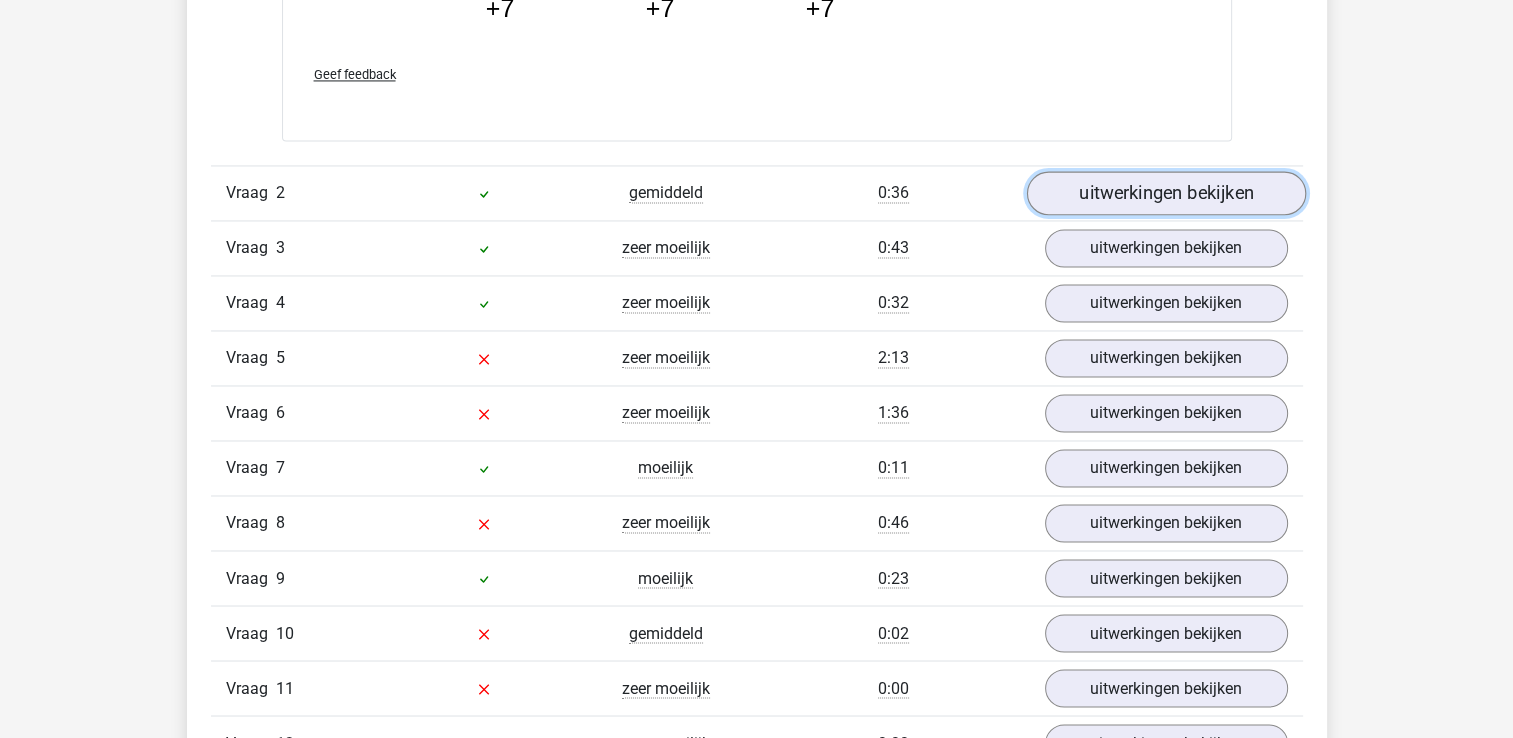 click on "uitwerkingen bekijken" at bounding box center (1165, 193) 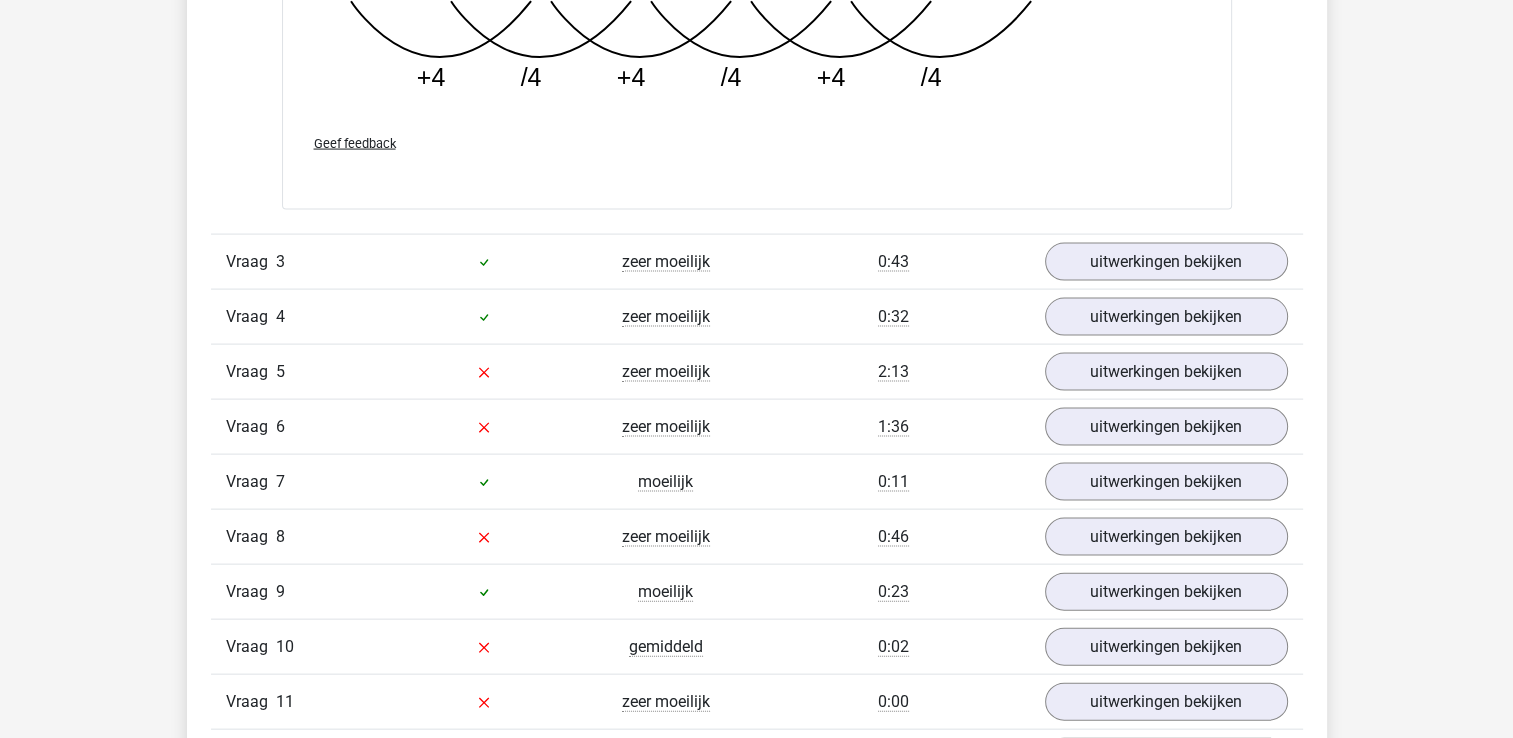 scroll, scrollTop: 4300, scrollLeft: 0, axis: vertical 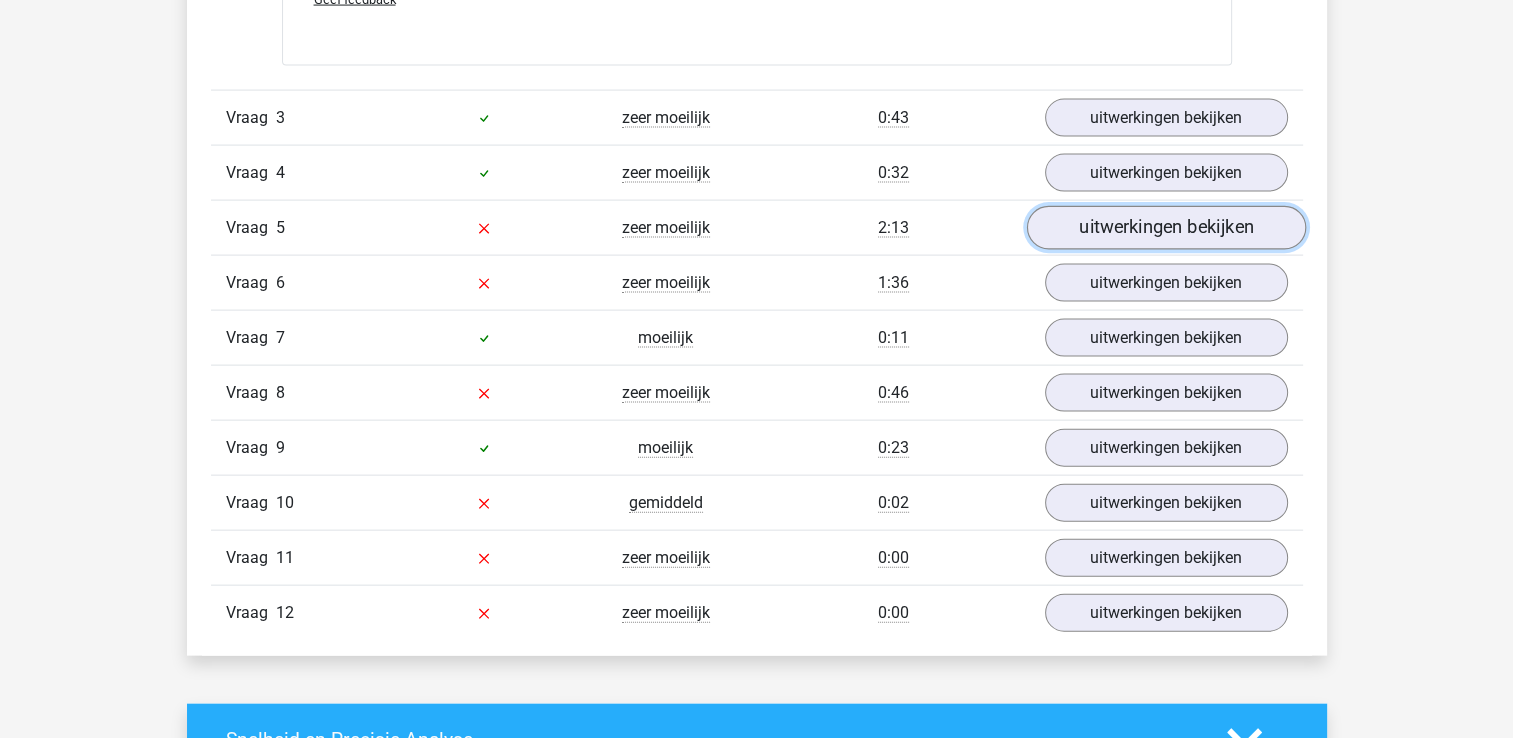 click on "uitwerkingen bekijken" at bounding box center [1165, 228] 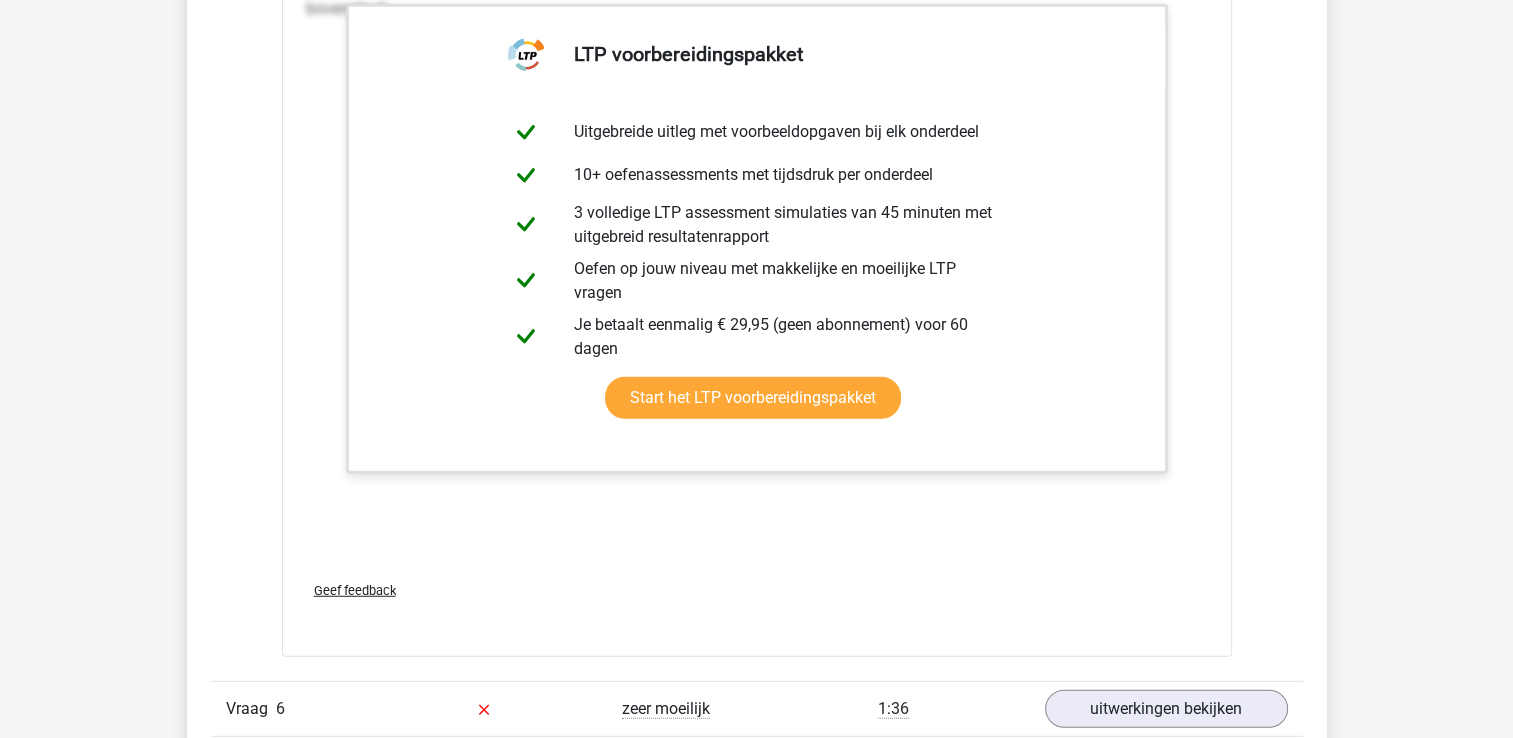 scroll, scrollTop: 5600, scrollLeft: 0, axis: vertical 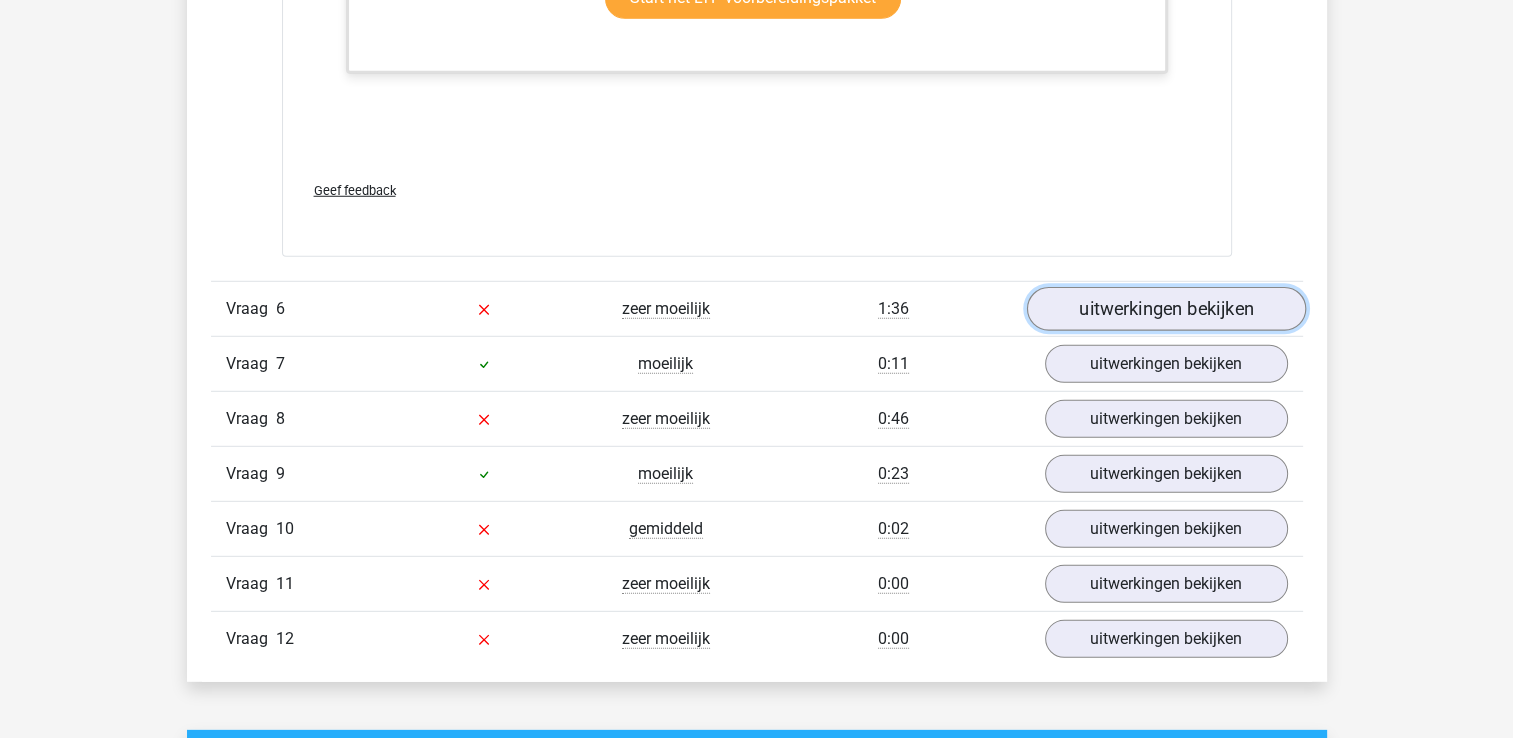 click on "uitwerkingen bekijken" at bounding box center (1165, 309) 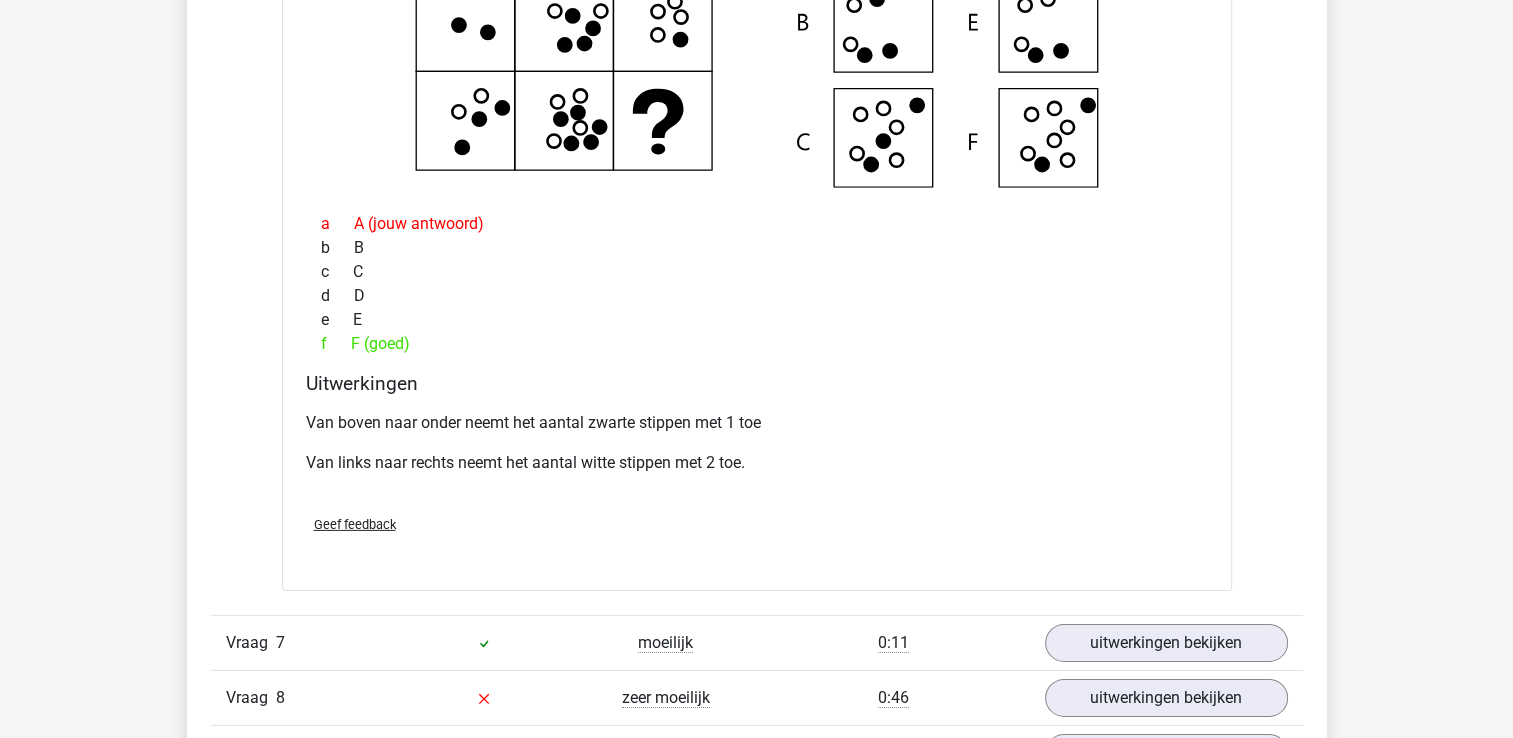 scroll, scrollTop: 6500, scrollLeft: 0, axis: vertical 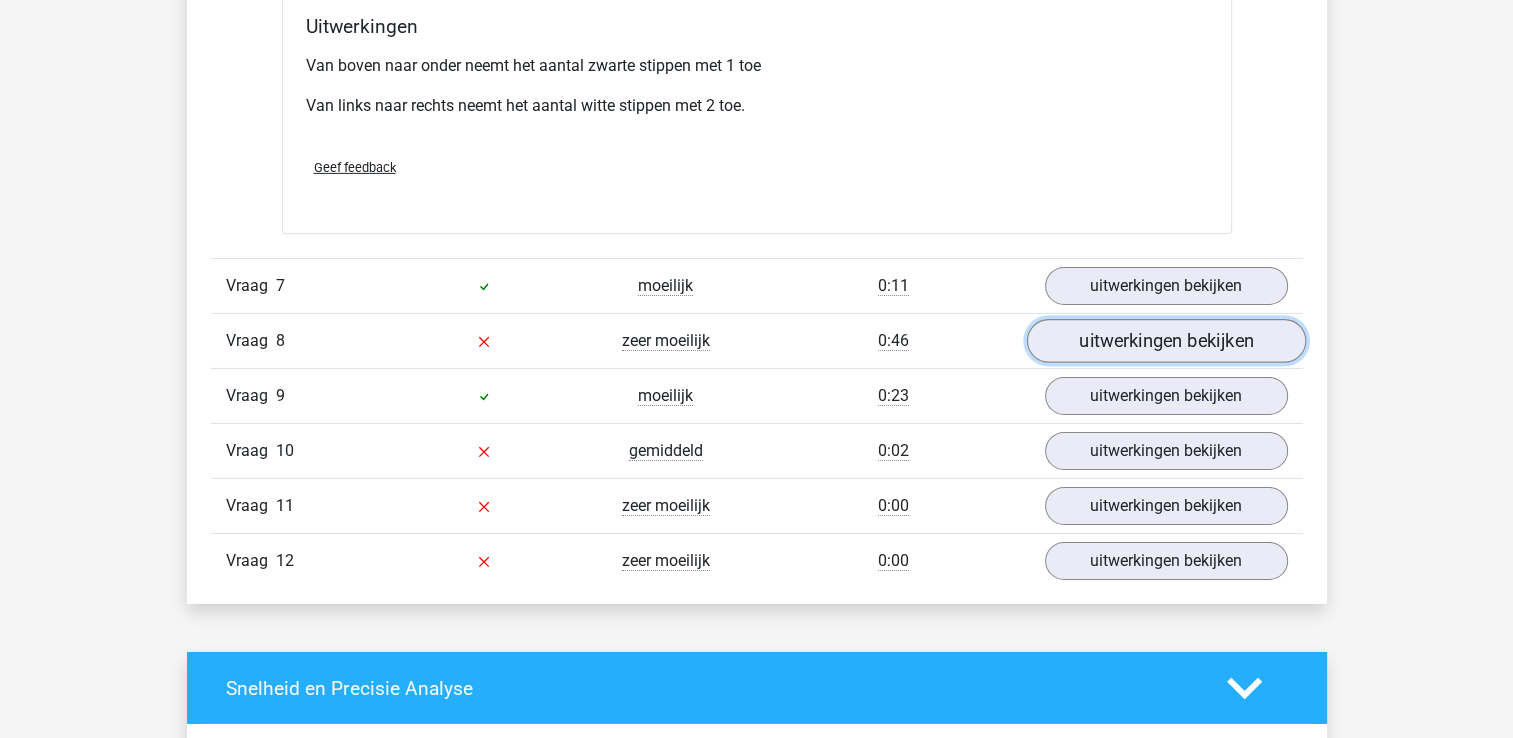 click on "uitwerkingen bekijken" at bounding box center [1165, 341] 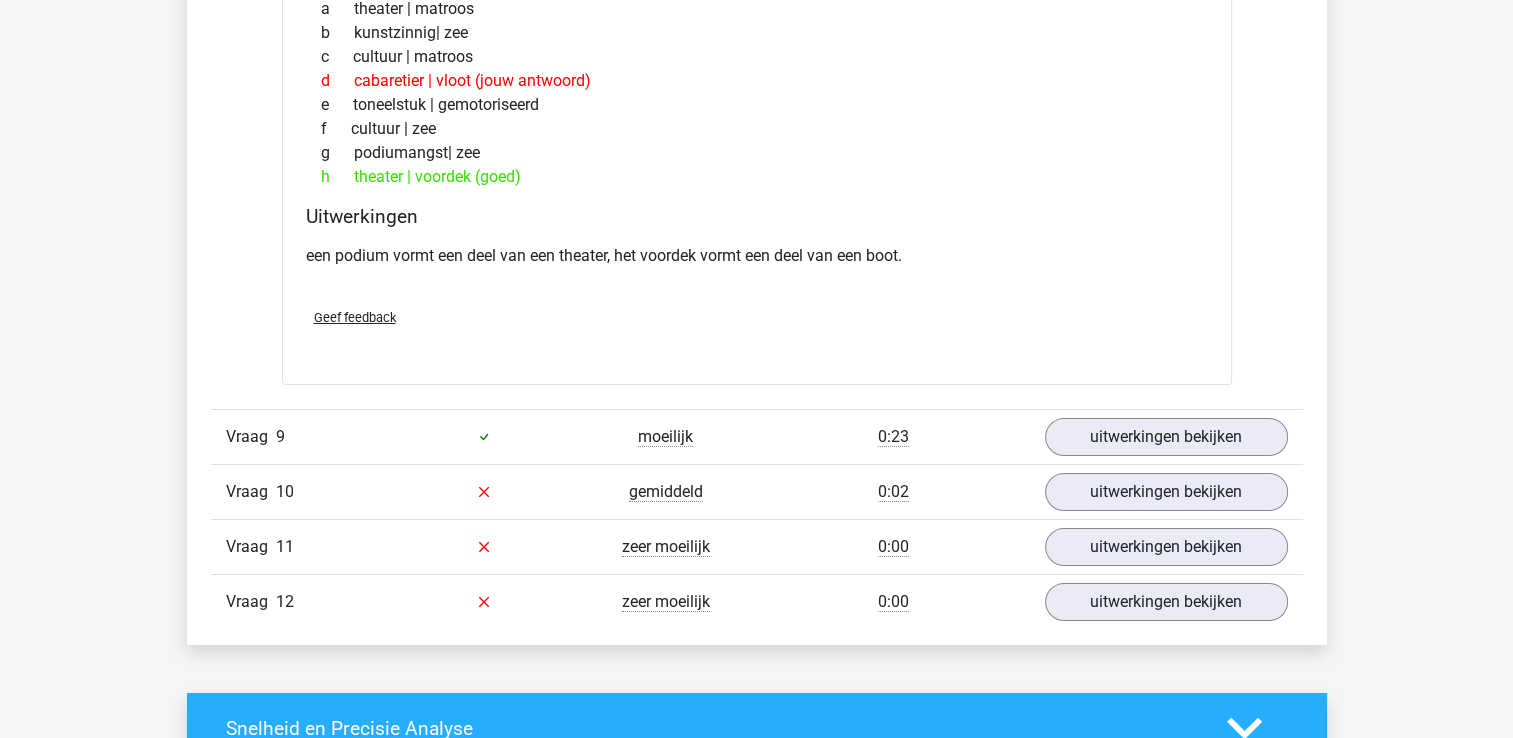 scroll, scrollTop: 7100, scrollLeft: 0, axis: vertical 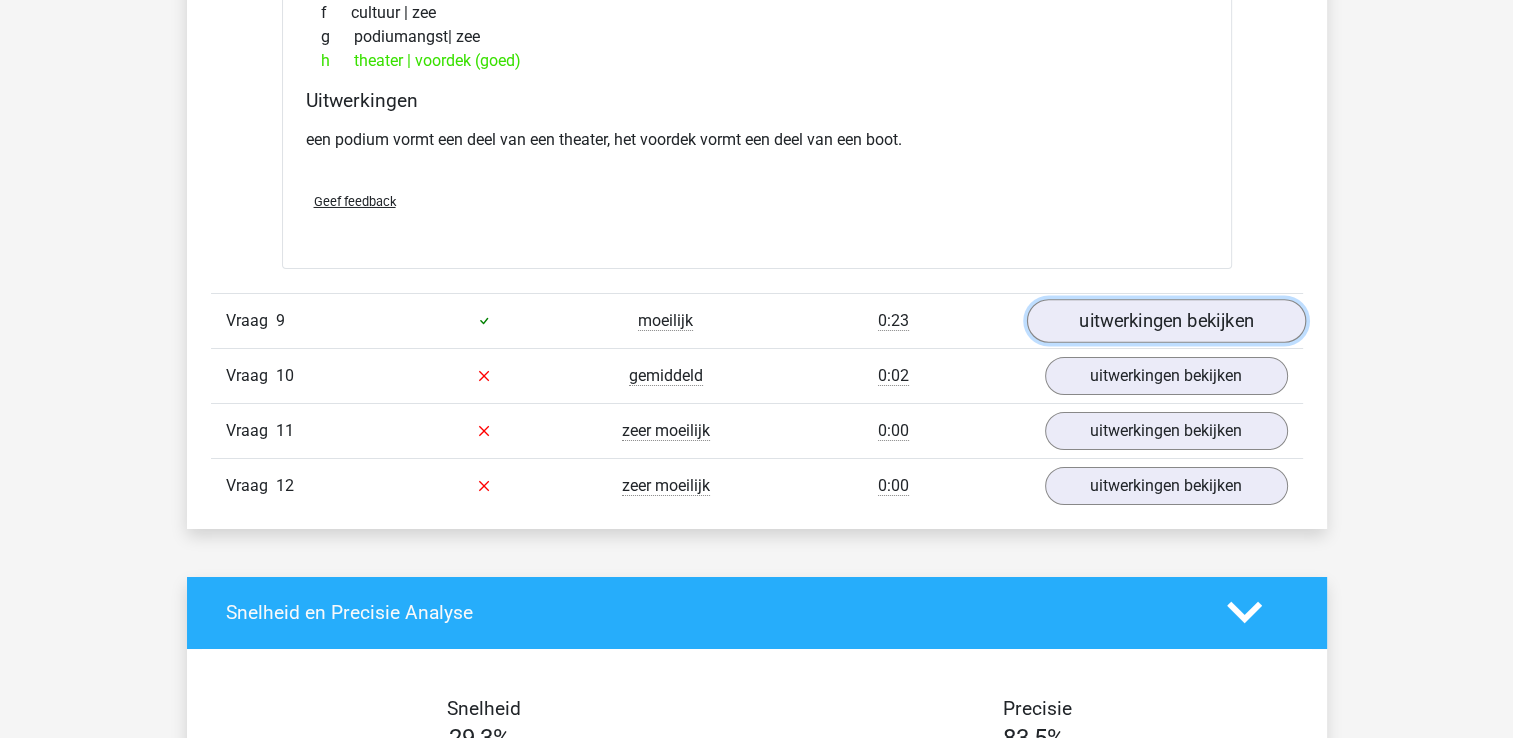 click on "uitwerkingen bekijken" at bounding box center (1165, 321) 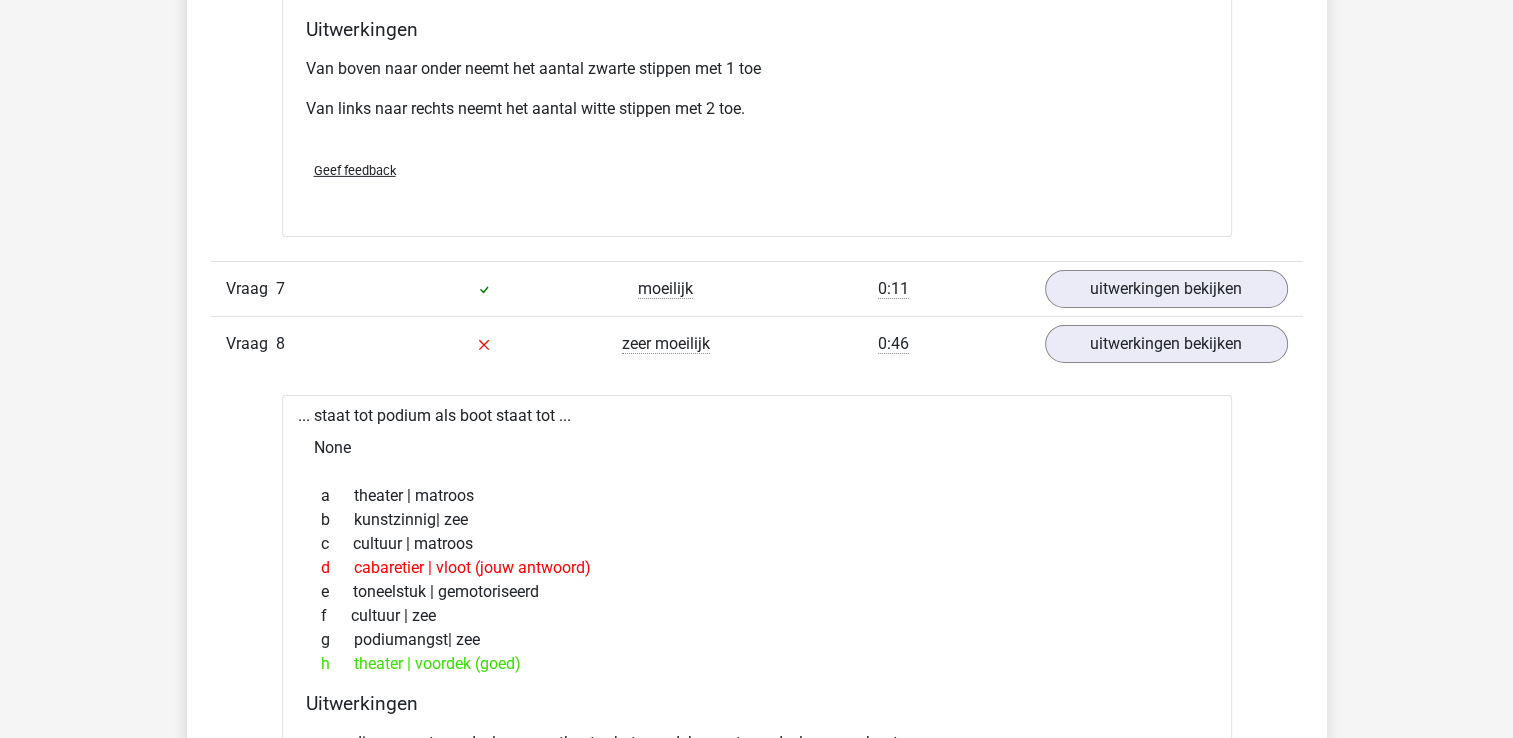 scroll, scrollTop: 6400, scrollLeft: 0, axis: vertical 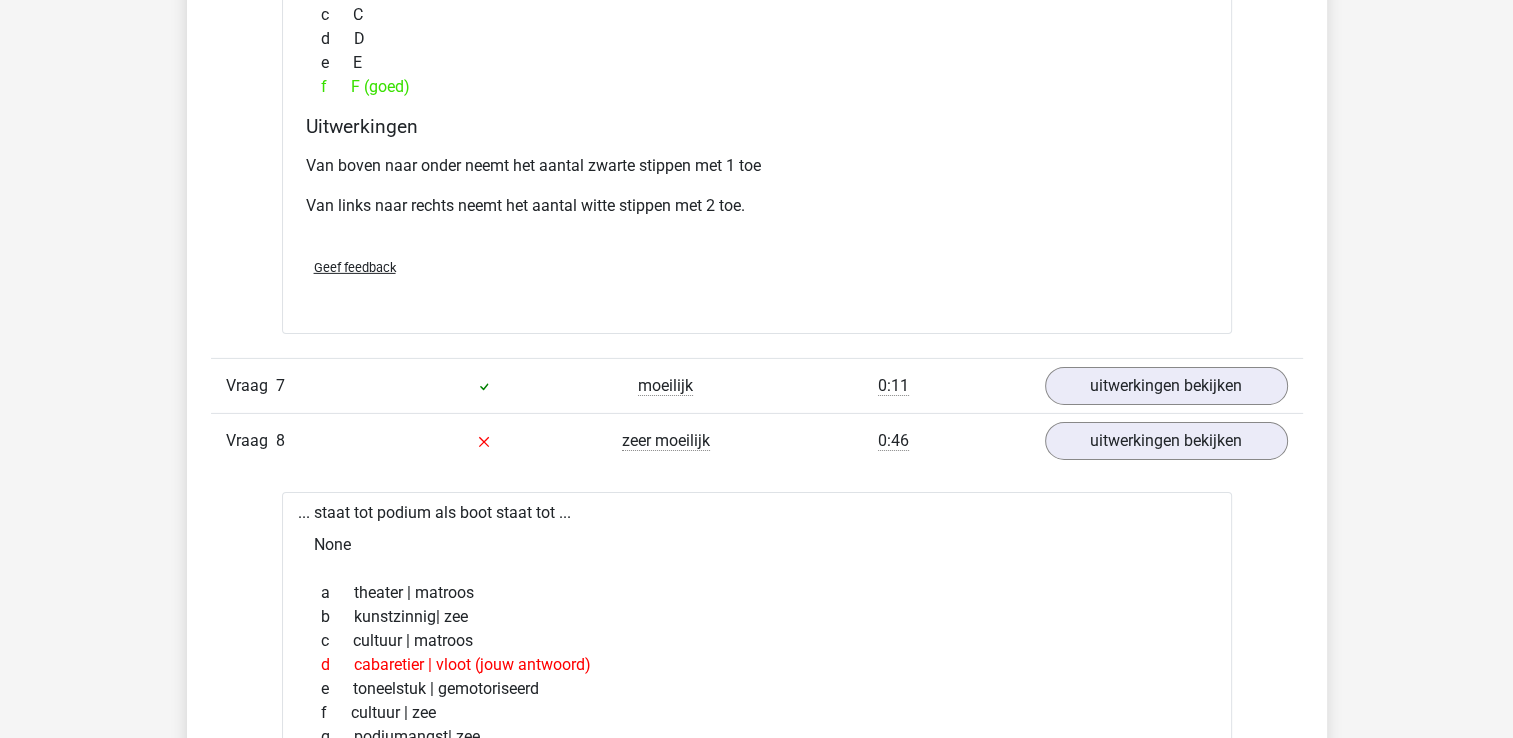 click on "Vraag
7
moeilijk
0:11
uitwerkingen bekijken" at bounding box center (757, 385) 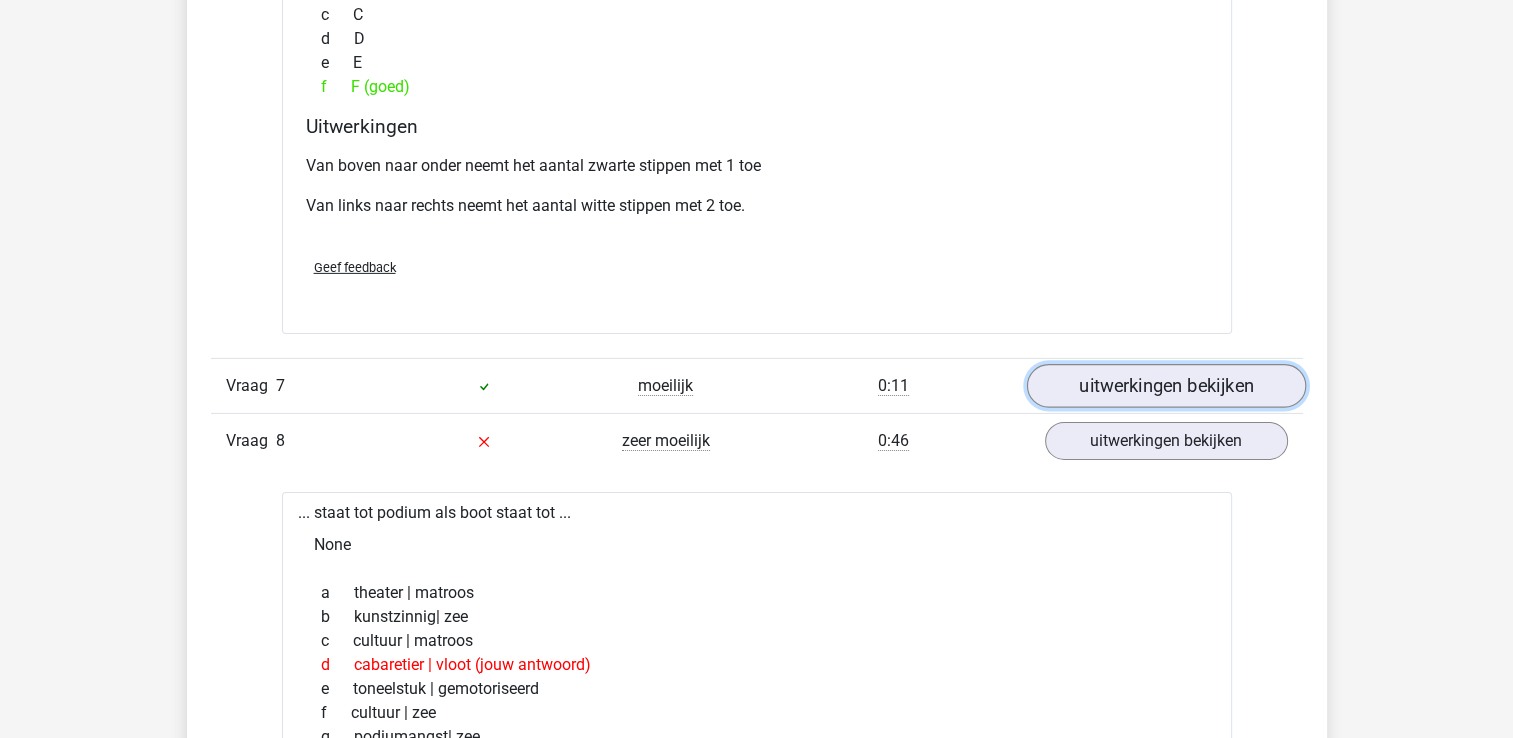 click on "uitwerkingen bekijken" at bounding box center [1165, 386] 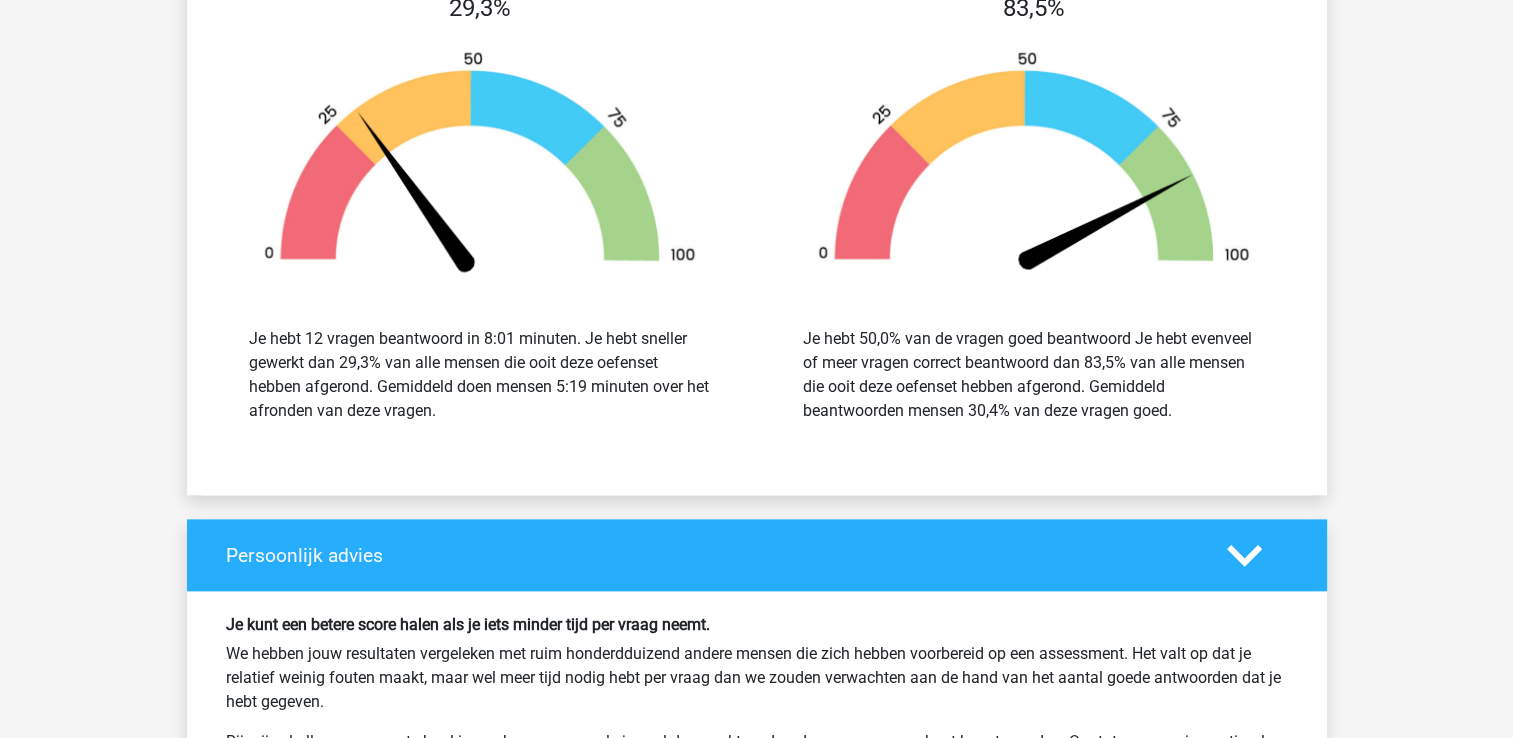 scroll, scrollTop: 9968, scrollLeft: 0, axis: vertical 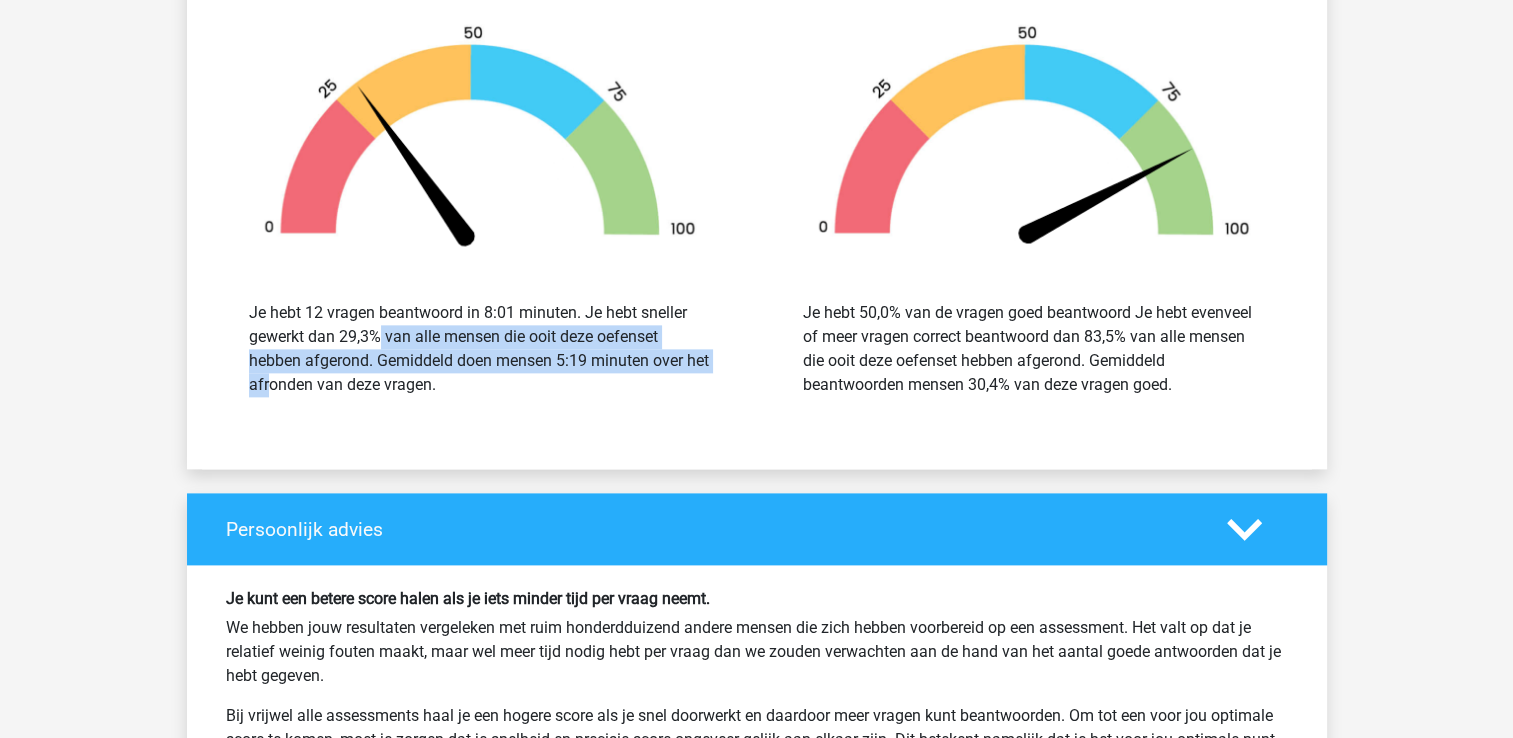 drag, startPoint x: 289, startPoint y: 330, endPoint x: 631, endPoint y: 350, distance: 342.5843 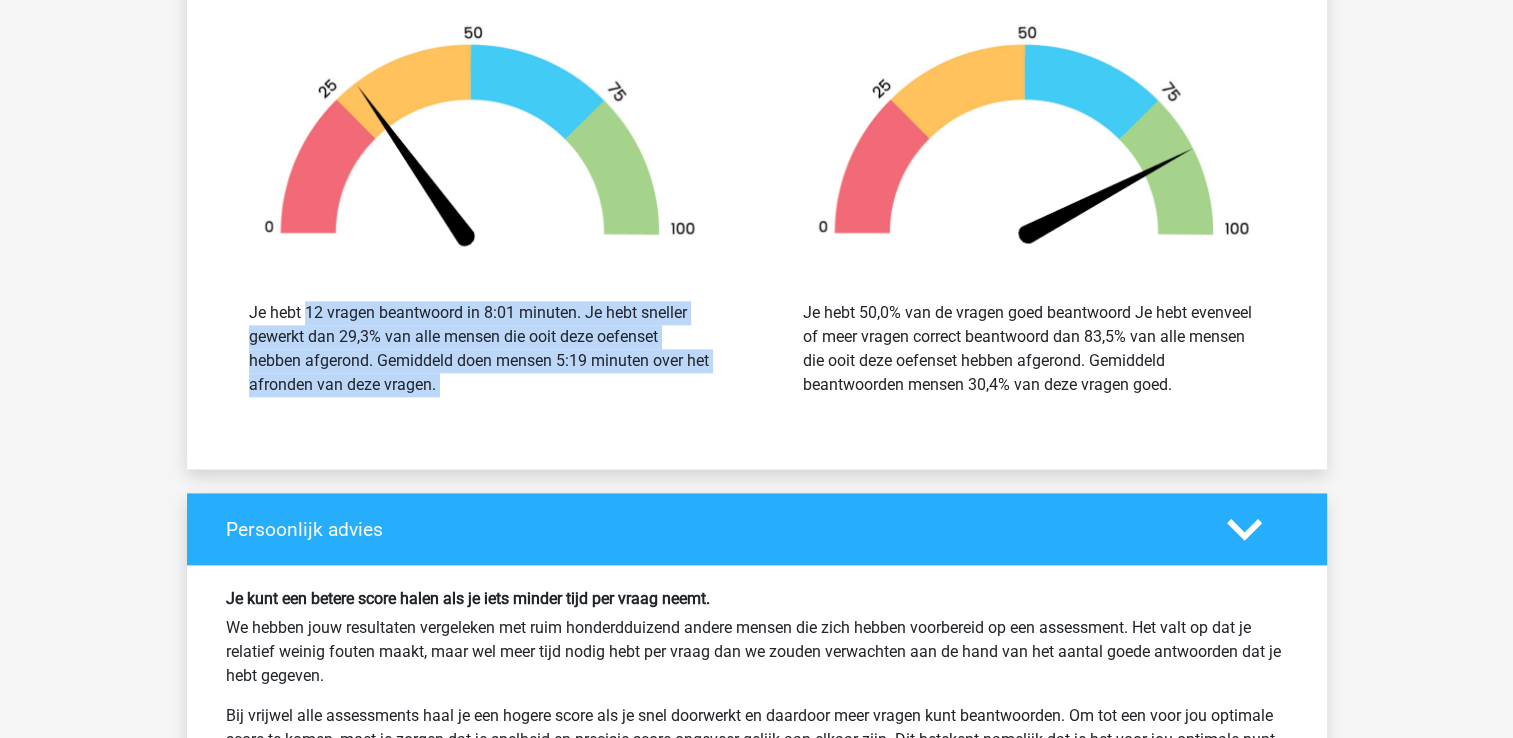 click on "Je hebt
12
vragen beantwoord in 8:01 minuten.
Je hebt sneller gewerkt dan 29,3%
van alle mensen die ooit deze oefenset hebben afgerond. Gemiddeld doen mensen
5:19 minuten over het afronden van deze vragen." at bounding box center (480, 349) 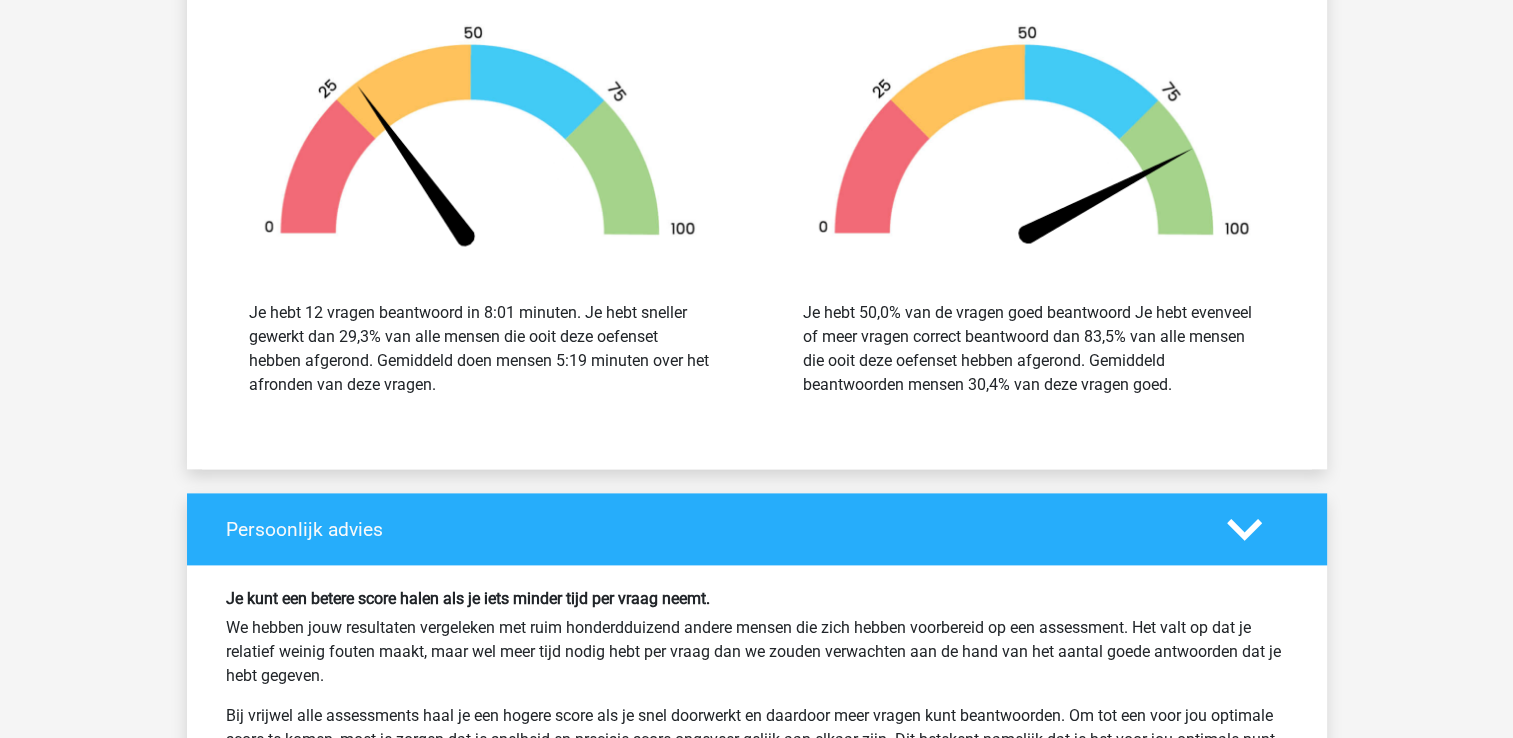 click on "Je hebt 50,0%
van de vragen goed beantwoord
Je hebt evenveel of meer vragen correct beantwoord dan 83,5%
van alle mensen die ooit deze oefenset hebben afgerond. Gemiddeld beantwoorden mensen
30,4%
van deze vragen goed." at bounding box center (1034, 349) 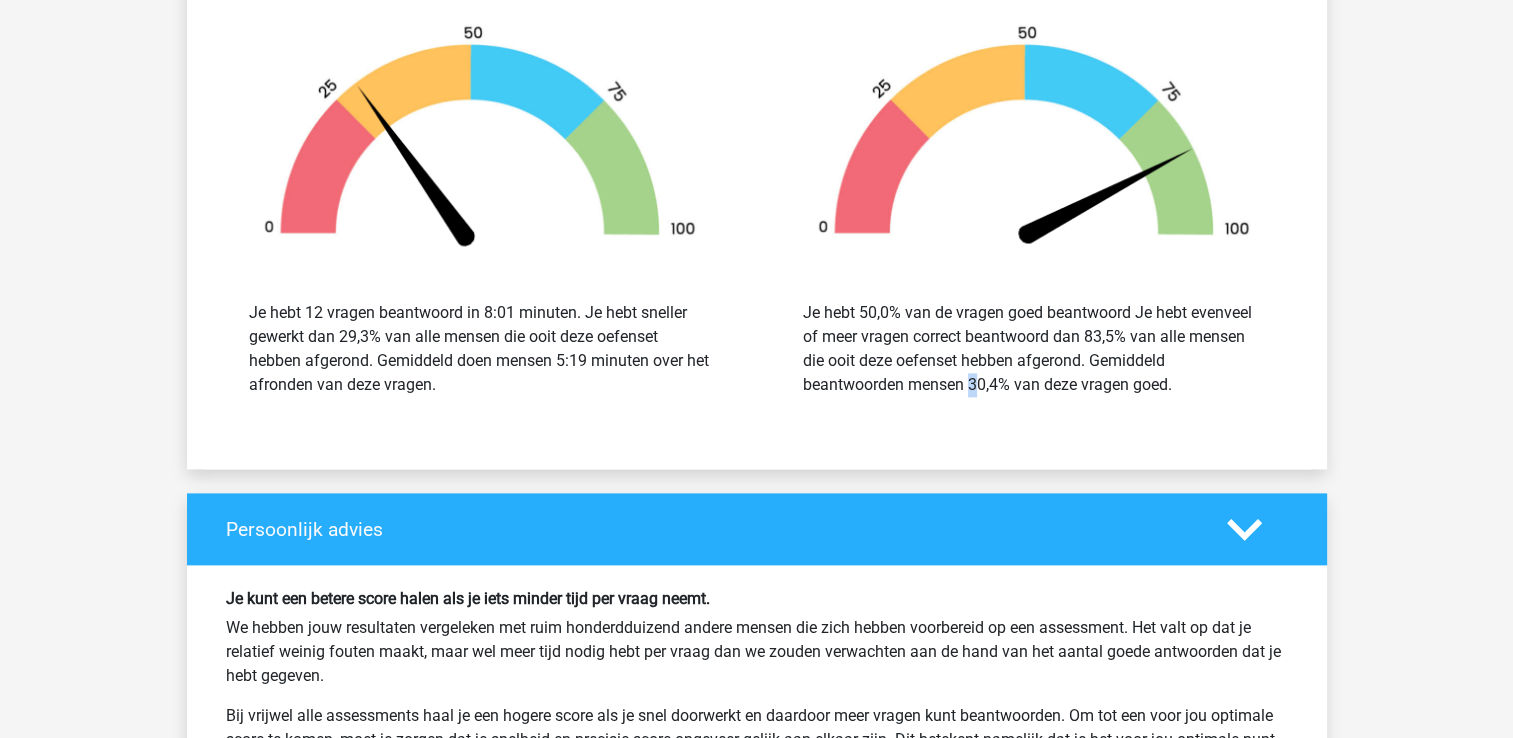 click on "Je hebt 50,0%
van de vragen goed beantwoord
Je hebt evenveel of meer vragen correct beantwoord dan 83,5%
van alle mensen die ooit deze oefenset hebben afgerond. Gemiddeld beantwoorden mensen
30,4%
van deze vragen goed." at bounding box center (1034, 349) 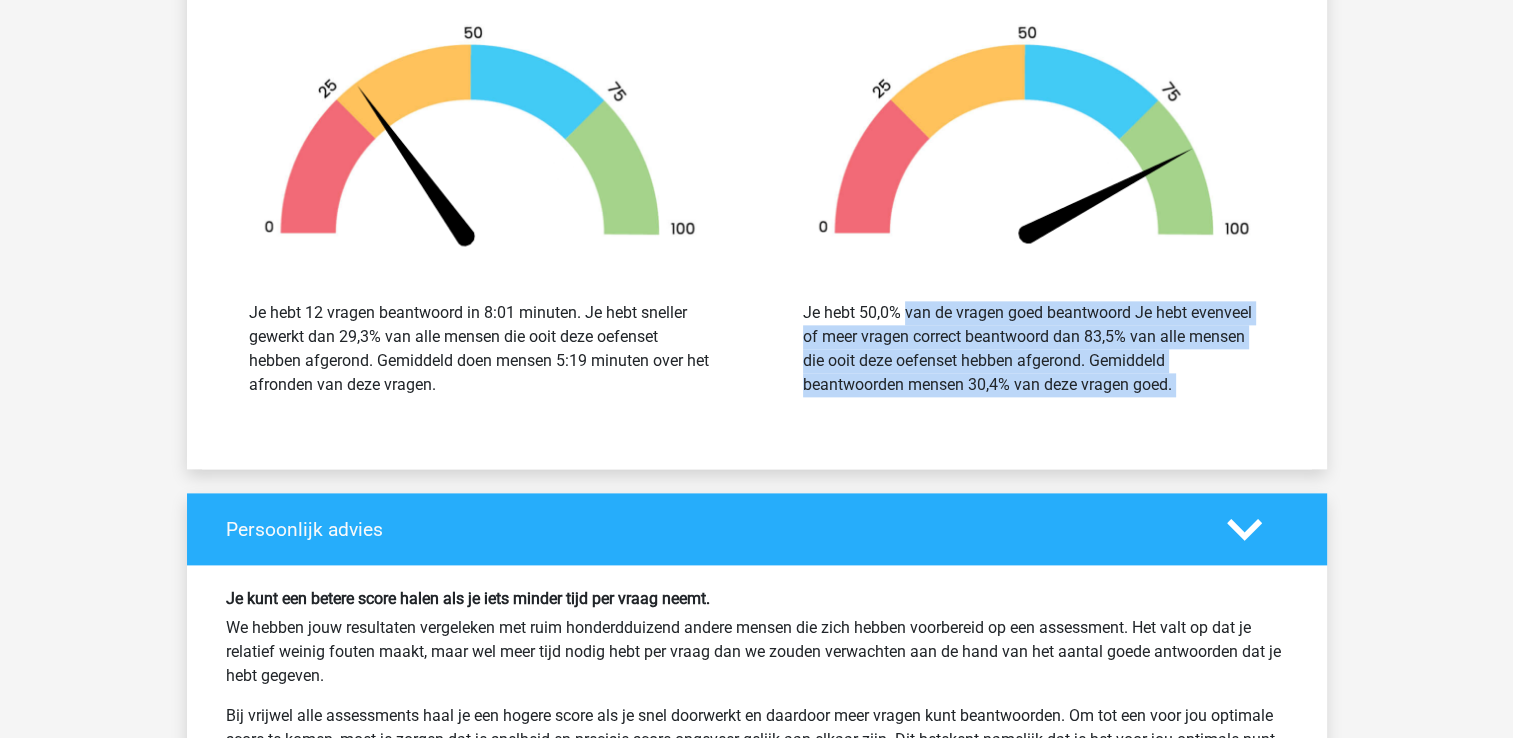 click on "Je hebt 50,0%
van de vragen goed beantwoord
Je hebt evenveel of meer vragen correct beantwoord dan 83,5%
van alle mensen die ooit deze oefenset hebben afgerond. Gemiddeld beantwoorden mensen
30,4%
van deze vragen goed." at bounding box center [1034, 349] 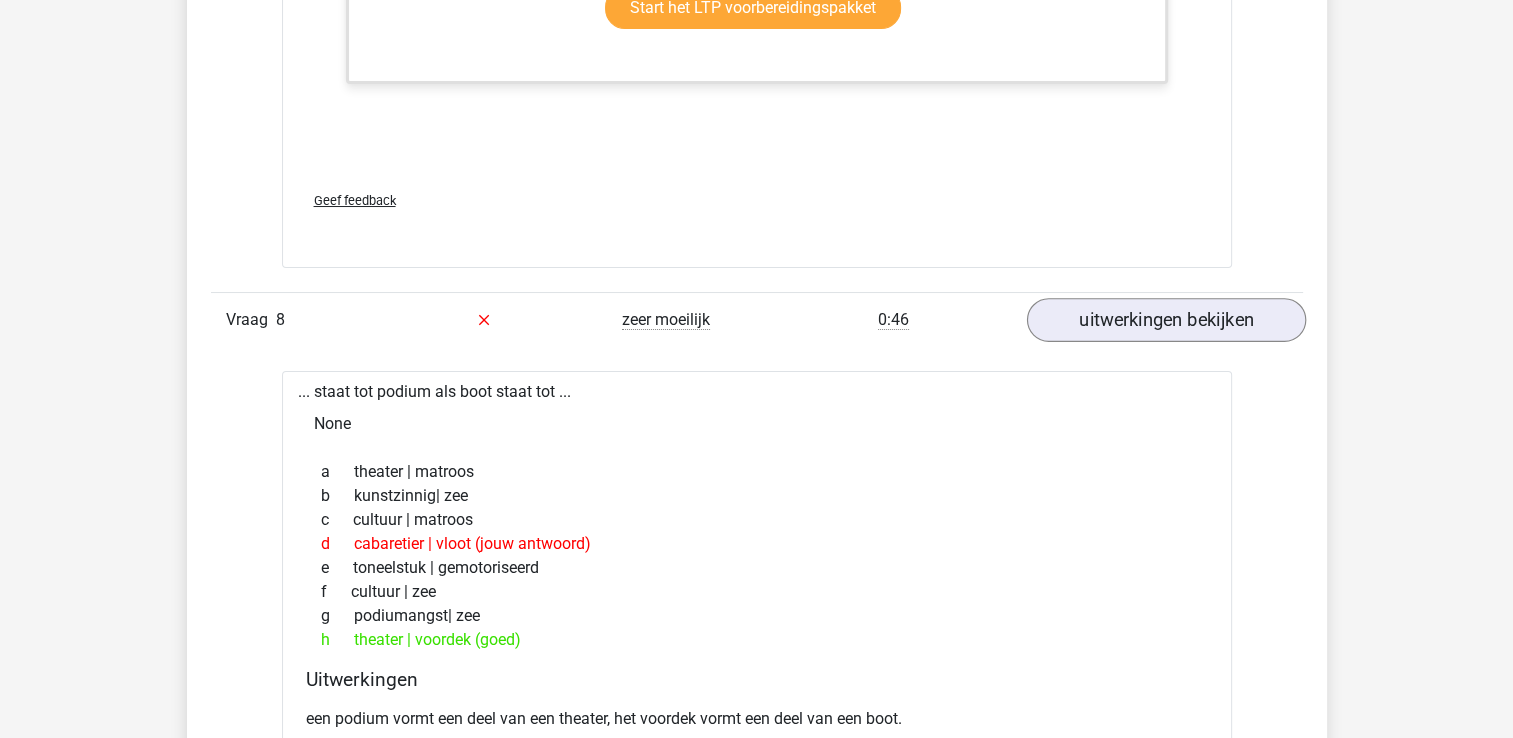 scroll, scrollTop: 7568, scrollLeft: 0, axis: vertical 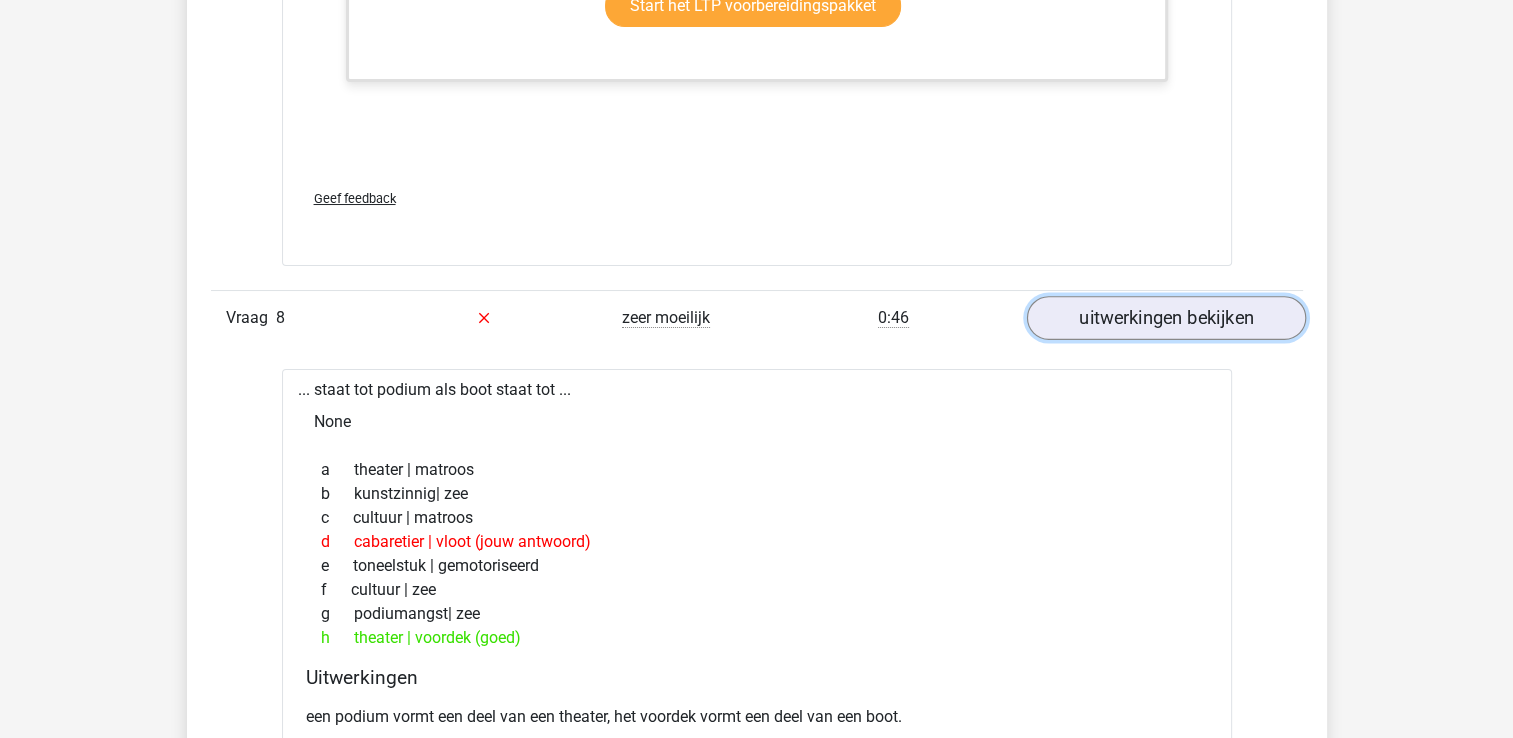 click on "uitwerkingen bekijken" at bounding box center (1165, 318) 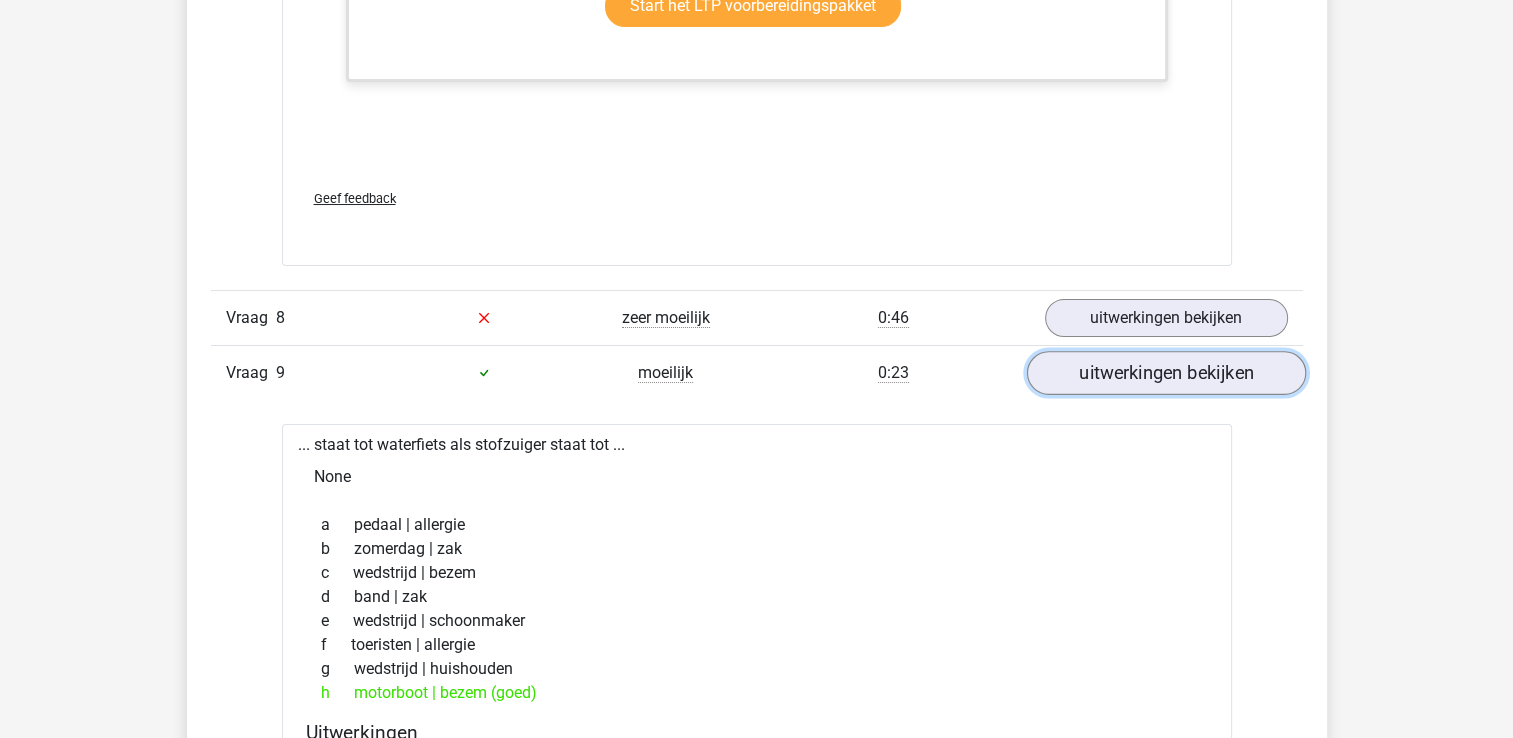 click on "uitwerkingen bekijken" at bounding box center (1165, 373) 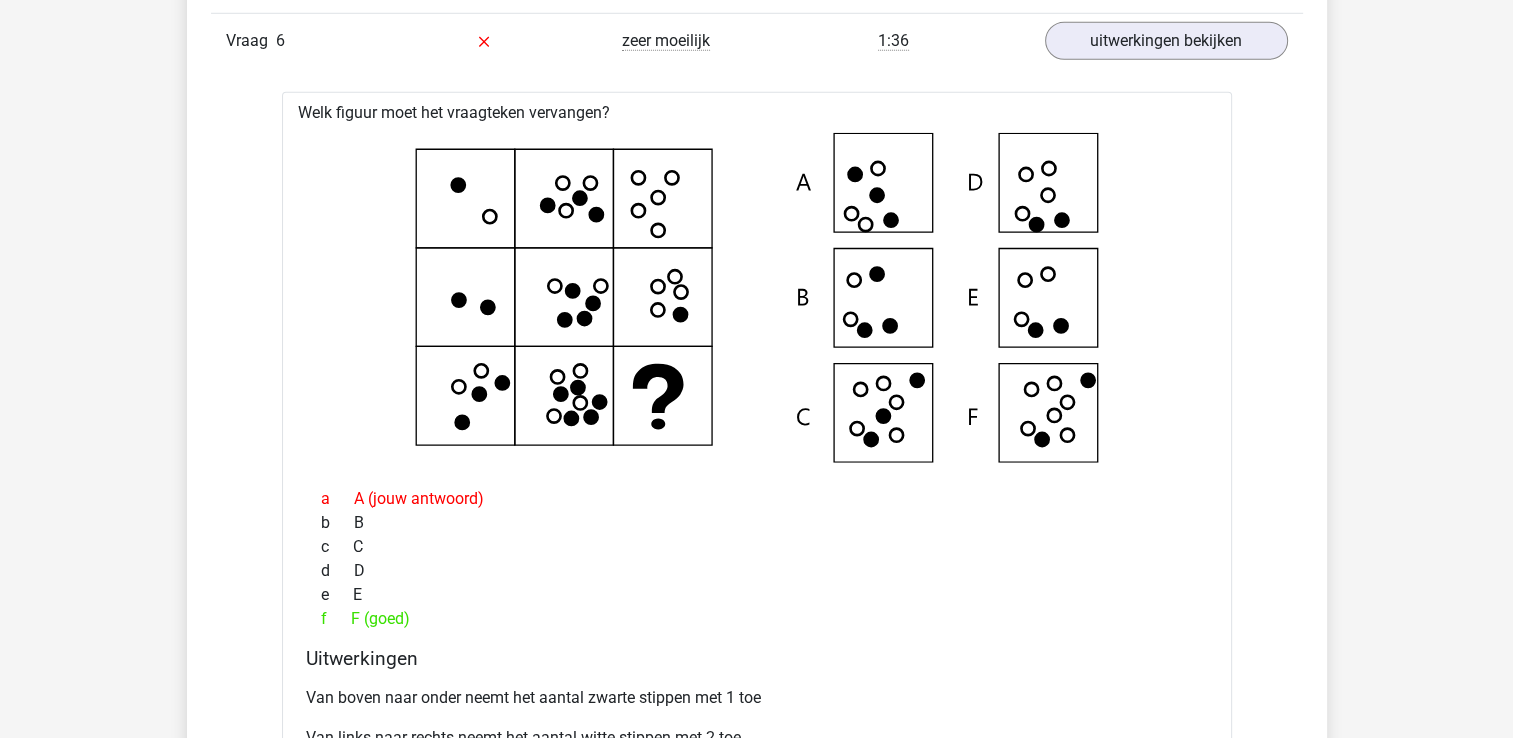 scroll, scrollTop: 5568, scrollLeft: 0, axis: vertical 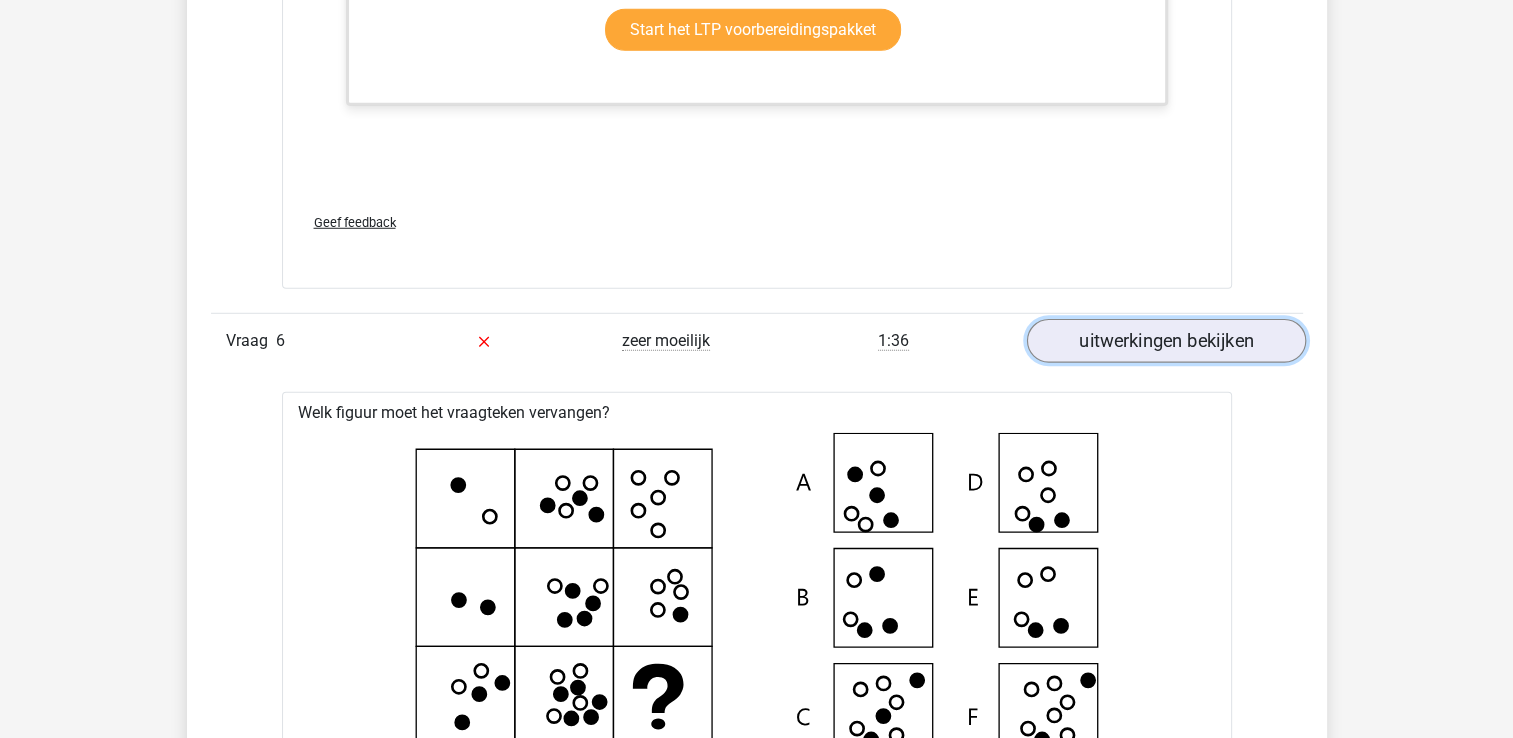 click on "uitwerkingen bekijken" at bounding box center [1165, 341] 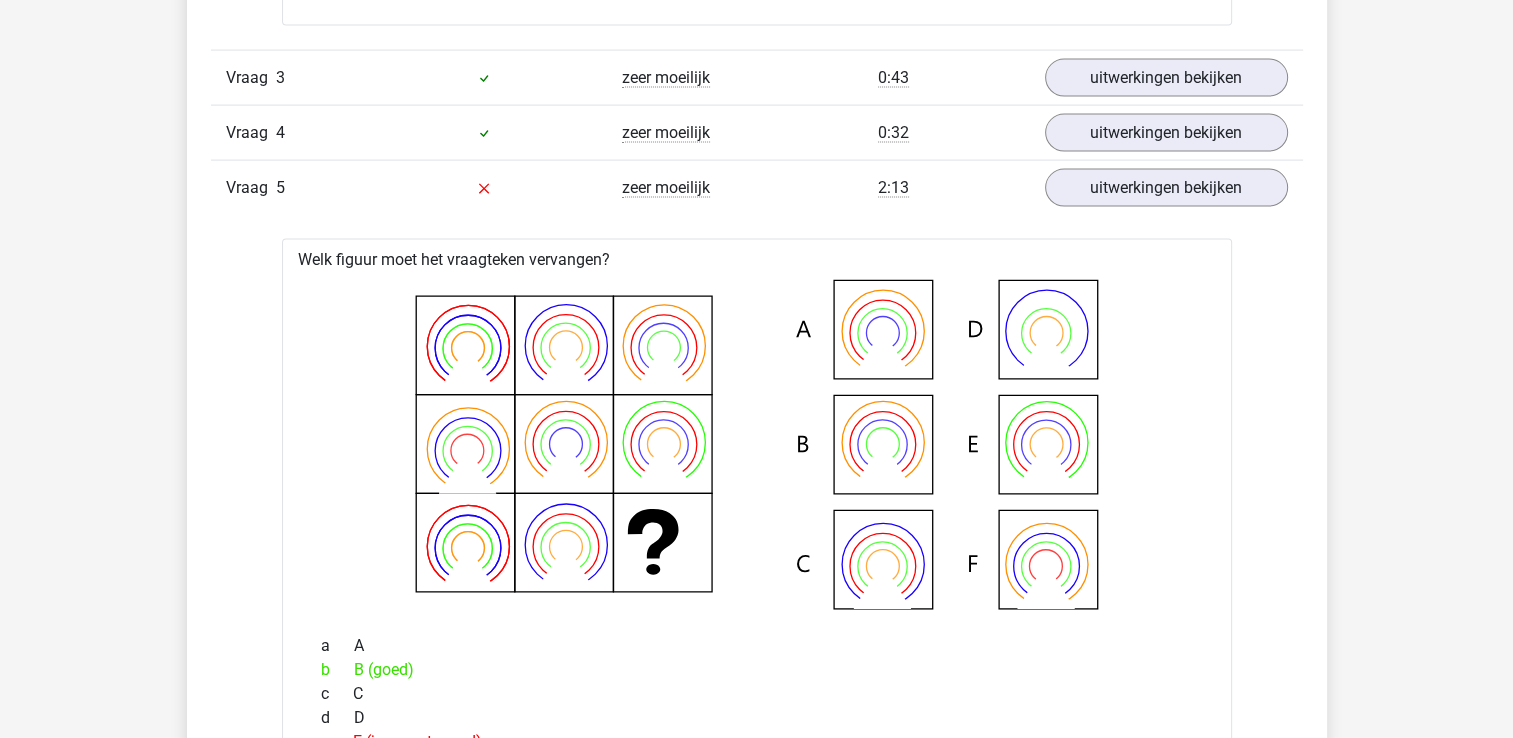 scroll, scrollTop: 4168, scrollLeft: 0, axis: vertical 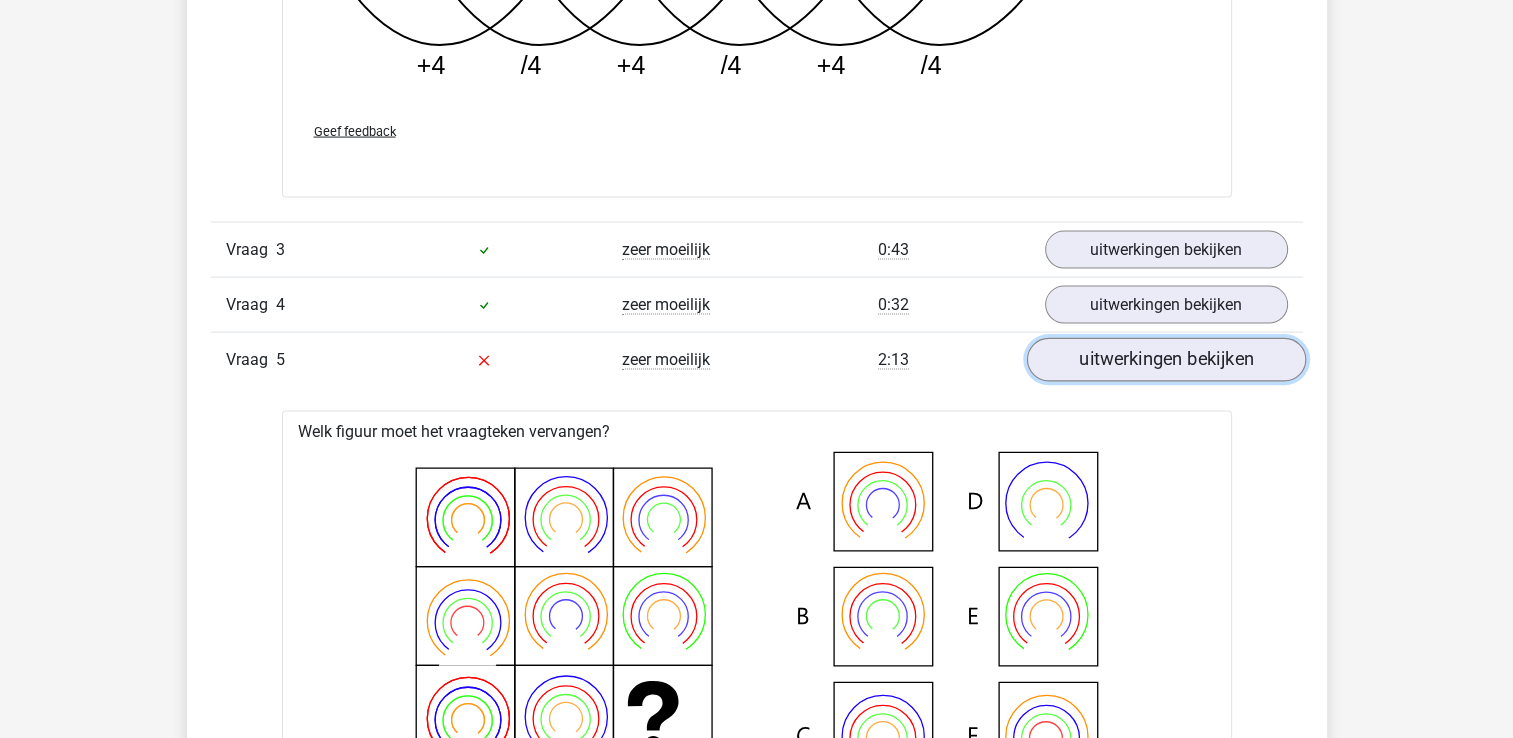 click on "uitwerkingen bekijken" at bounding box center [1165, 360] 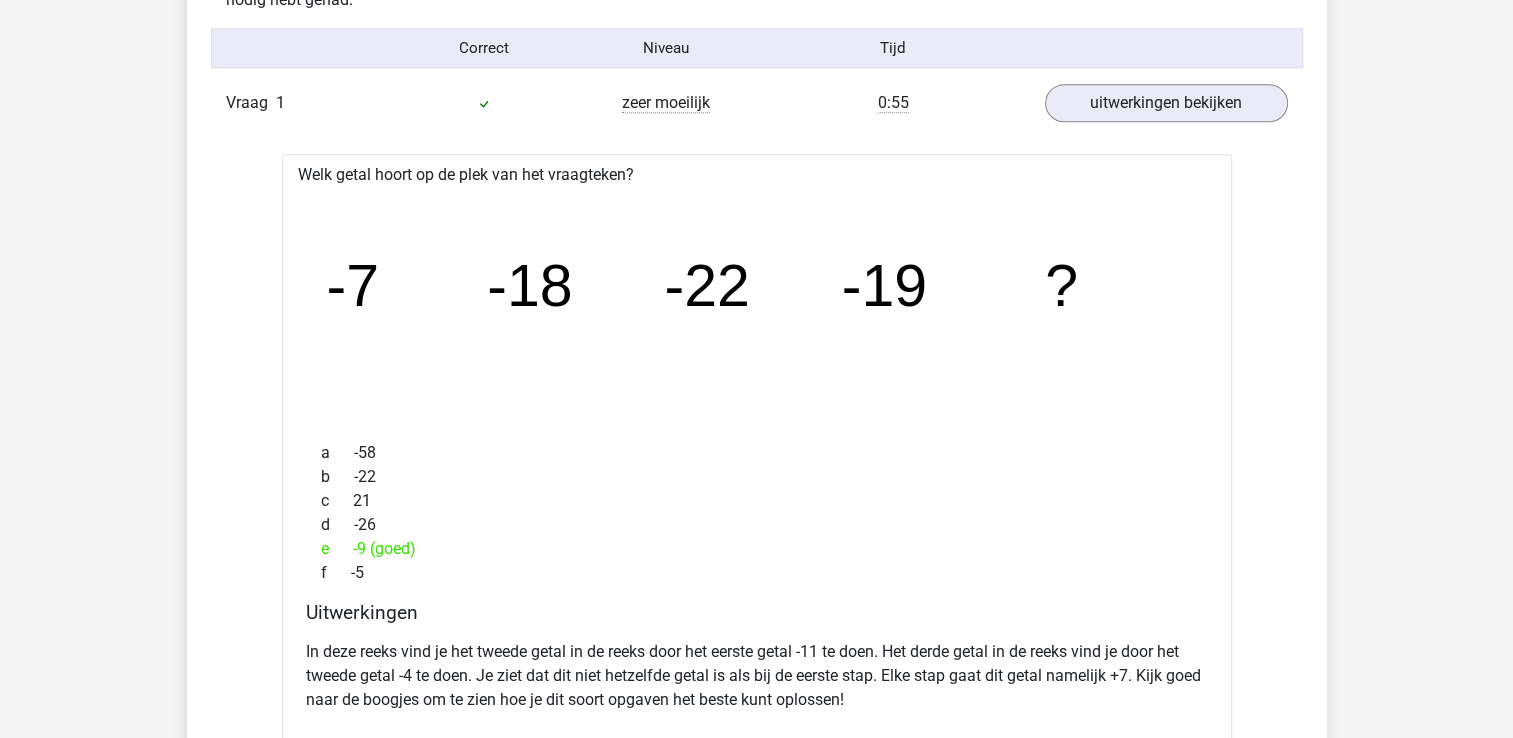 scroll, scrollTop: 1968, scrollLeft: 0, axis: vertical 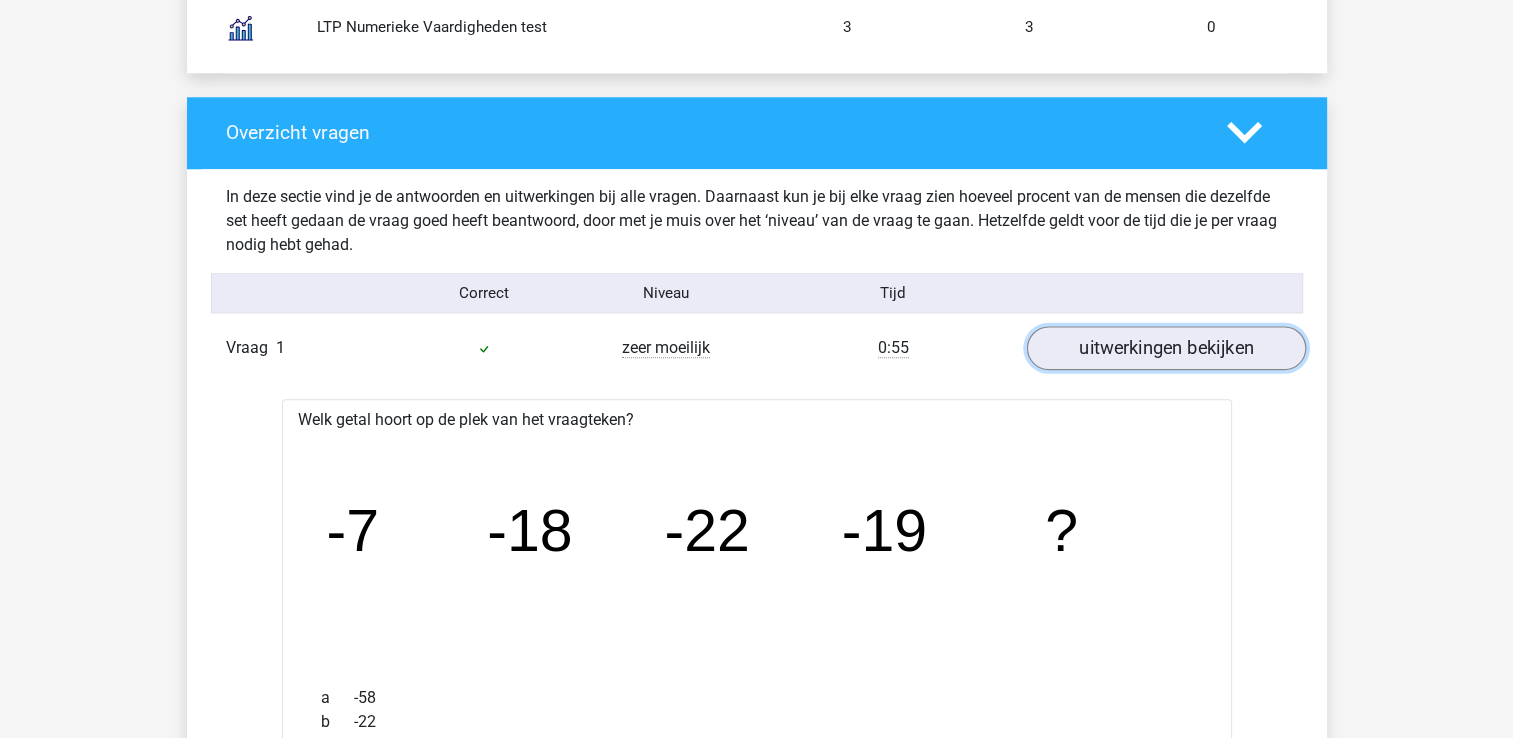 click on "uitwerkingen bekijken" at bounding box center (1165, 349) 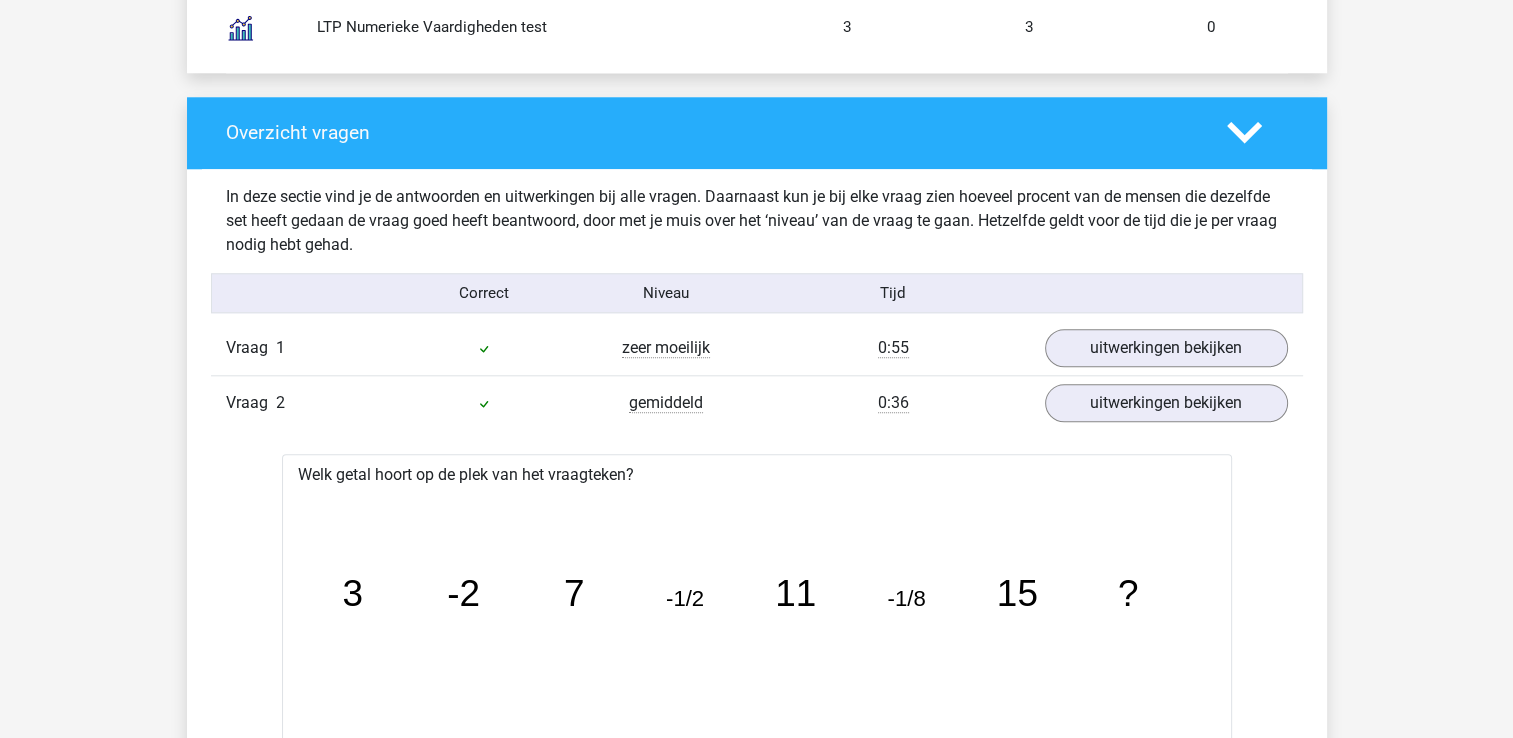 click on "Vraag
2
gemiddeld
0:36
uitwerkingen bekijken" at bounding box center (757, 402) 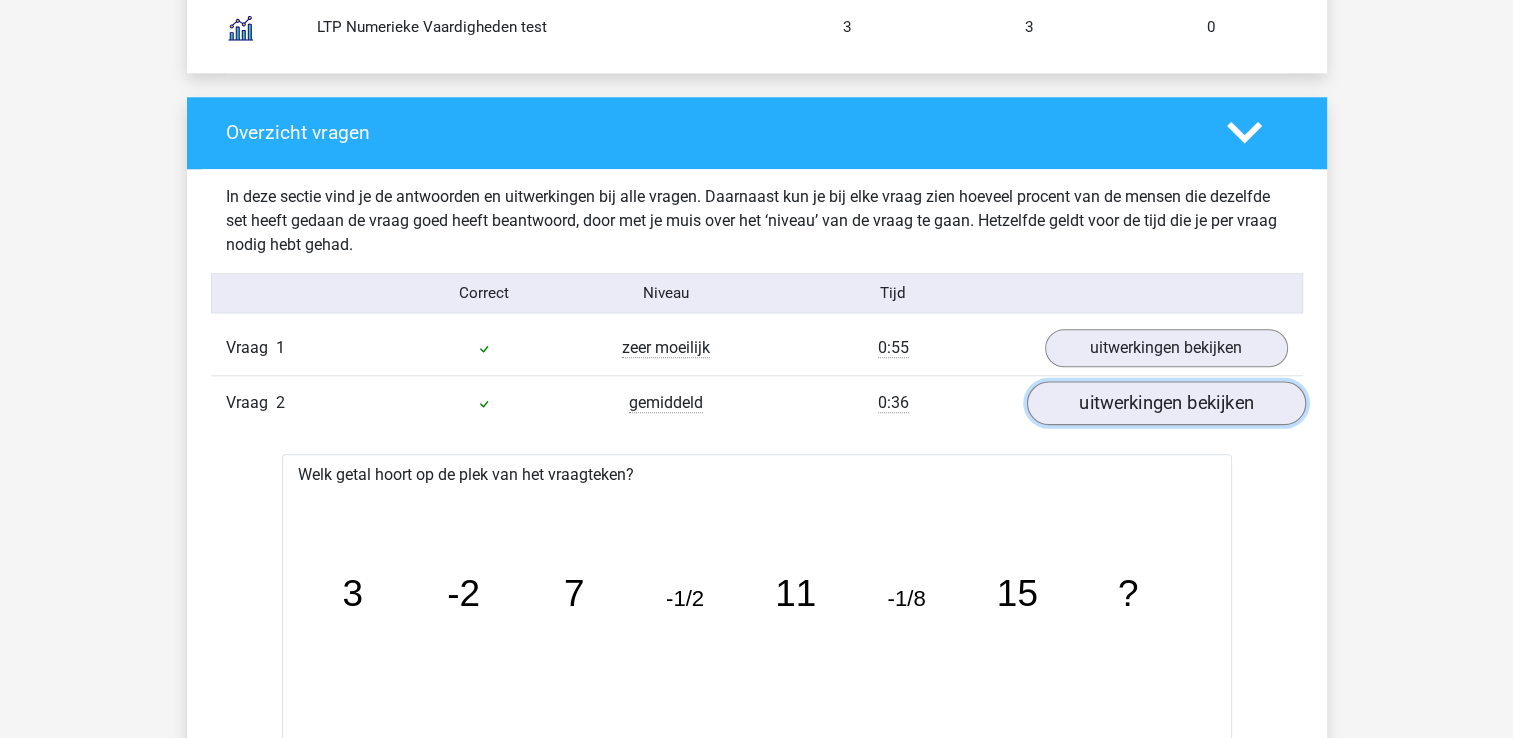 click on "uitwerkingen bekijken" at bounding box center [1165, 404] 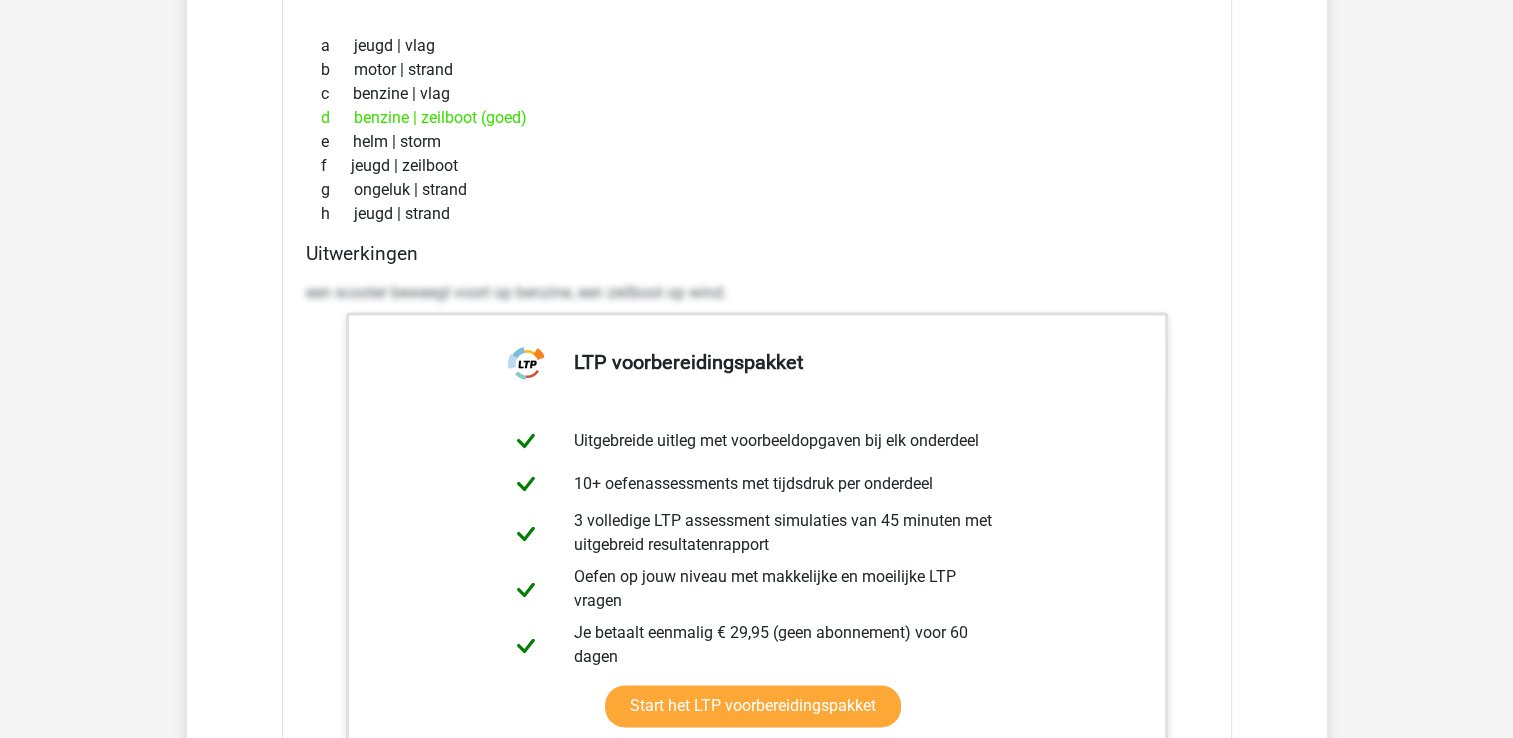 scroll, scrollTop: 2468, scrollLeft: 0, axis: vertical 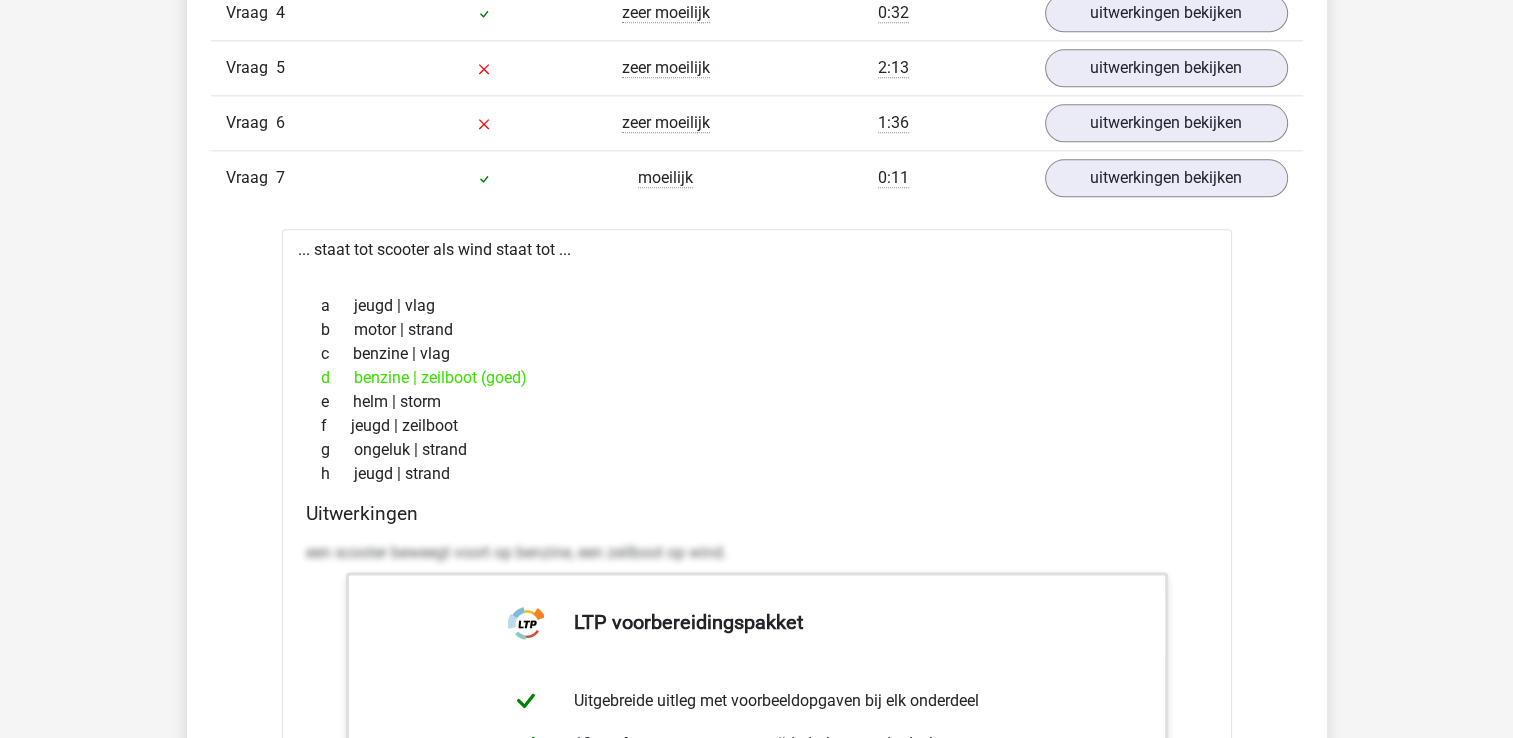 click on "Vraag
1
zeer moeilijk
0:55
uitwerkingen bekijken
Welk getal hoort op de plek van het vraagteken?
image/svg+xml
-7
-18
-22
-19
?
a
b" at bounding box center [757, 672] 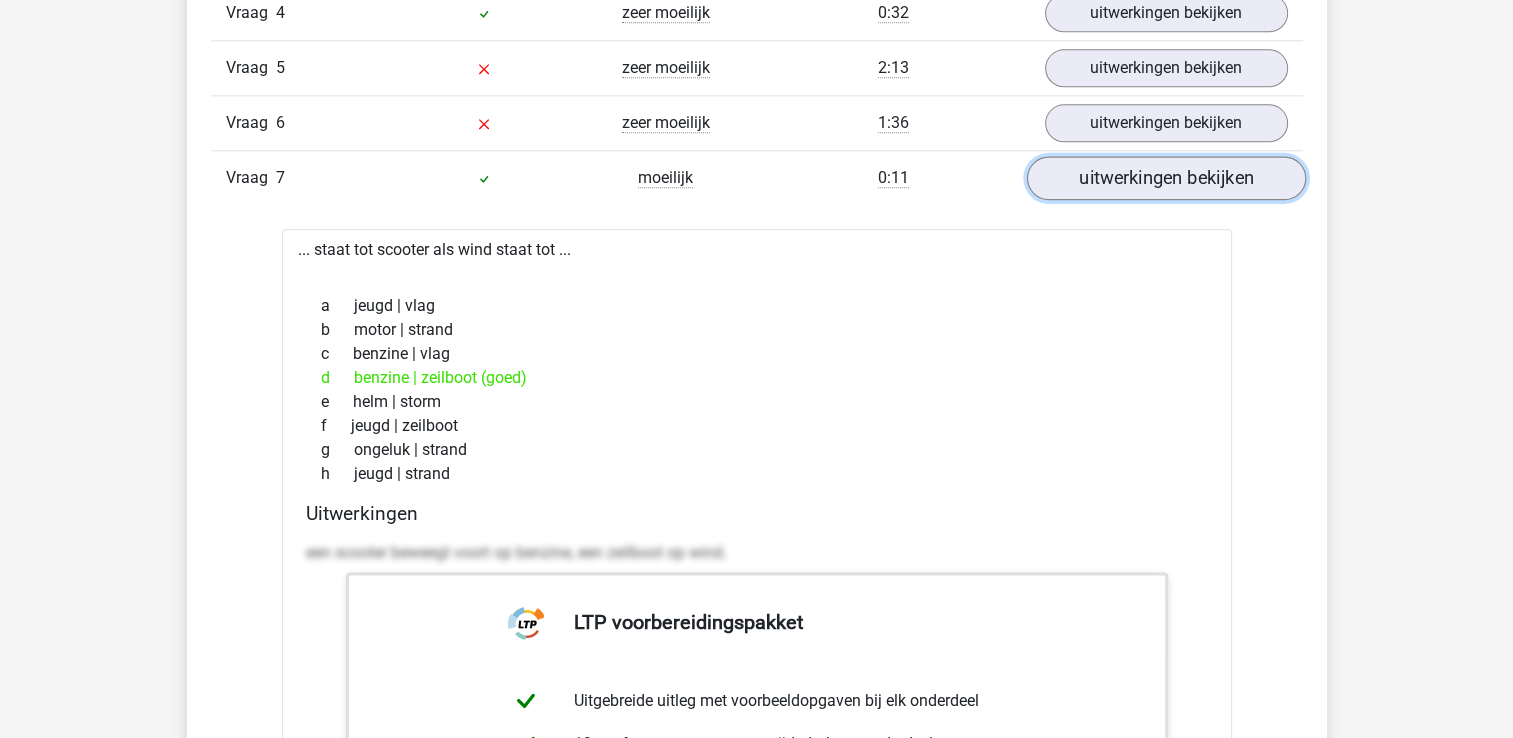 click on "uitwerkingen bekijken" at bounding box center (1165, 179) 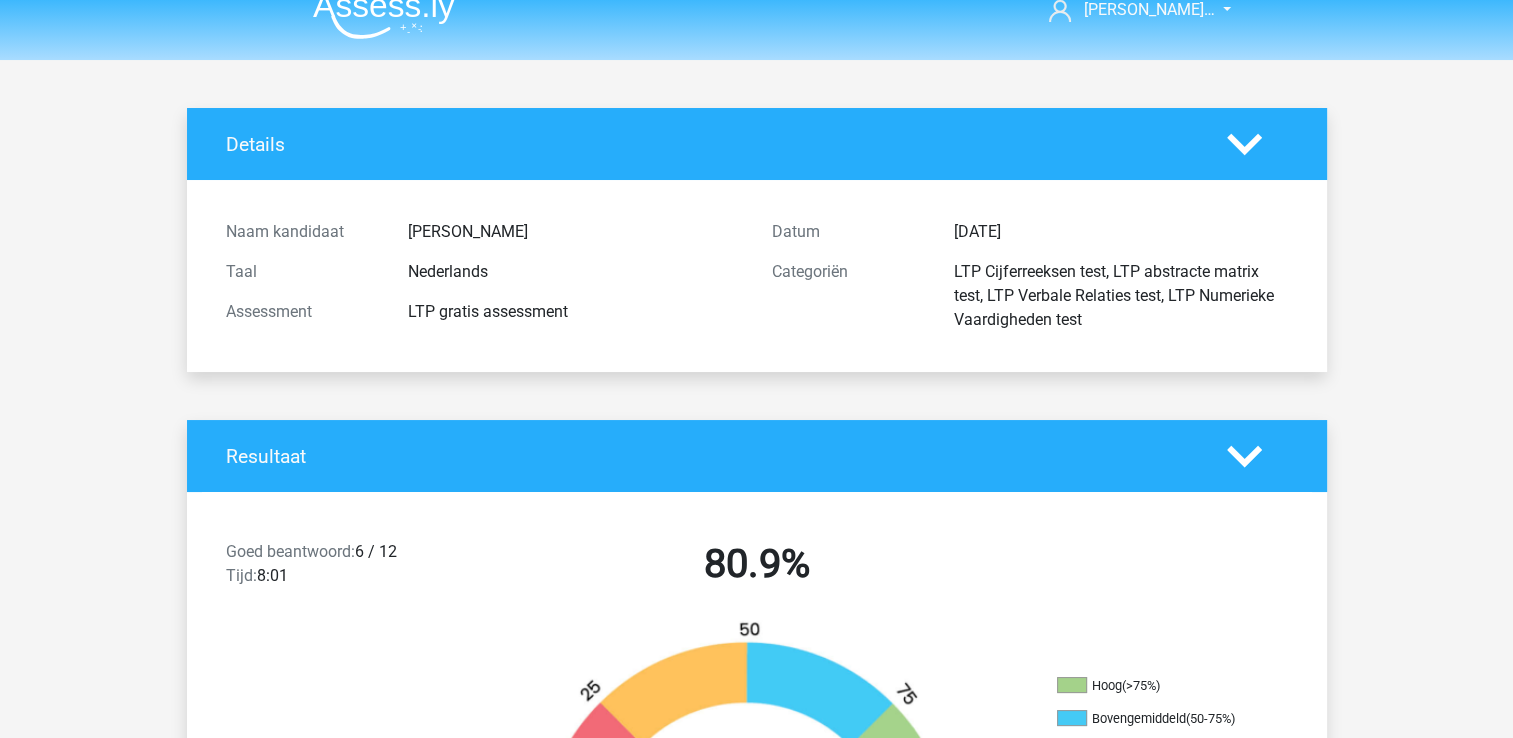 scroll, scrollTop: 0, scrollLeft: 0, axis: both 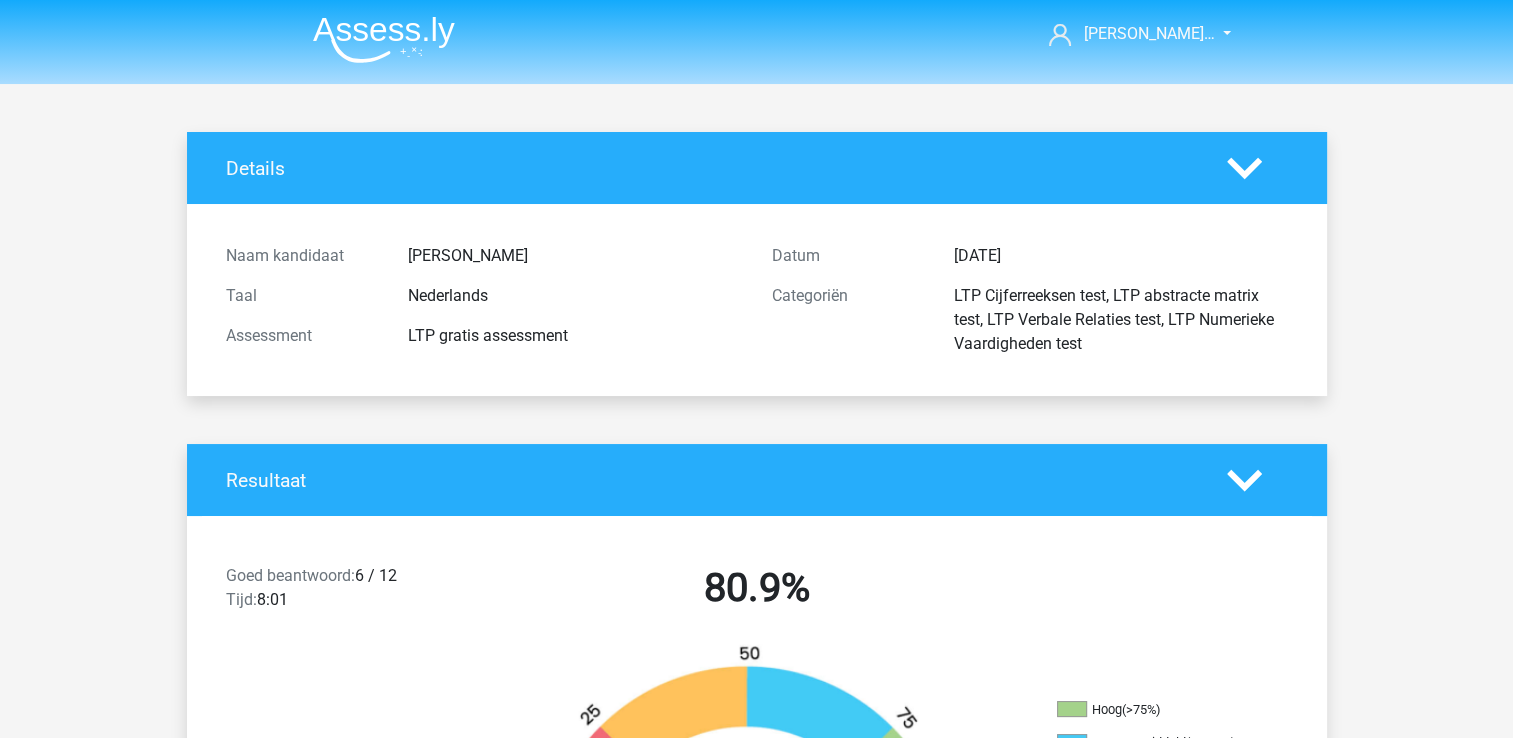 click at bounding box center (384, 39) 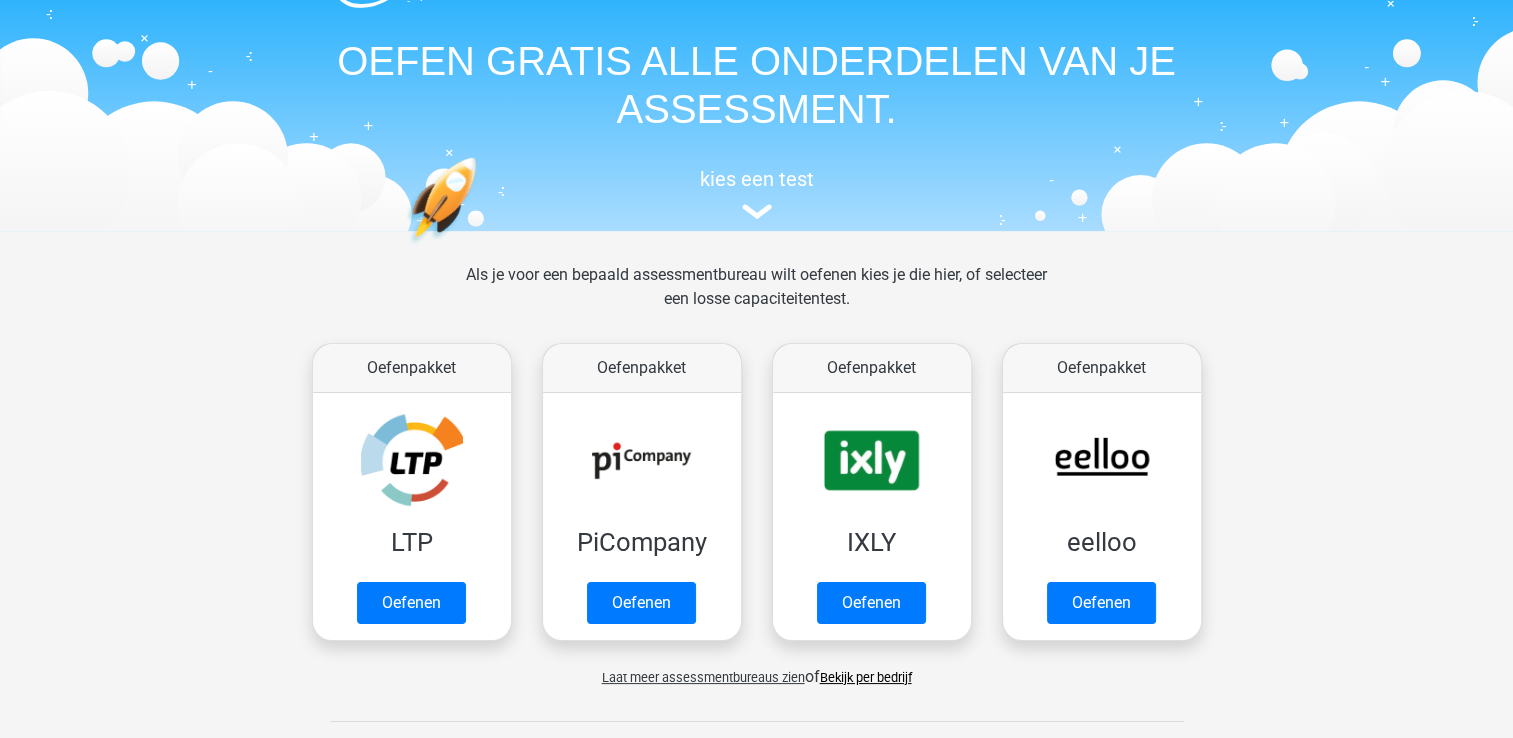 scroll, scrollTop: 100, scrollLeft: 0, axis: vertical 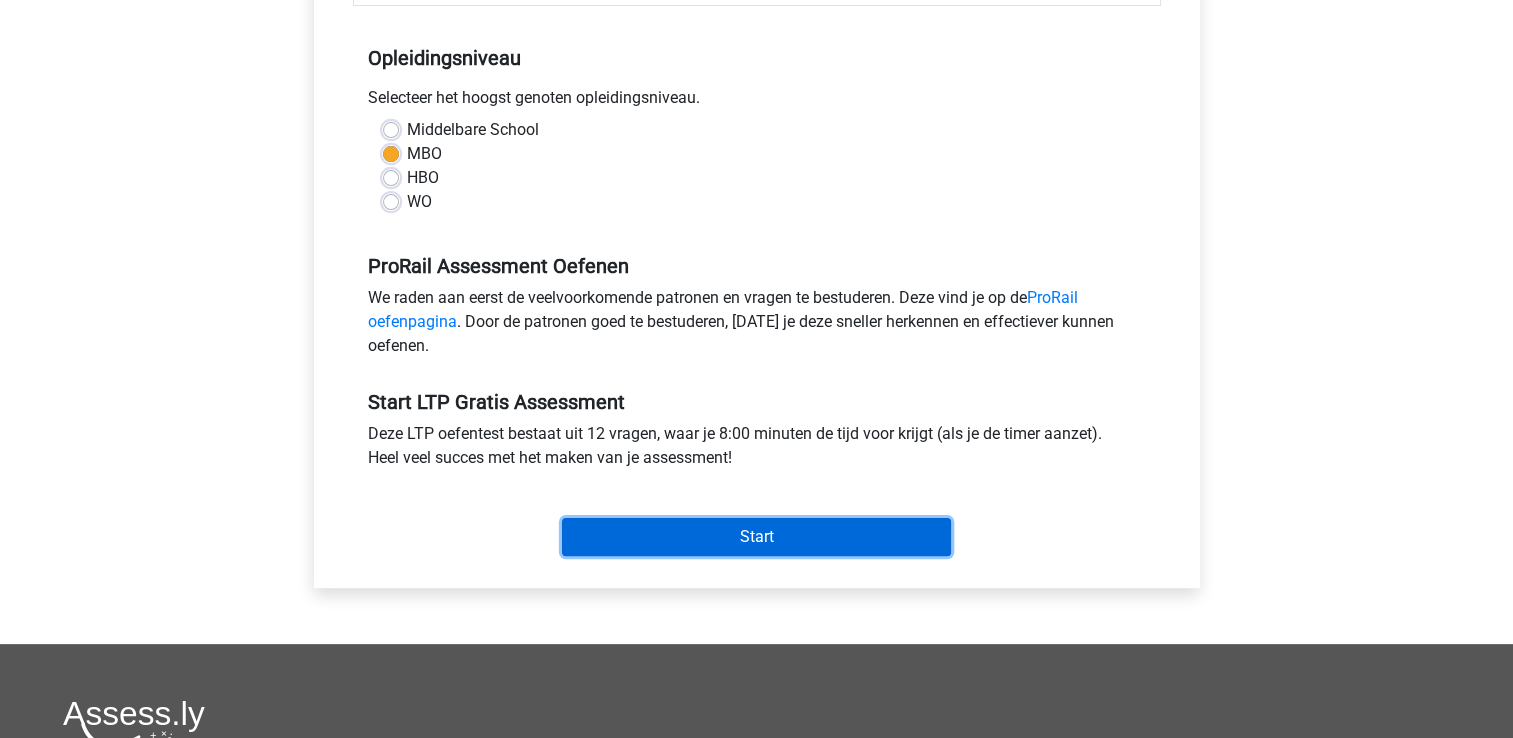 click on "Start" at bounding box center (756, 537) 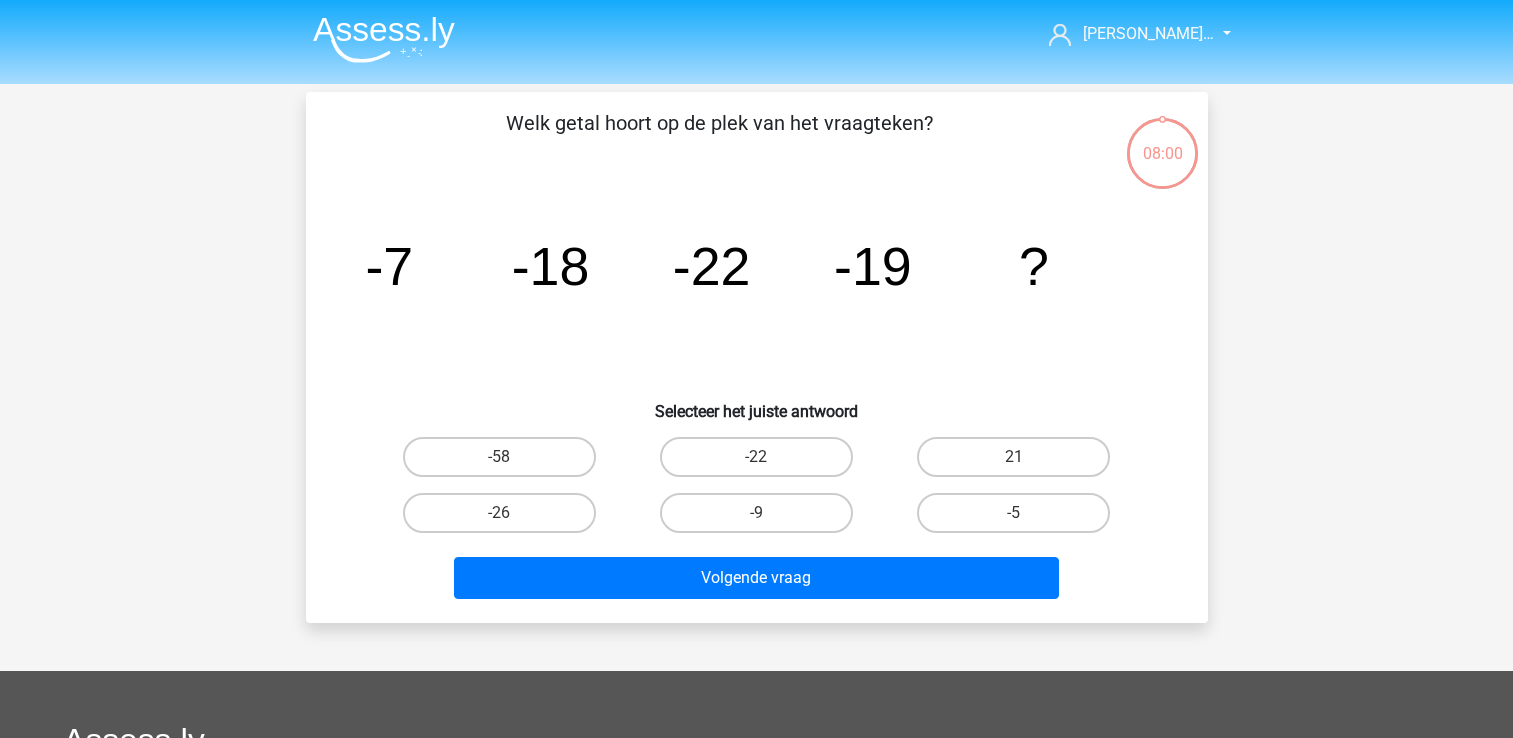 scroll, scrollTop: 0, scrollLeft: 0, axis: both 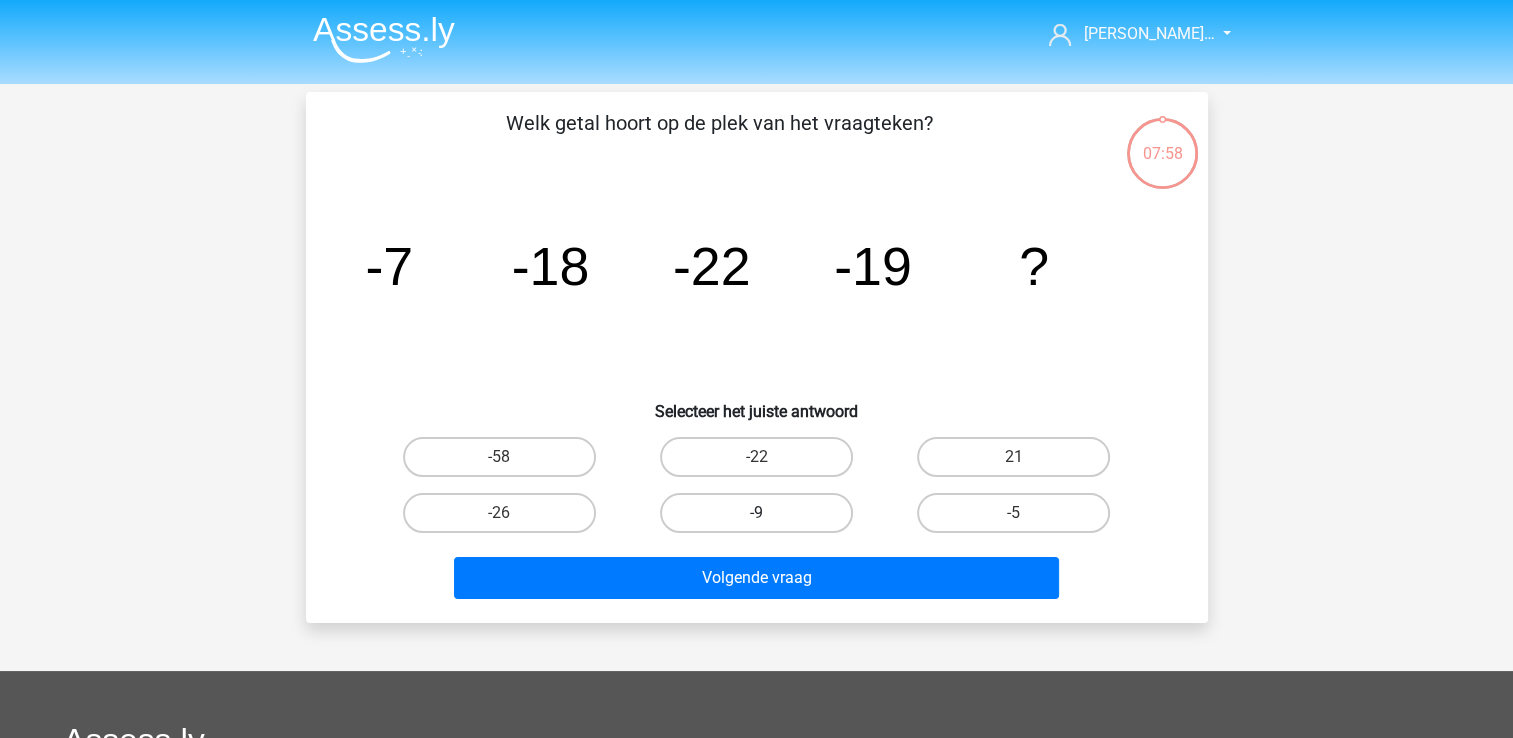 click on "-9" at bounding box center (756, 513) 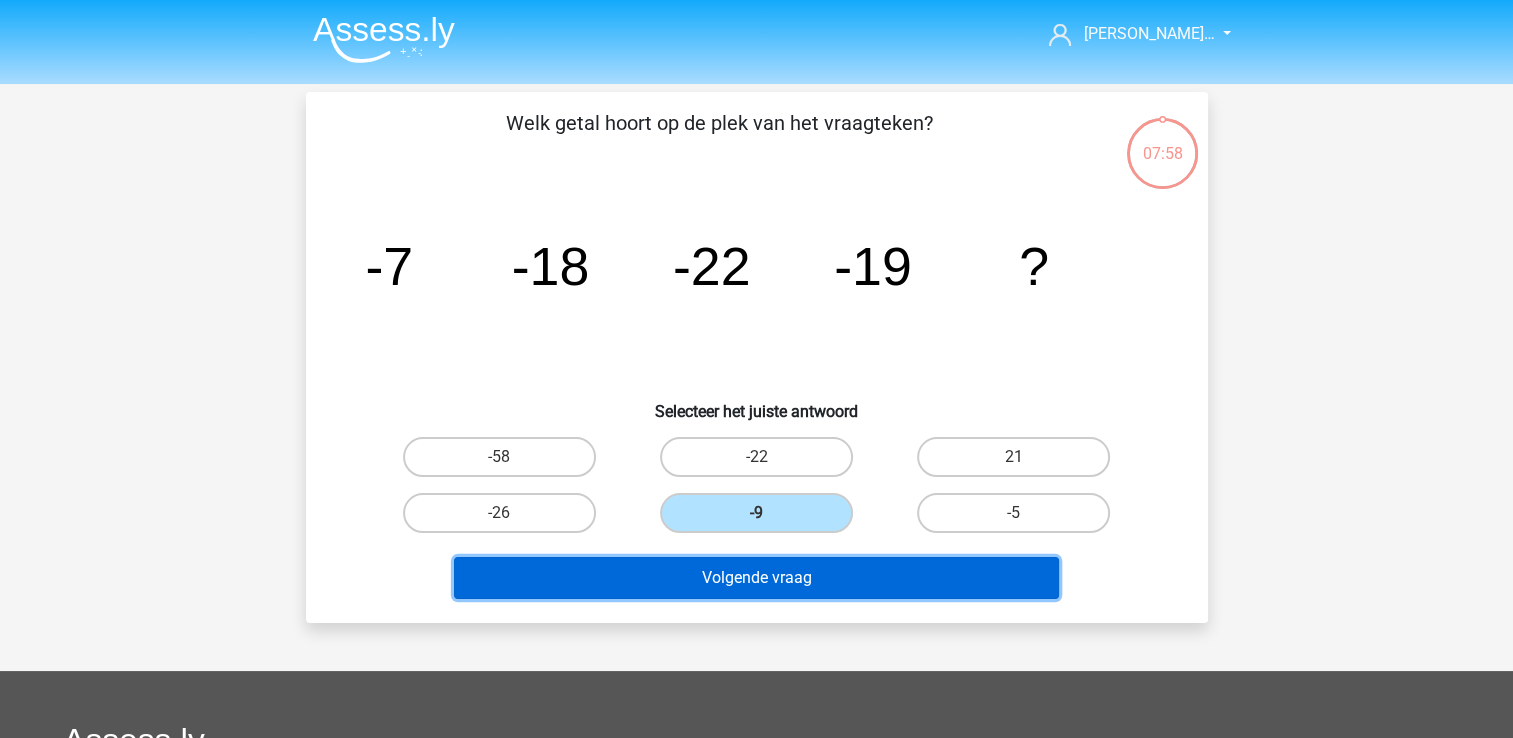 click on "Volgende vraag" at bounding box center [756, 578] 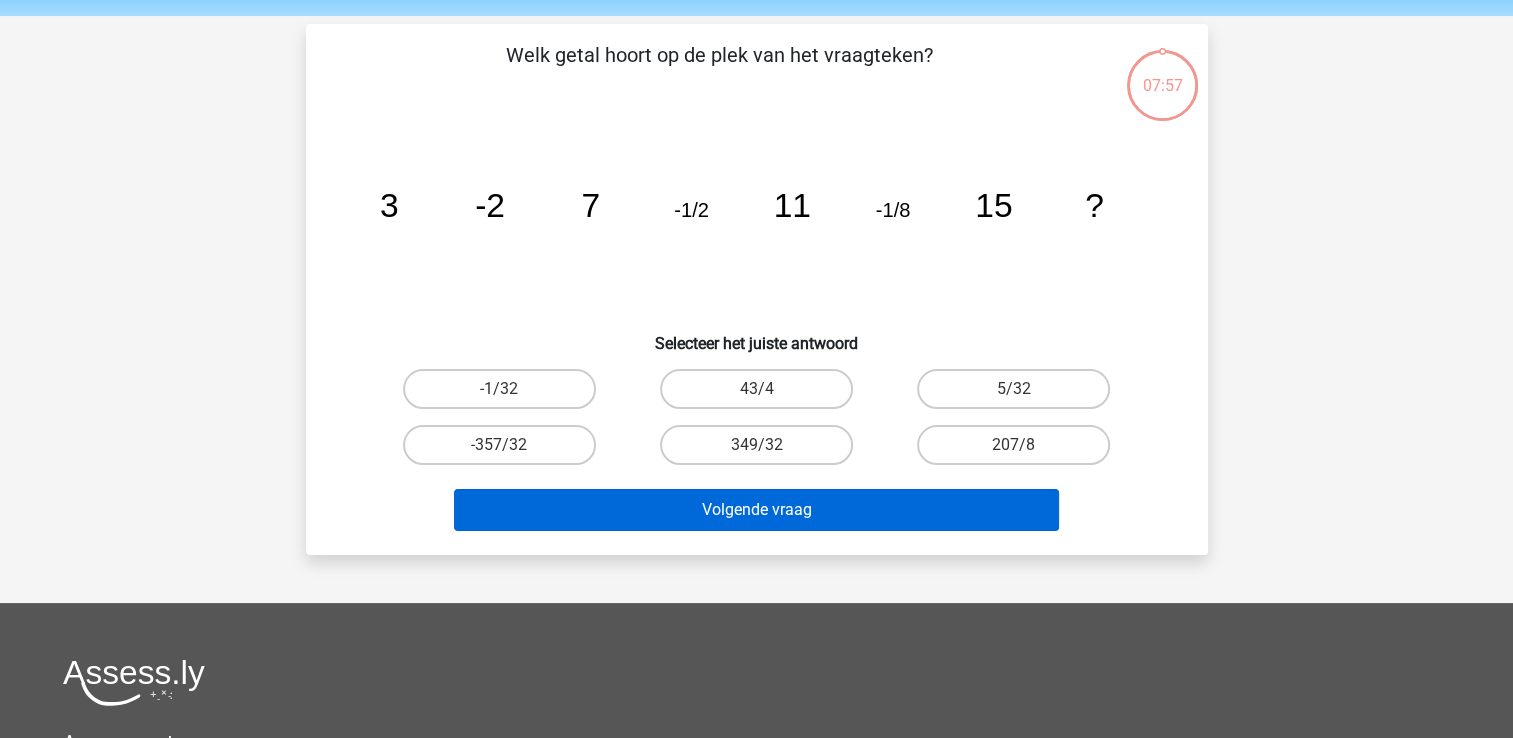 scroll, scrollTop: 92, scrollLeft: 0, axis: vertical 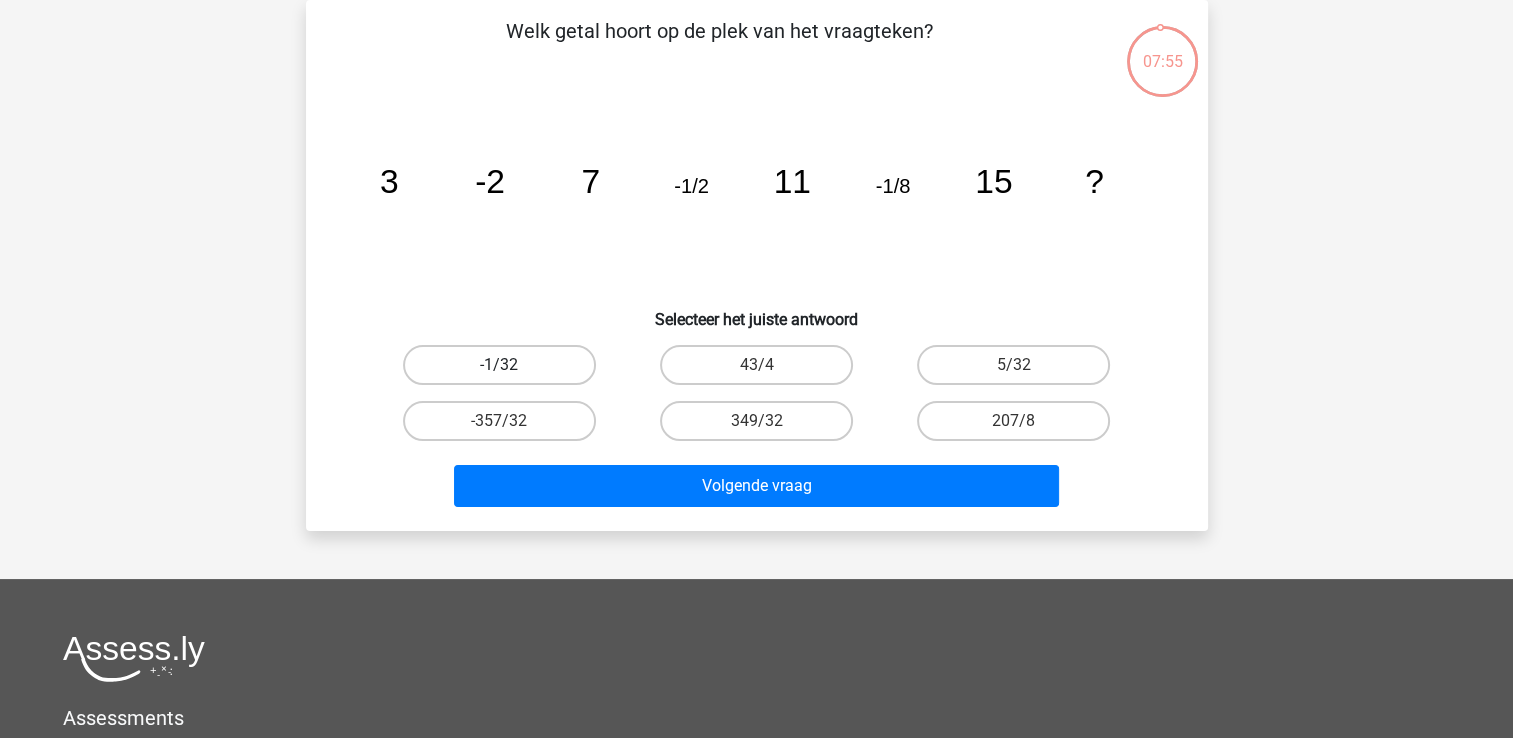 click on "-1/32" at bounding box center [499, 365] 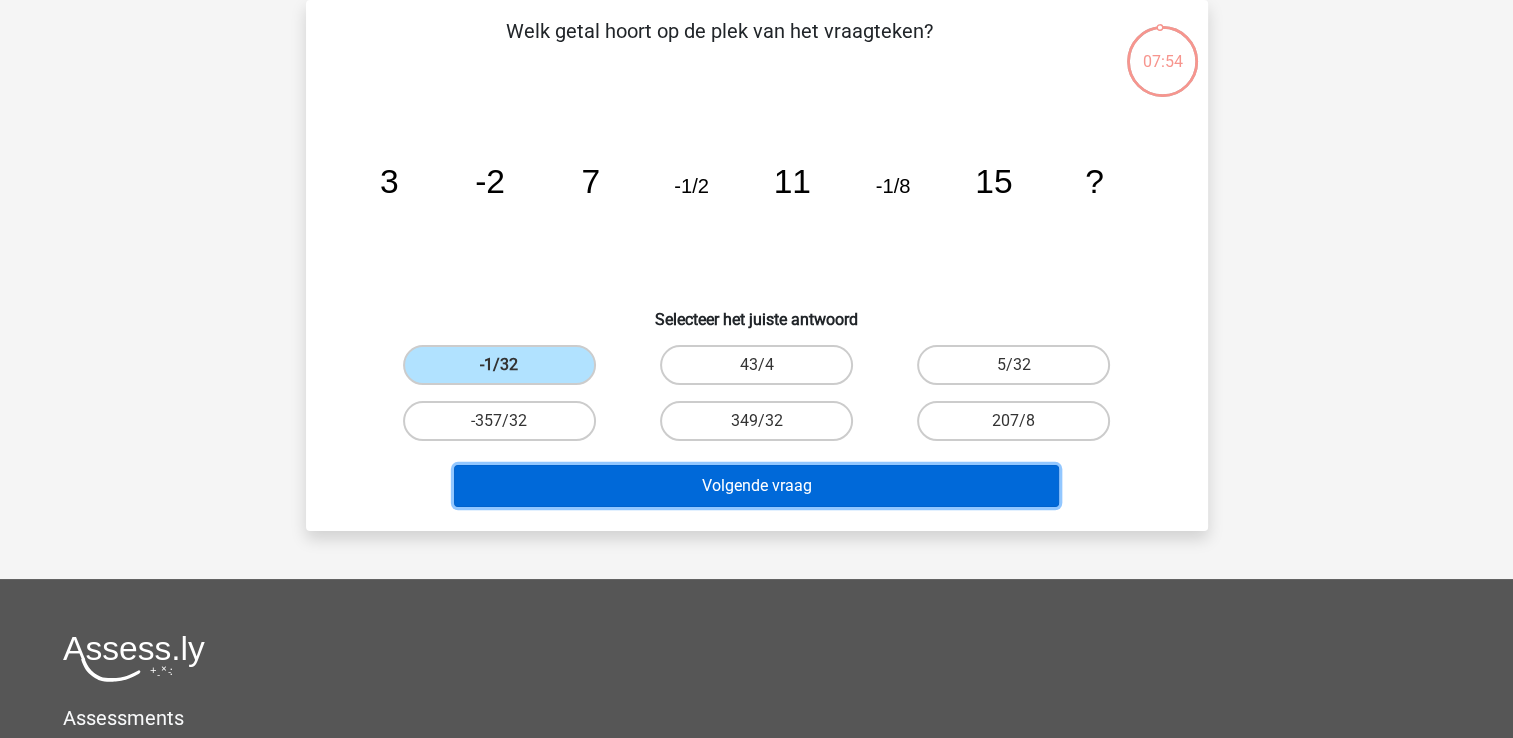 click on "Volgende vraag" at bounding box center (756, 486) 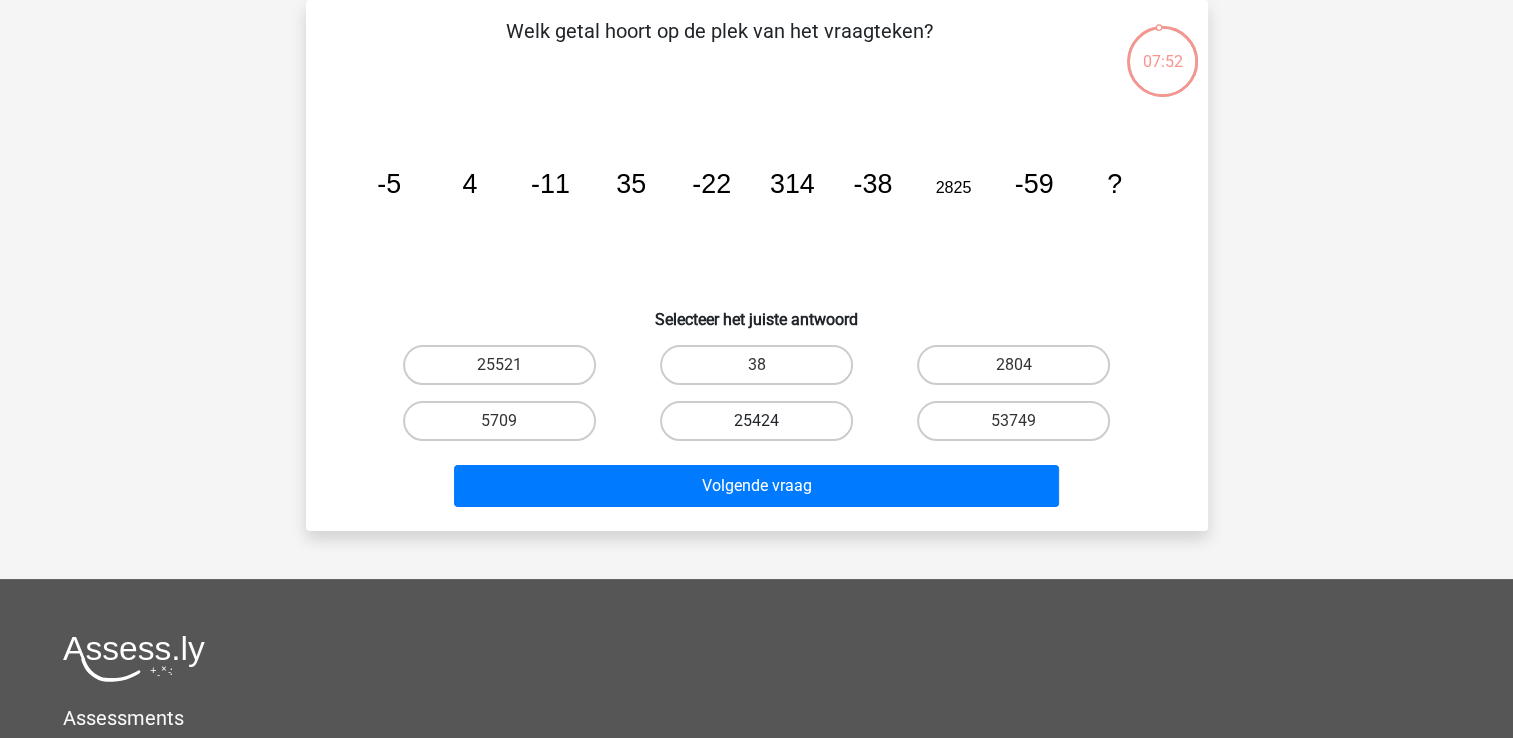 click on "25424" at bounding box center [756, 421] 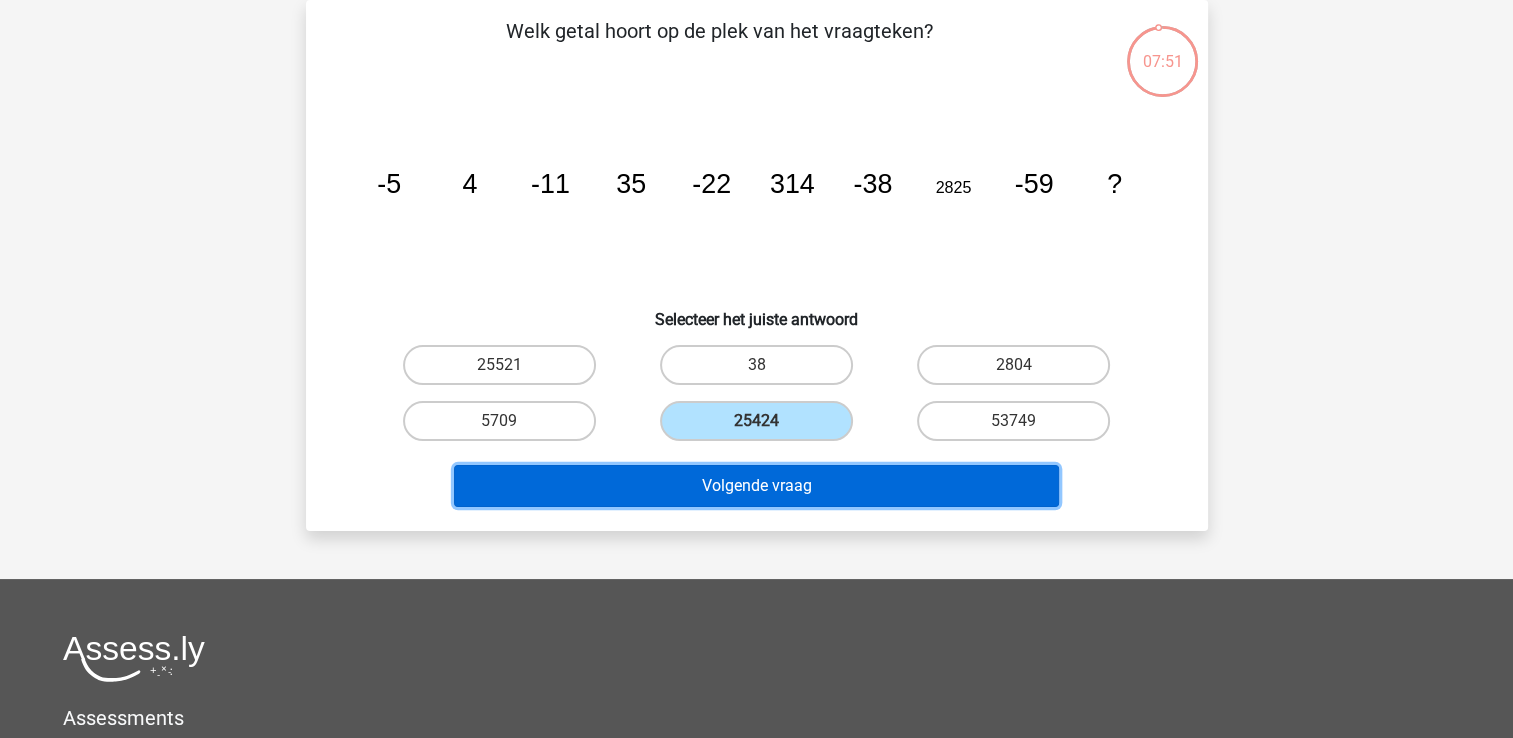 click on "Volgende vraag" at bounding box center (756, 486) 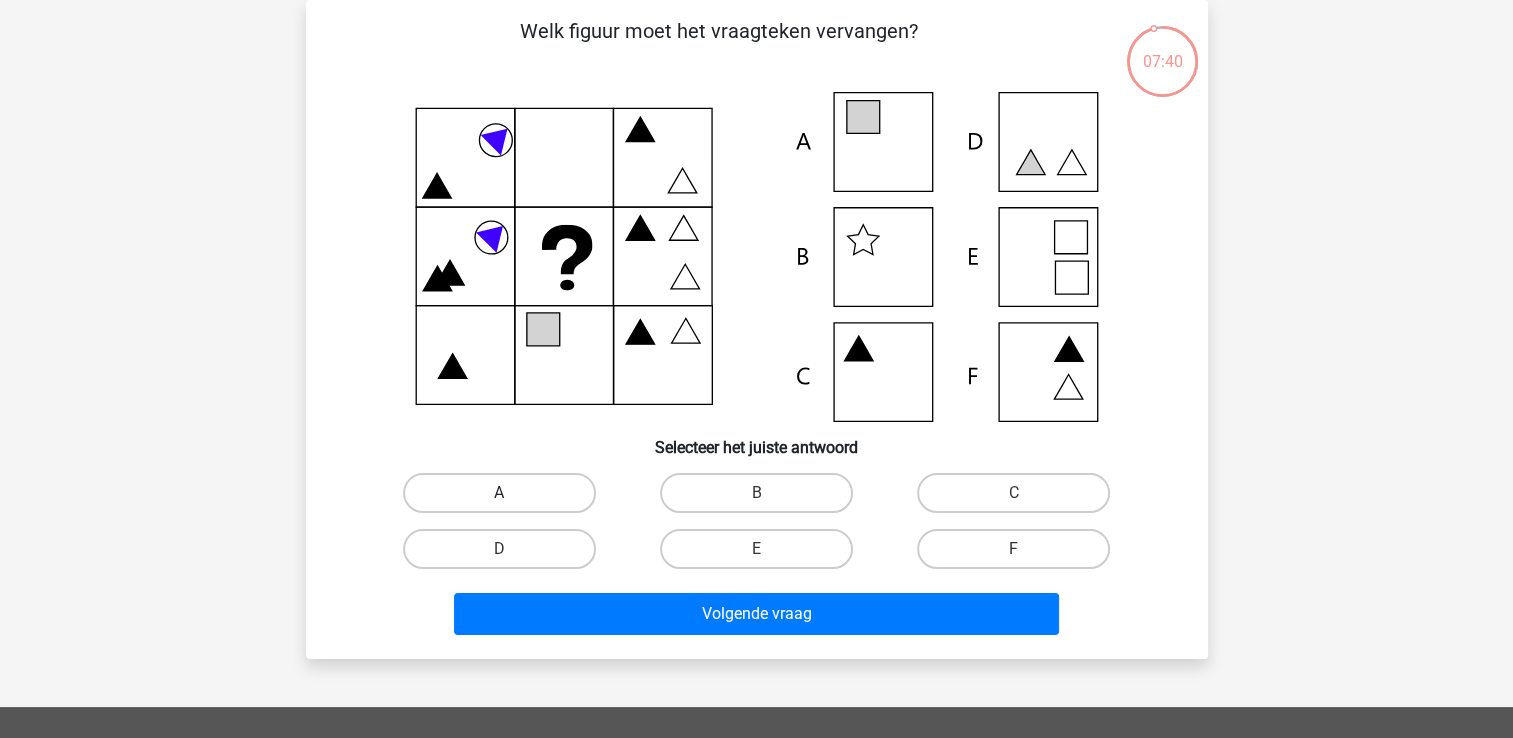 click on "A" at bounding box center [499, 493] 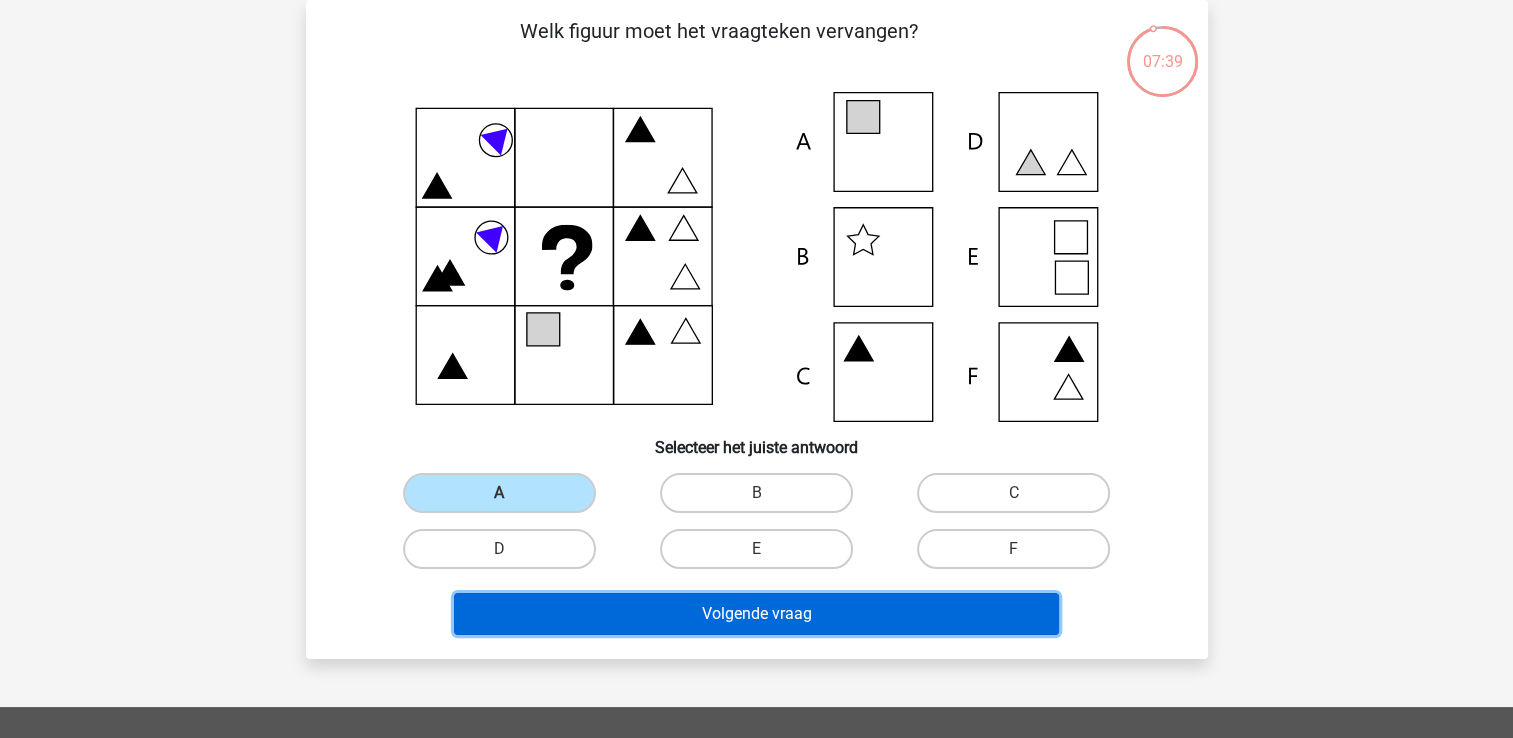 click on "Volgende vraag" at bounding box center [756, 614] 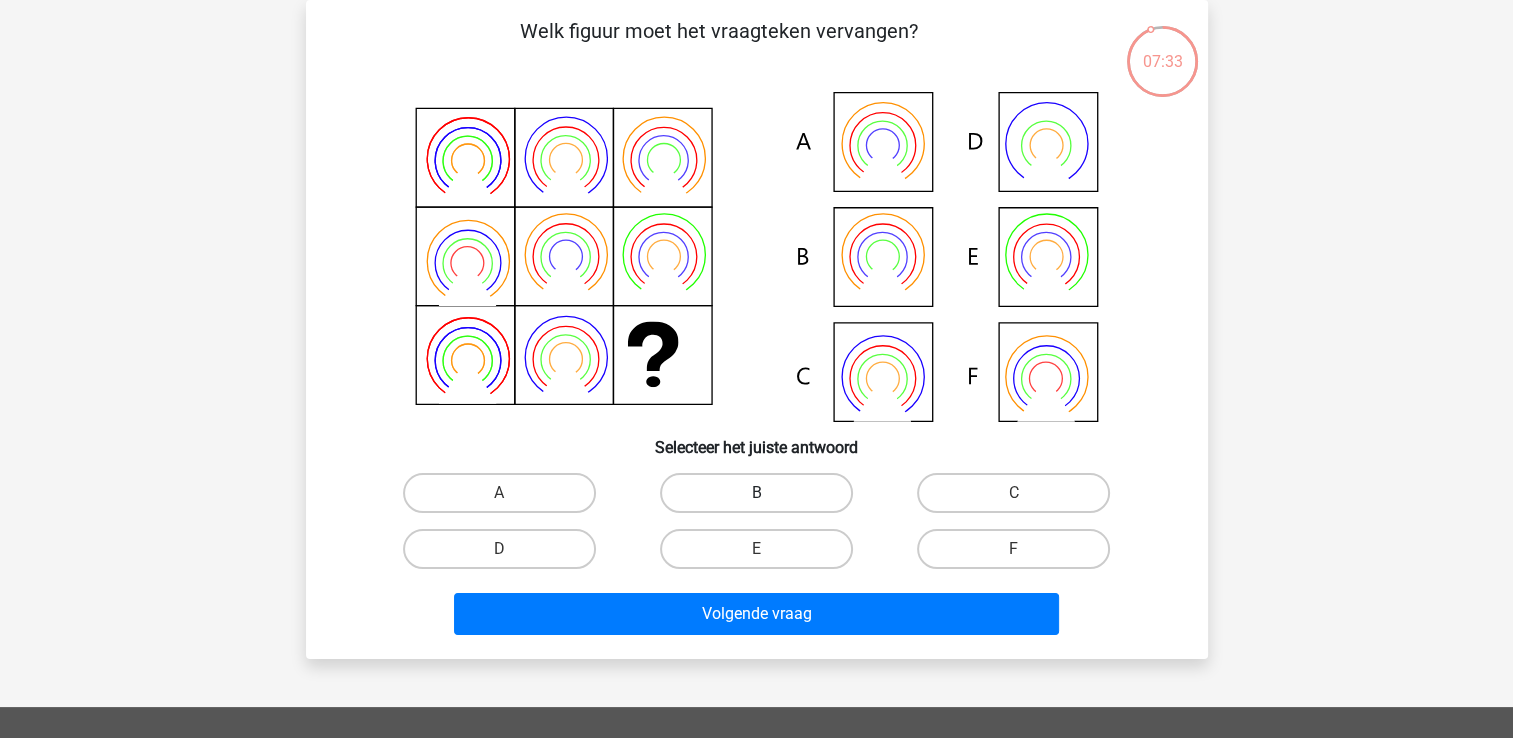 click on "B" at bounding box center (756, 493) 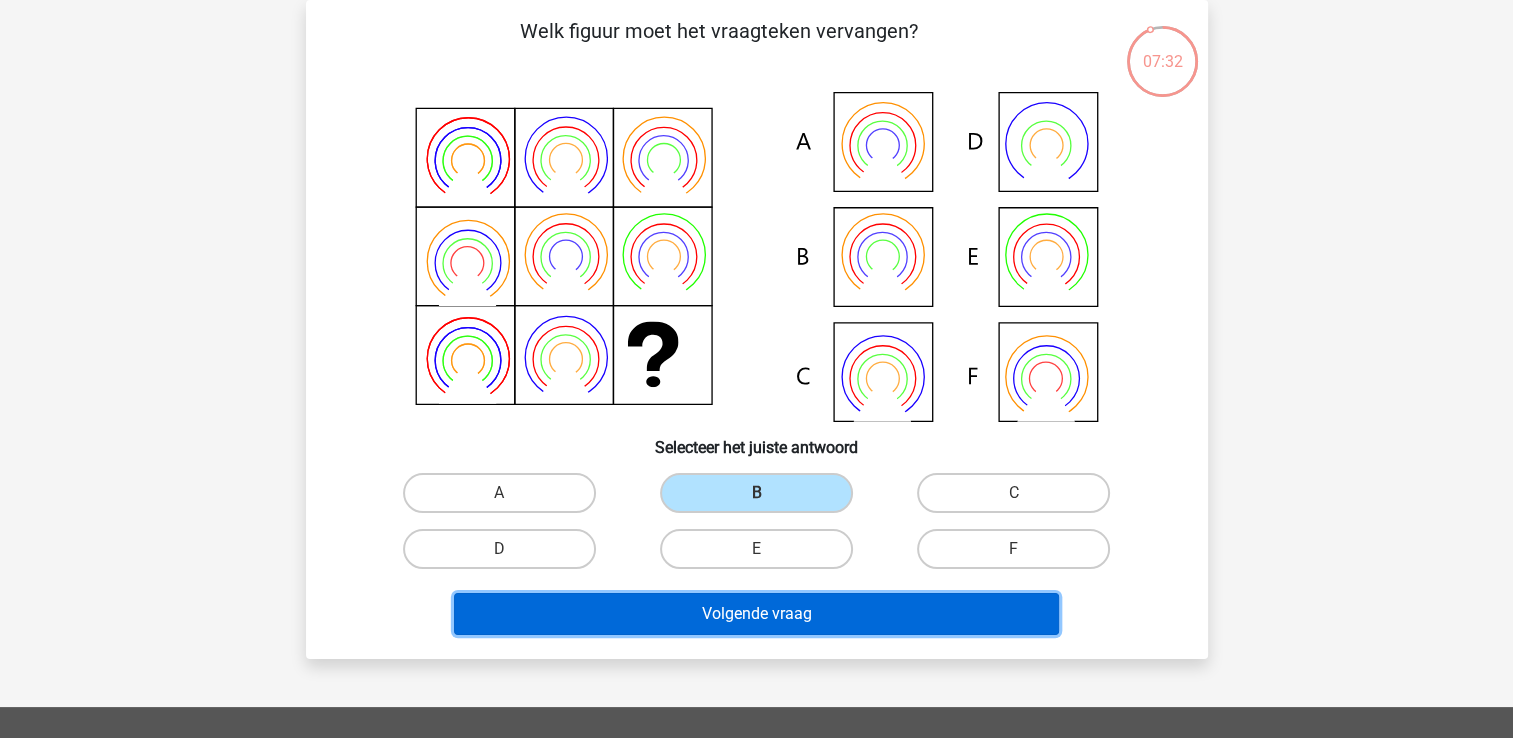 click on "Volgende vraag" at bounding box center [756, 614] 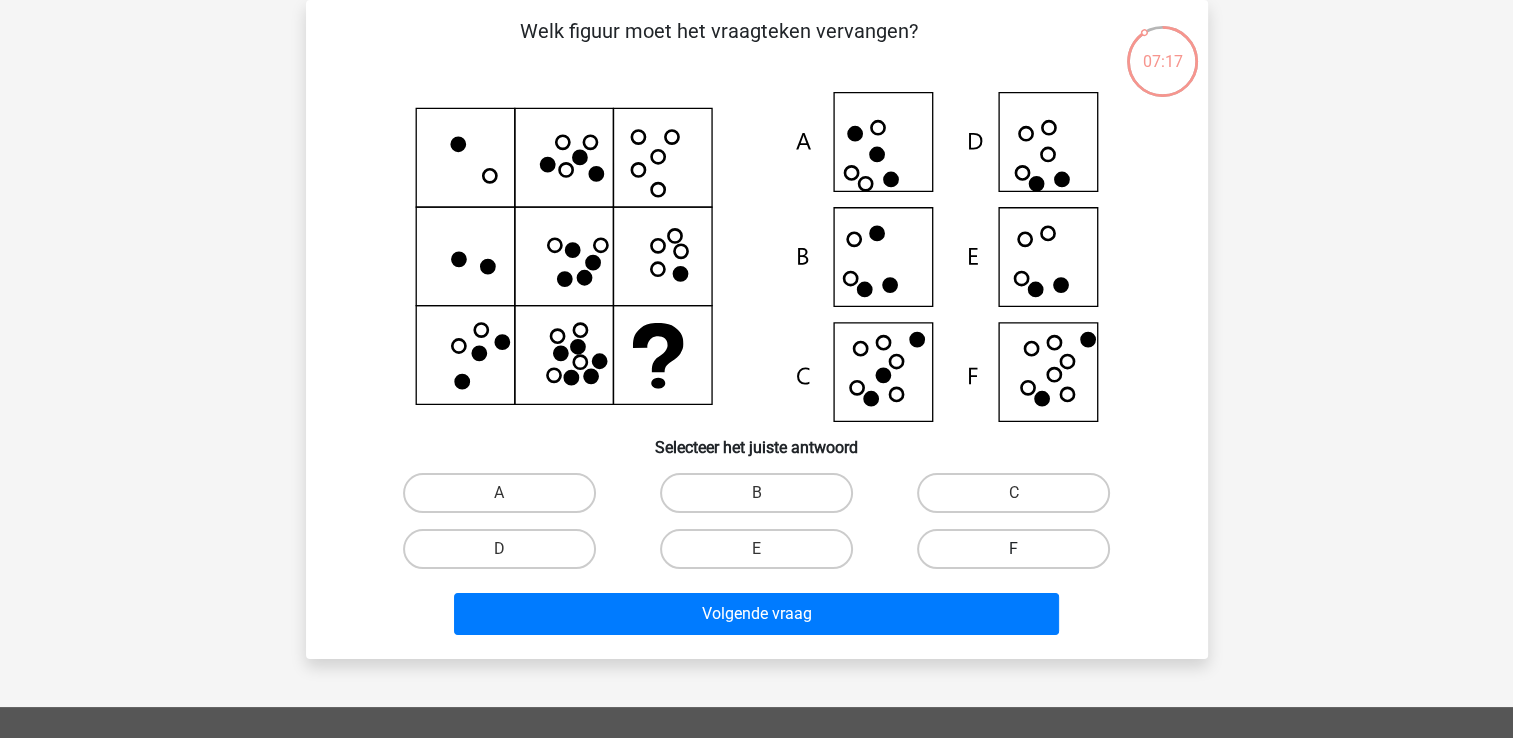 click on "F" at bounding box center (1013, 549) 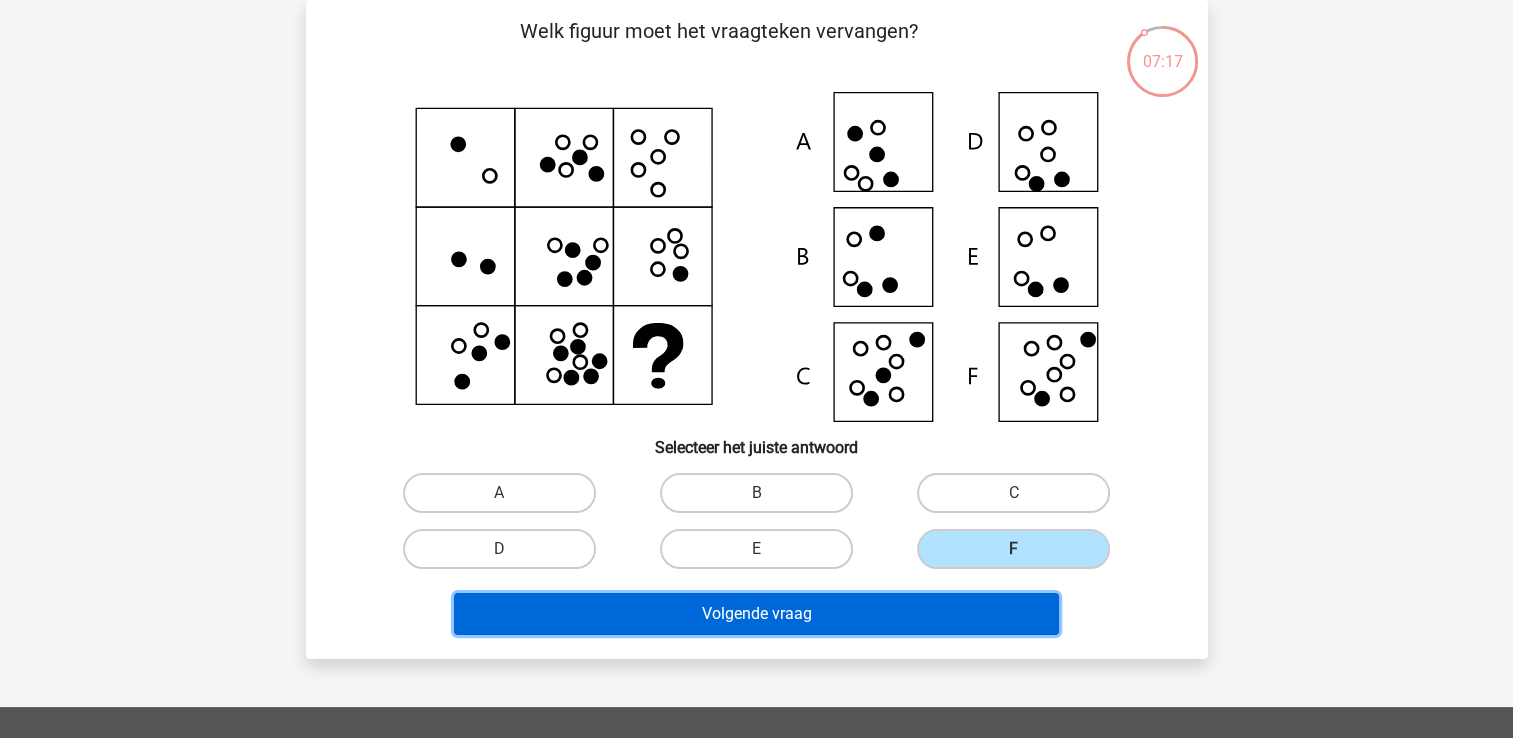 click on "Volgende vraag" at bounding box center (756, 614) 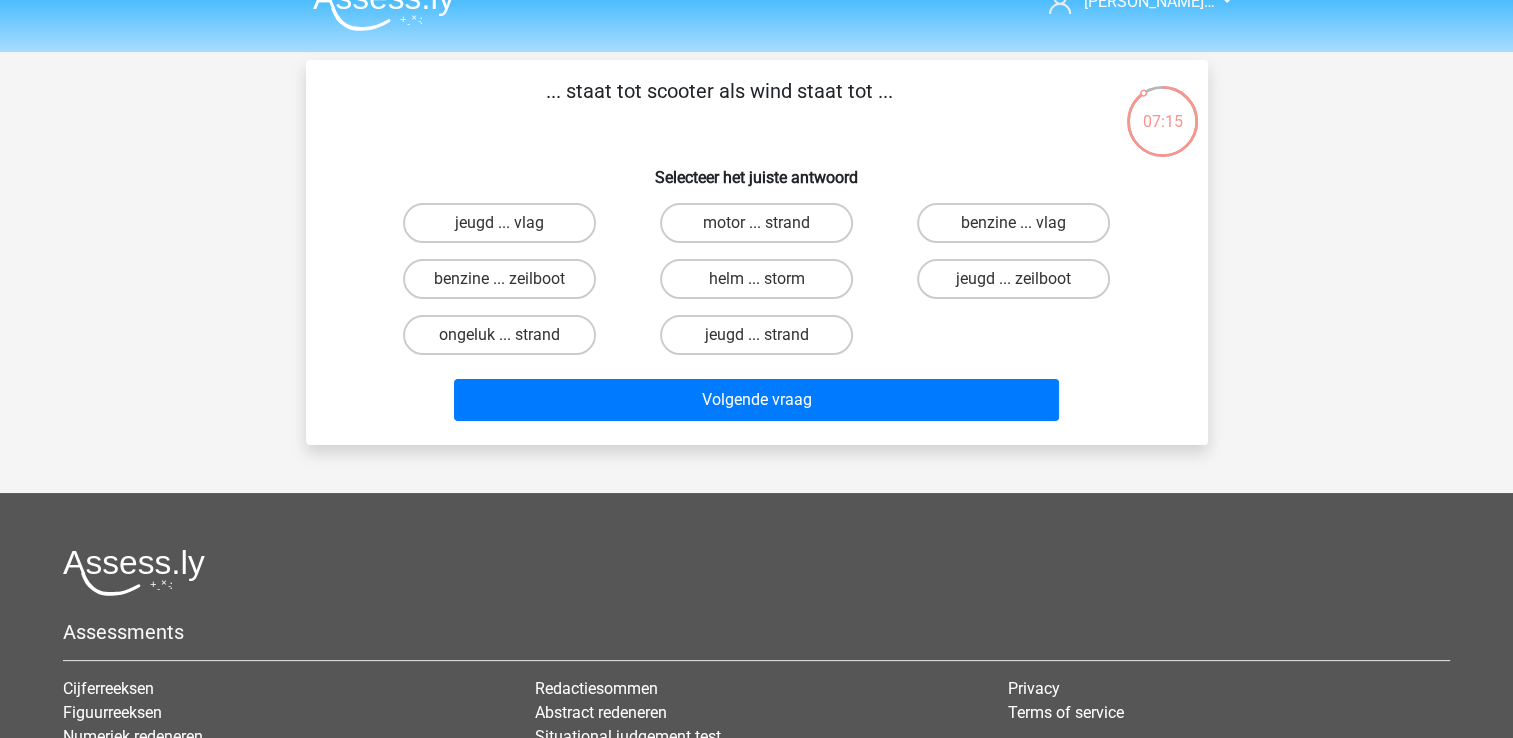 scroll, scrollTop: 0, scrollLeft: 0, axis: both 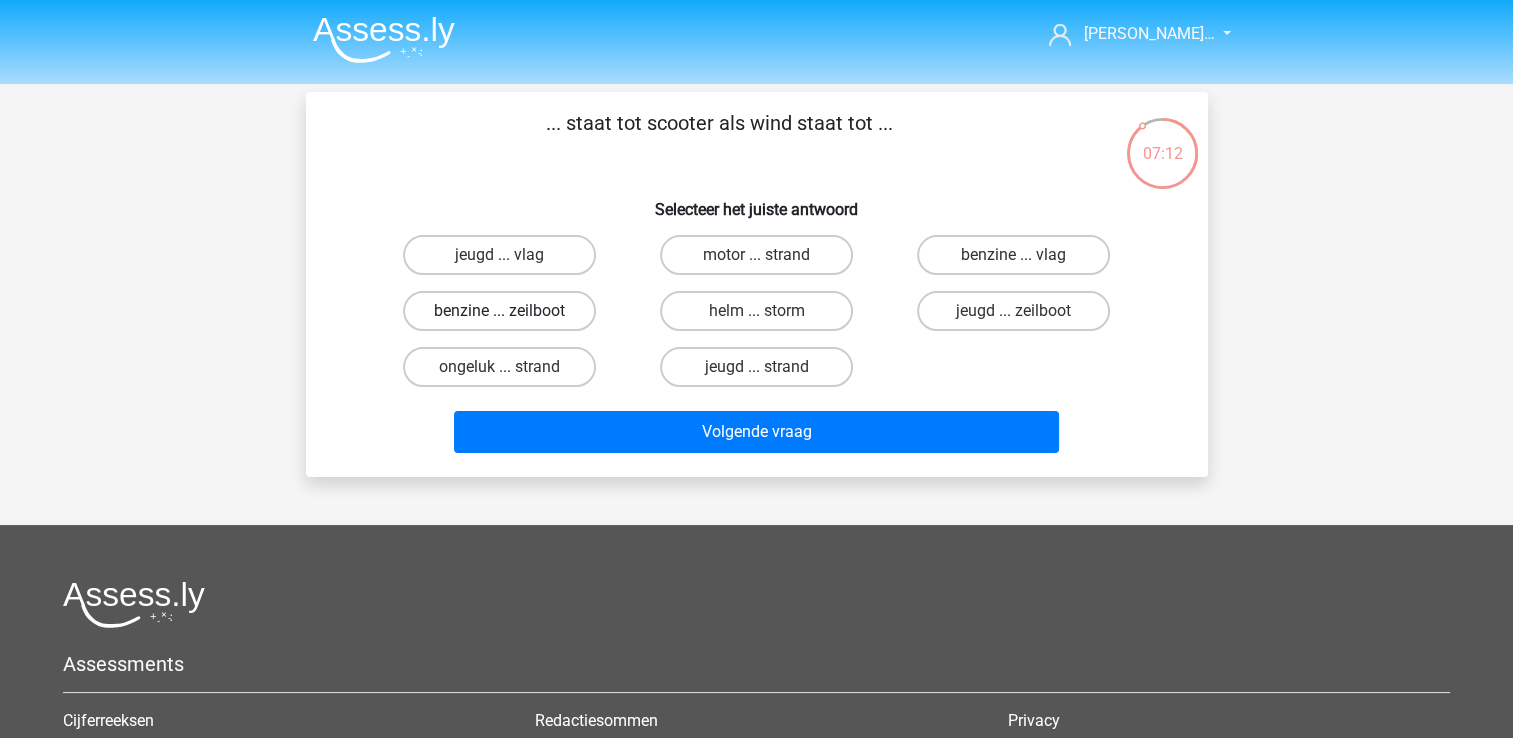 click on "benzine ... zeilboot" at bounding box center [499, 311] 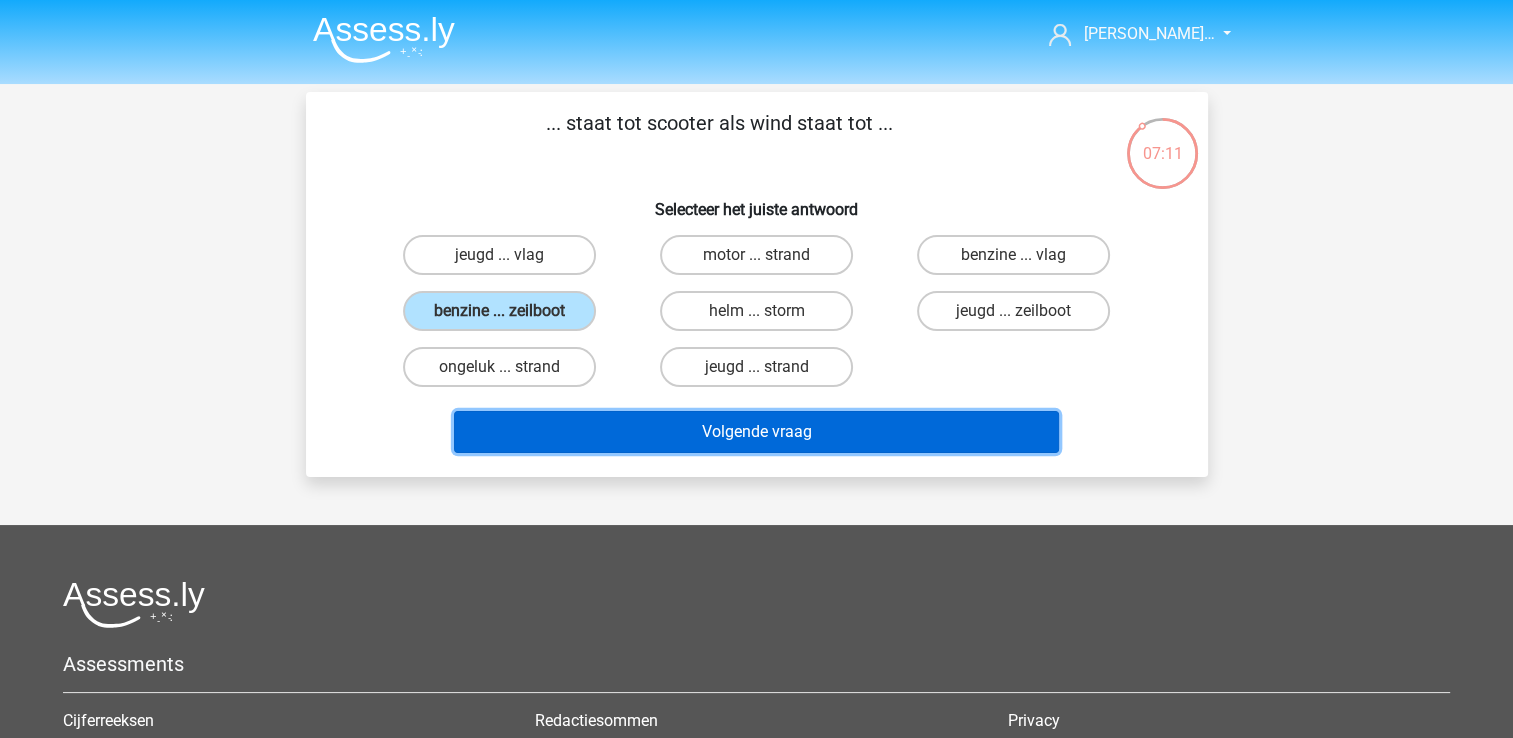 click on "Volgende vraag" at bounding box center [756, 432] 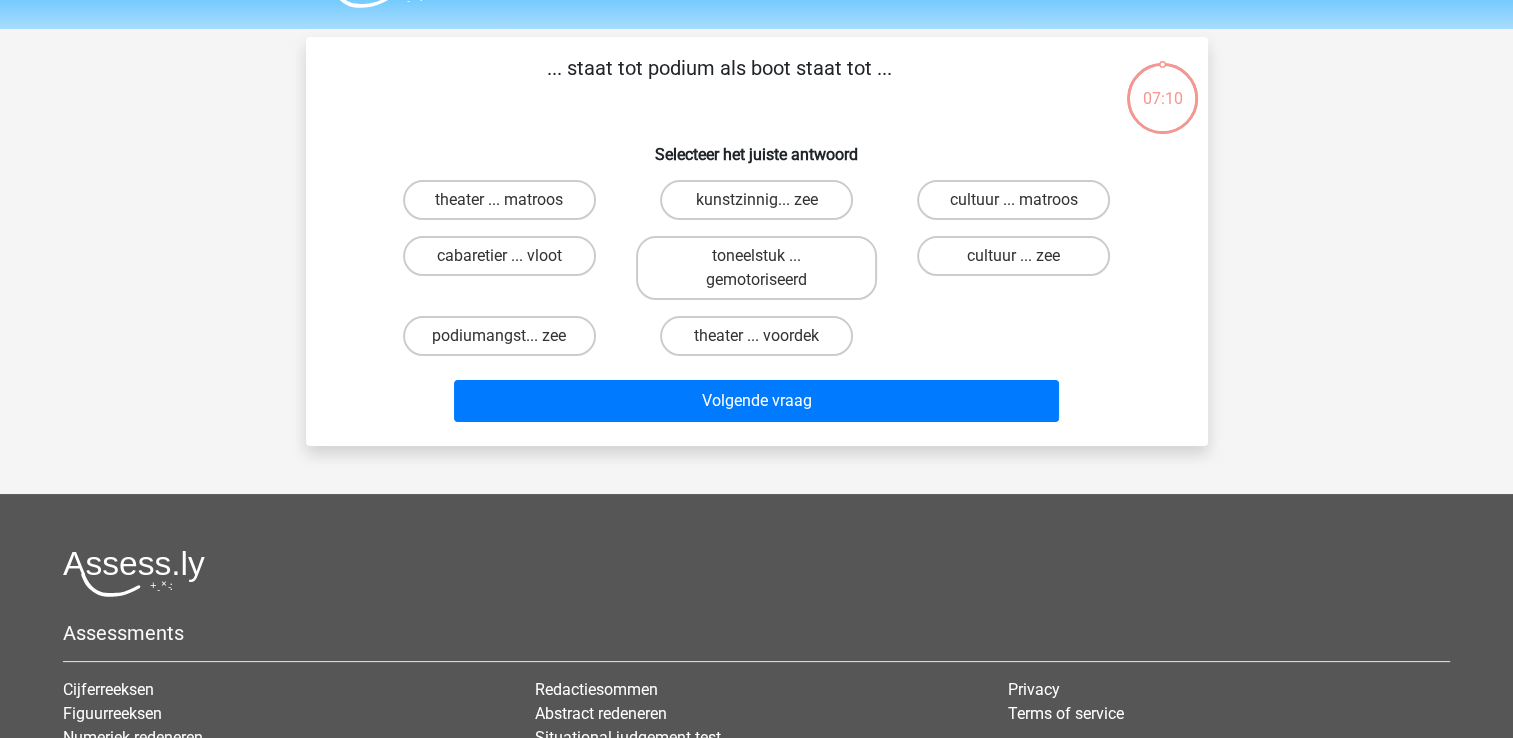 scroll, scrollTop: 92, scrollLeft: 0, axis: vertical 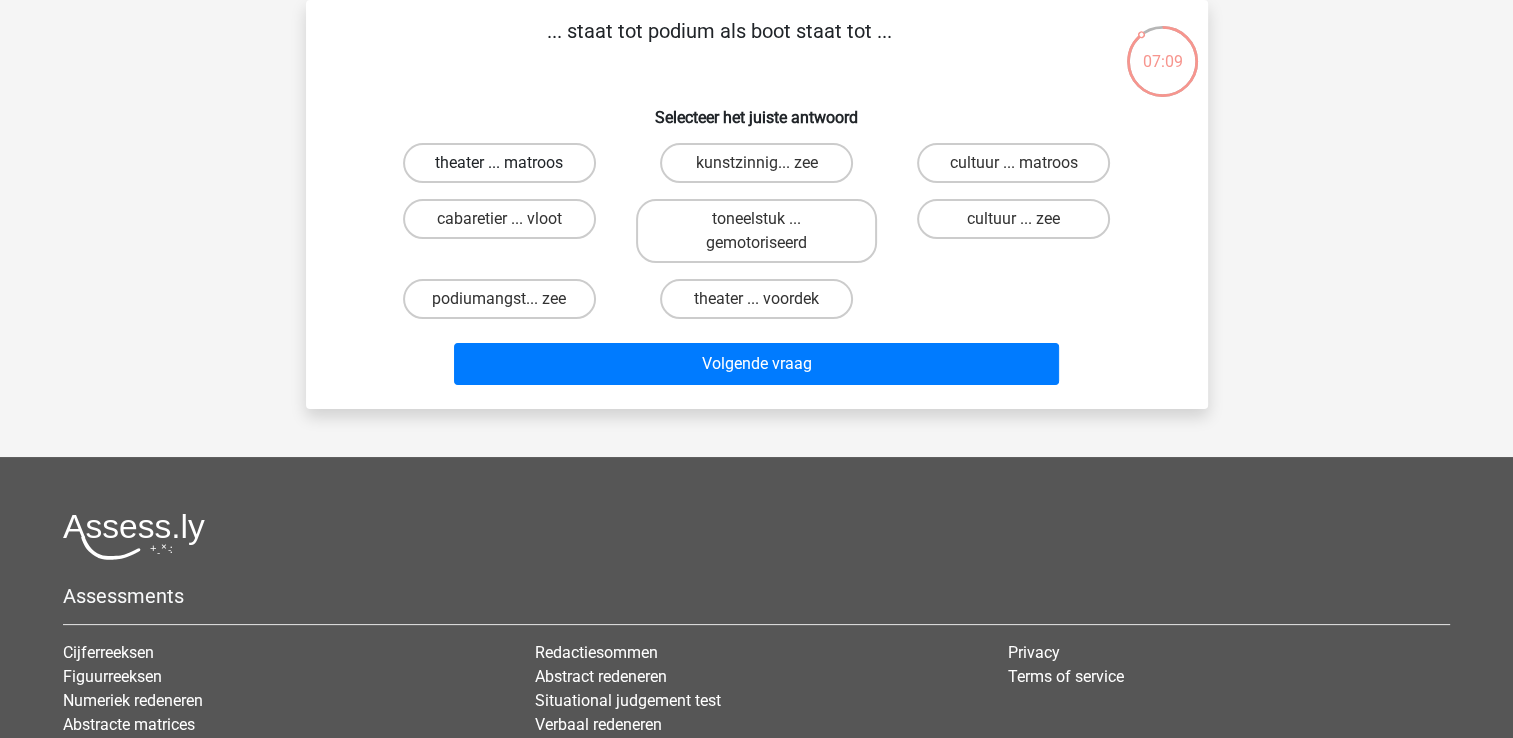 click on "theater ... matroos" at bounding box center (499, 163) 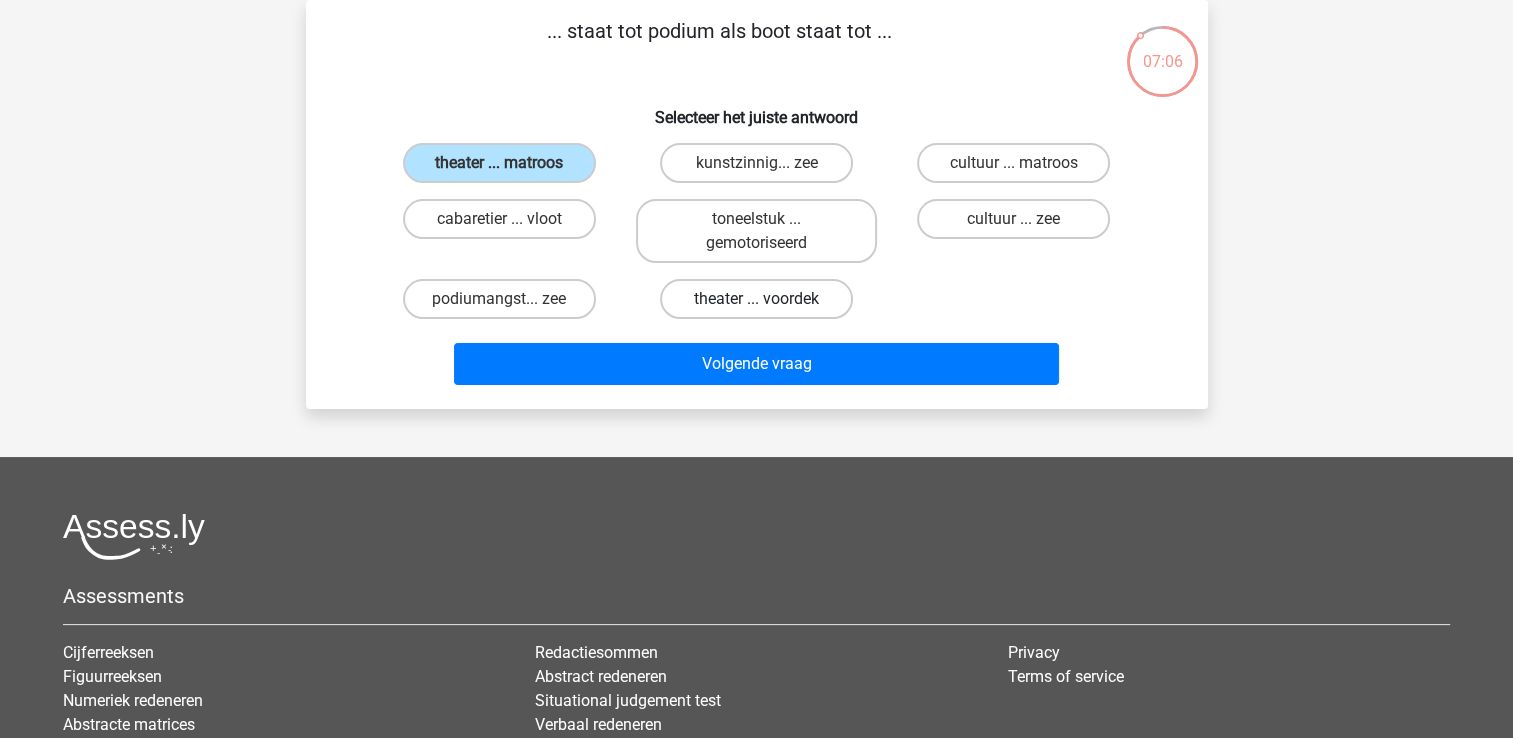 click on "theater ... voordek" at bounding box center (756, 299) 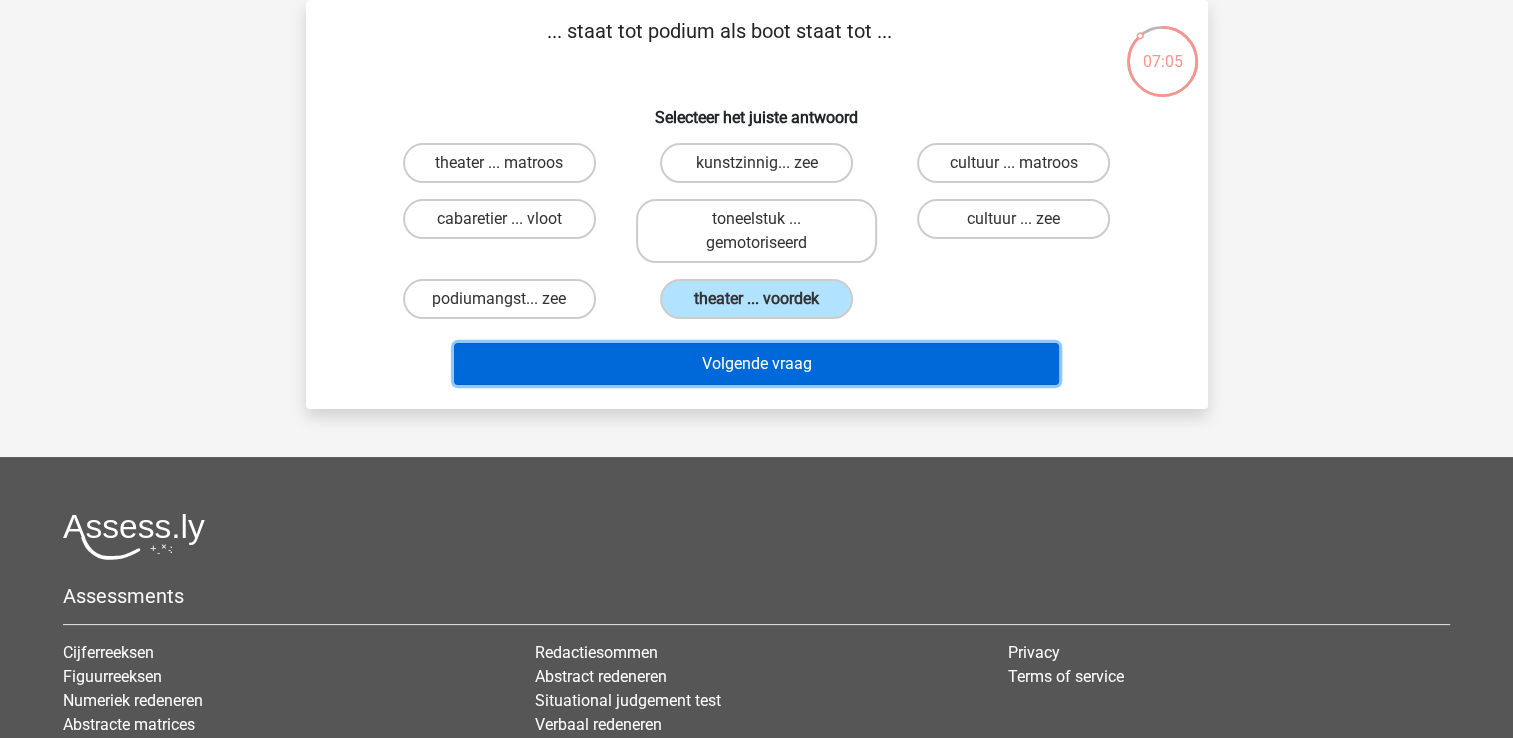 click on "Volgende vraag" at bounding box center (756, 364) 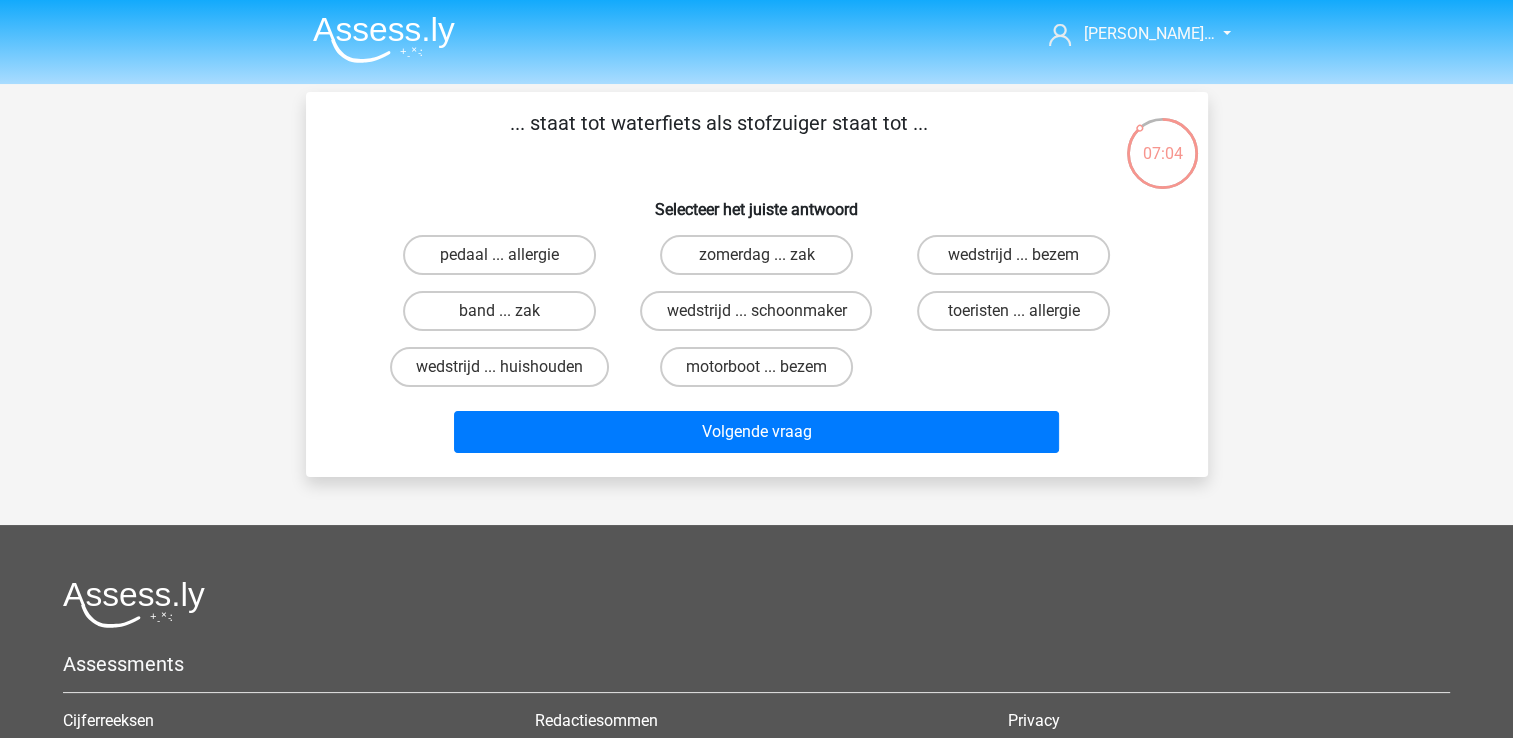 scroll, scrollTop: 0, scrollLeft: 0, axis: both 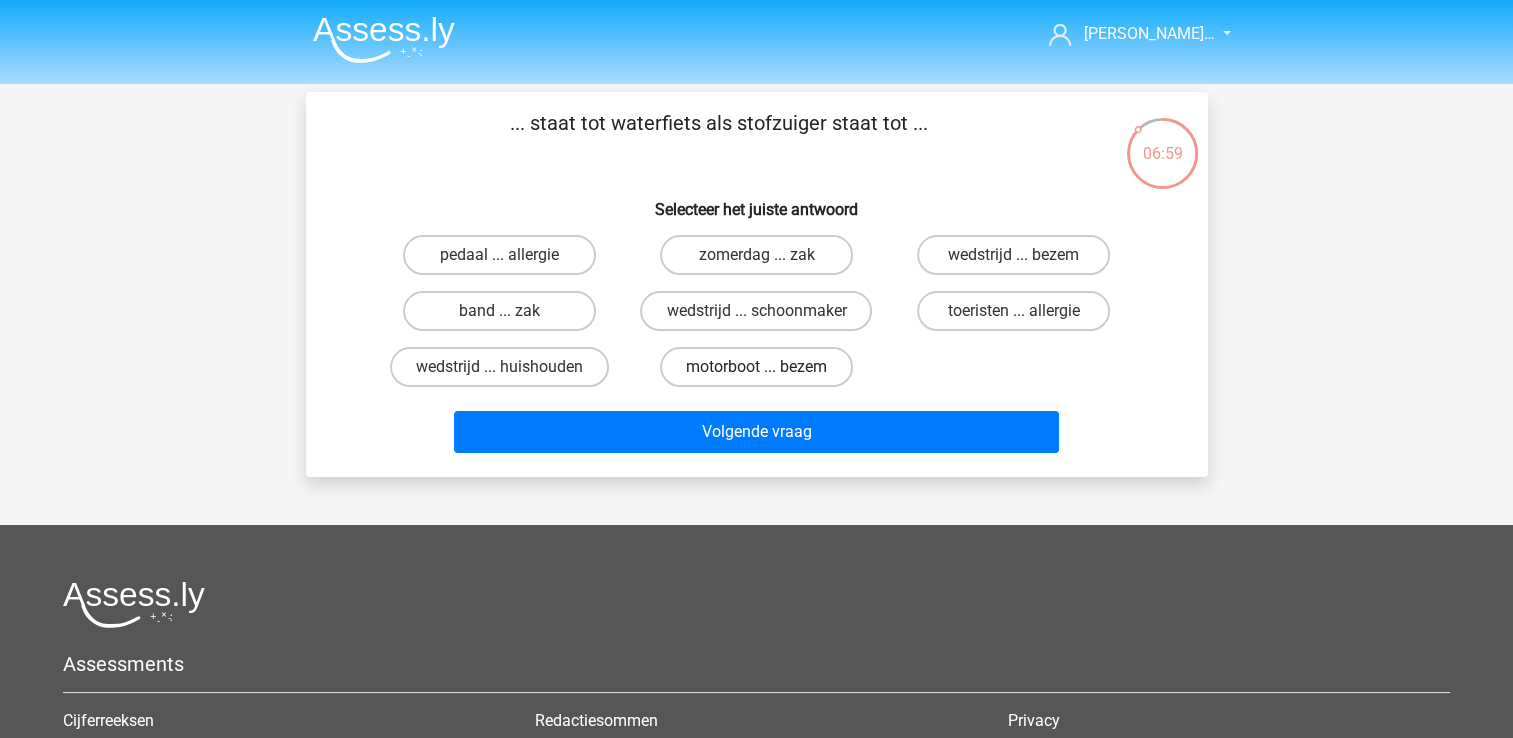 click on "motorboot ... bezem" at bounding box center (756, 367) 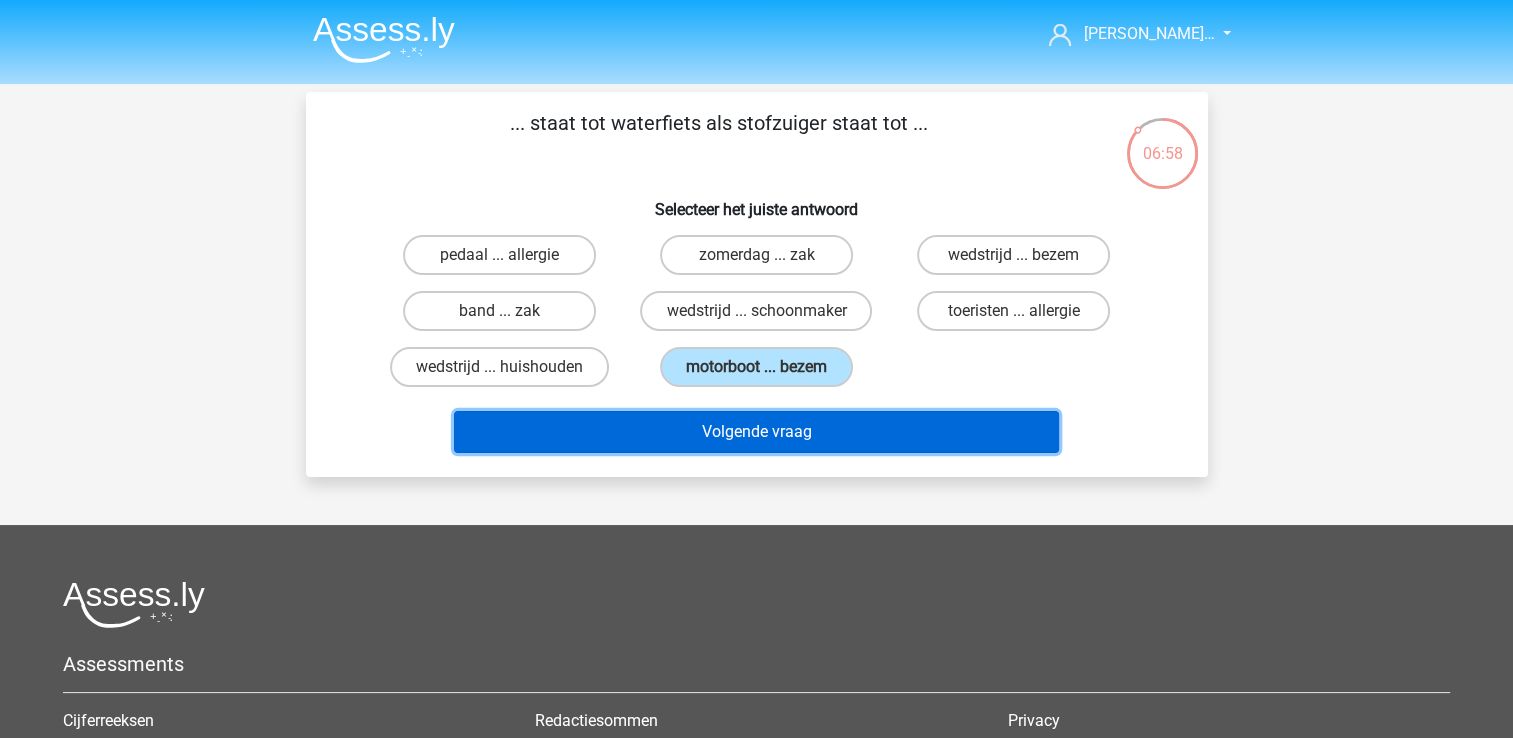 click on "Volgende vraag" at bounding box center (756, 432) 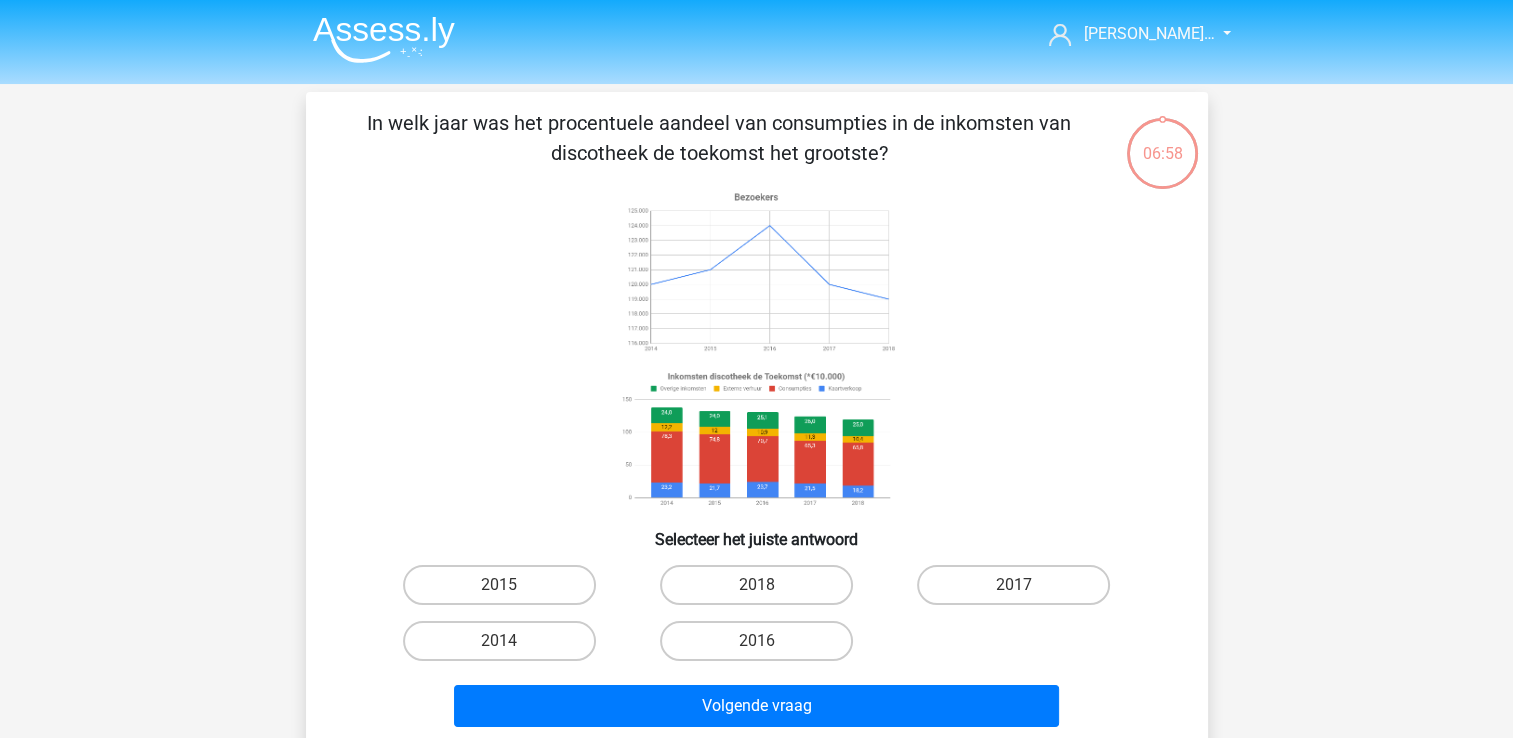 scroll, scrollTop: 92, scrollLeft: 0, axis: vertical 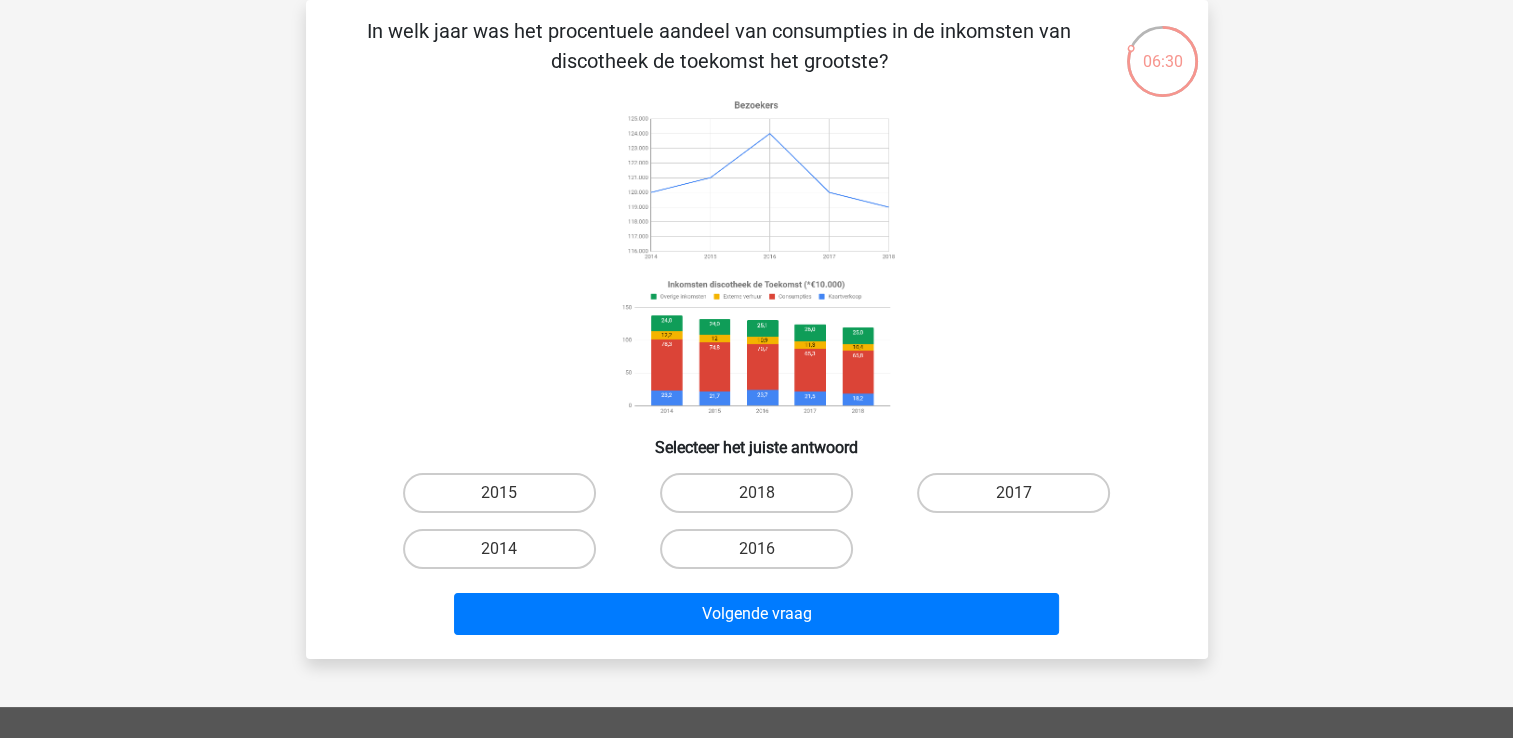 click 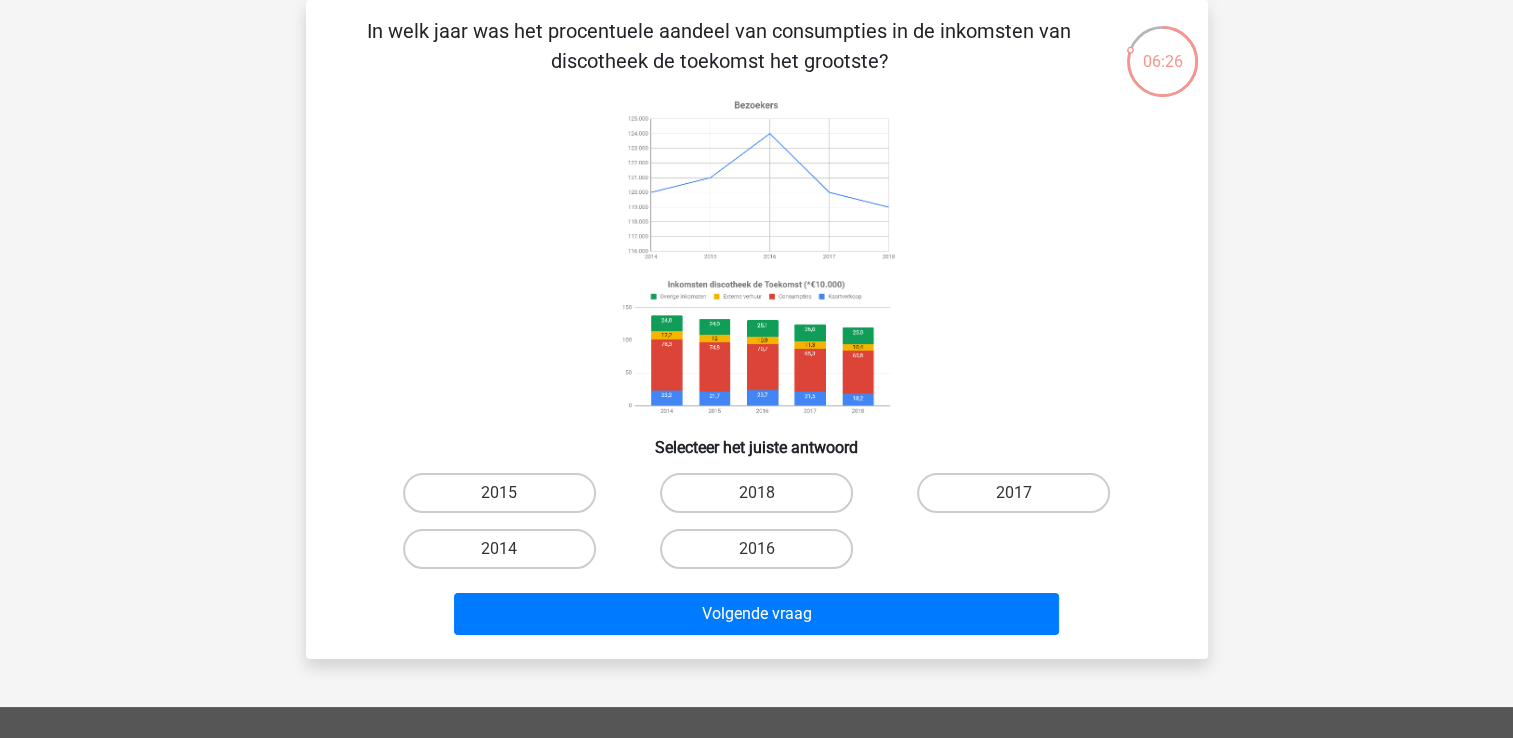 scroll, scrollTop: 0, scrollLeft: 0, axis: both 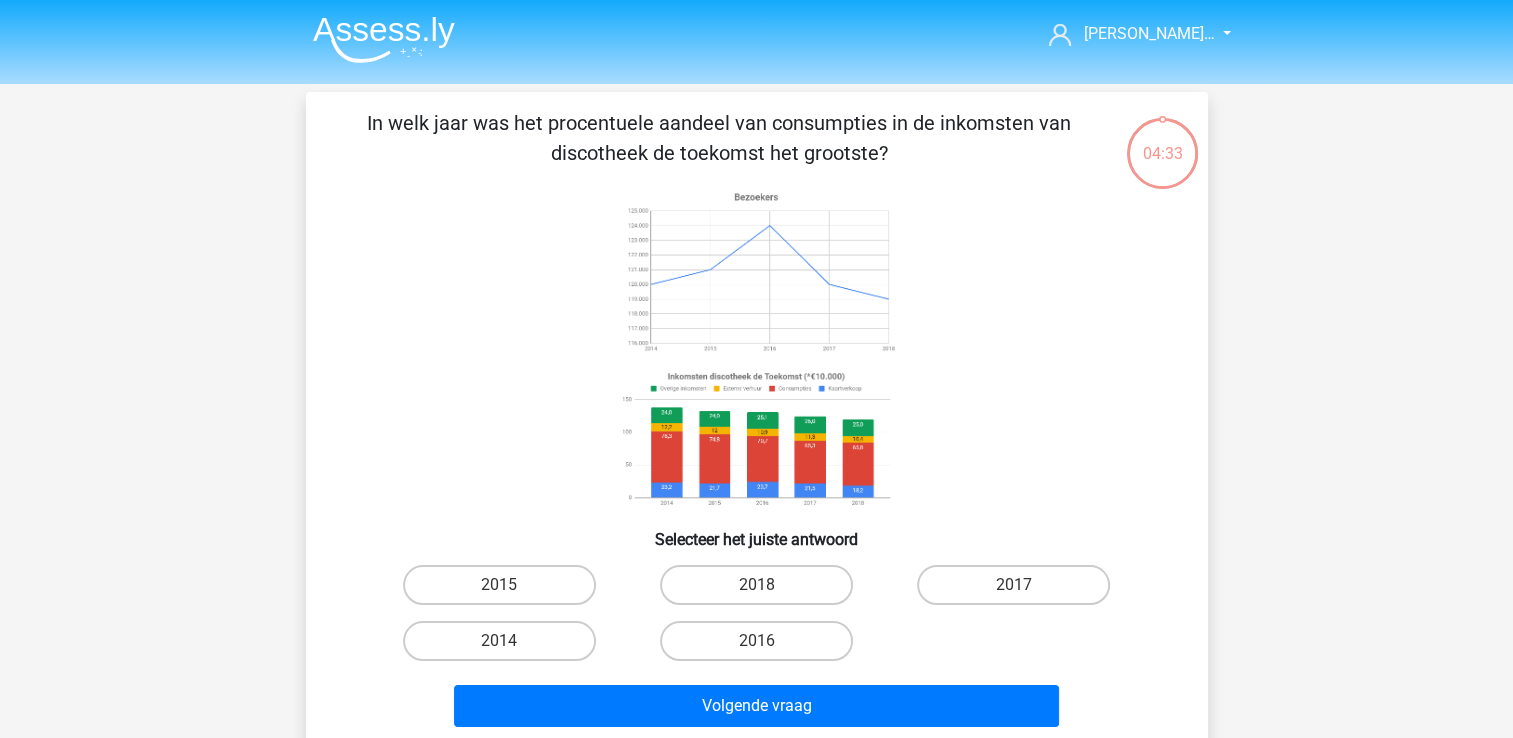 drag, startPoint x: 748, startPoint y: 436, endPoint x: 737, endPoint y: 438, distance: 11.18034 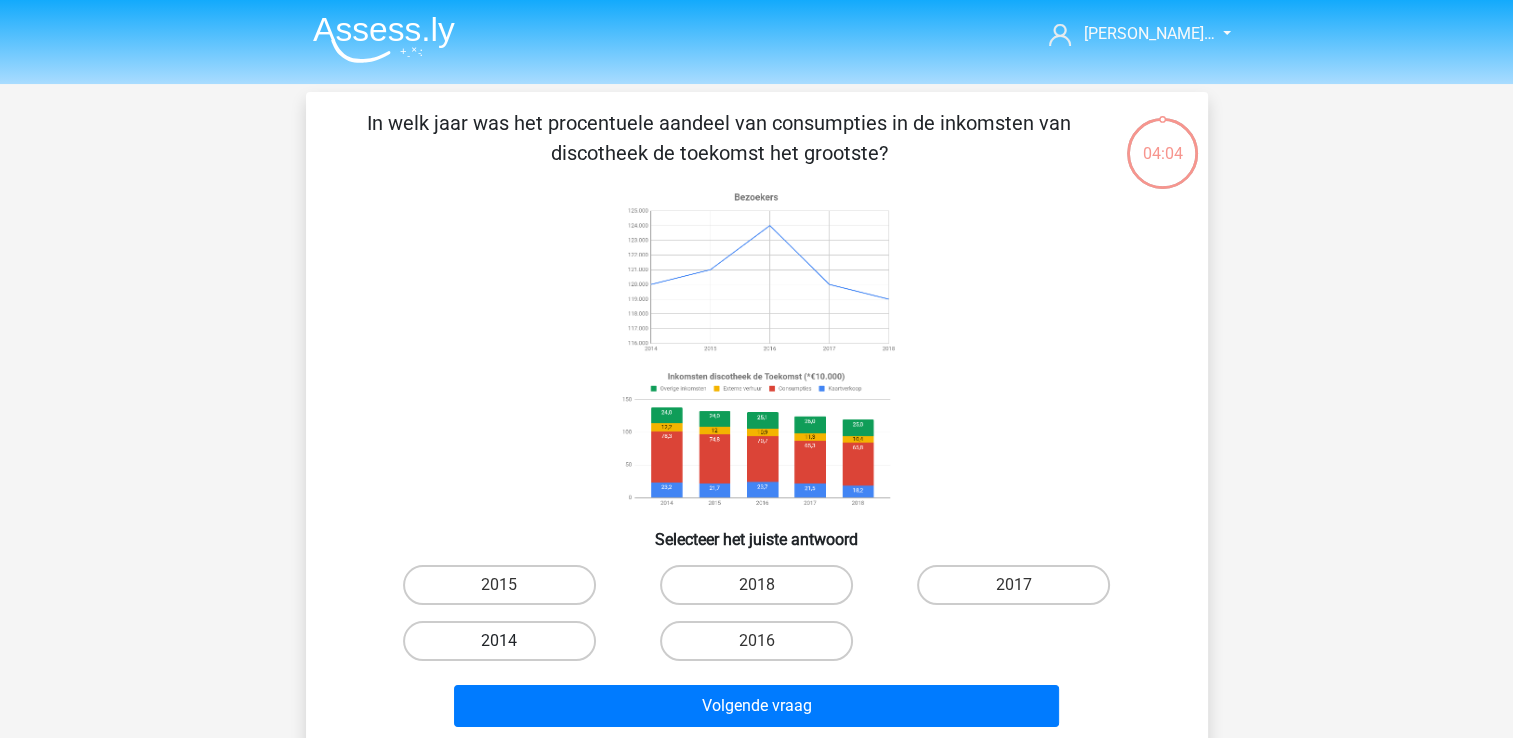 click on "2014" at bounding box center (499, 641) 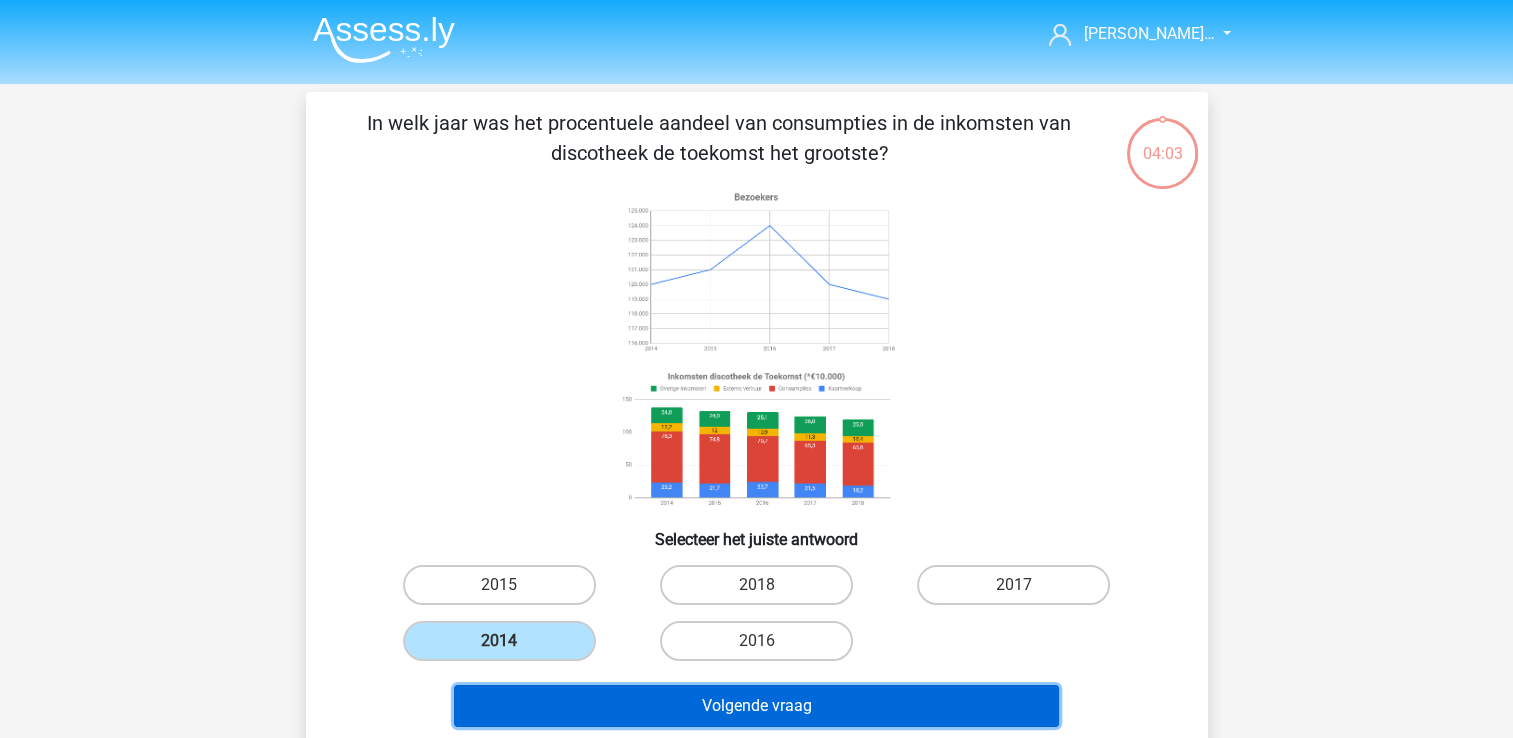 click on "Volgende vraag" at bounding box center (756, 706) 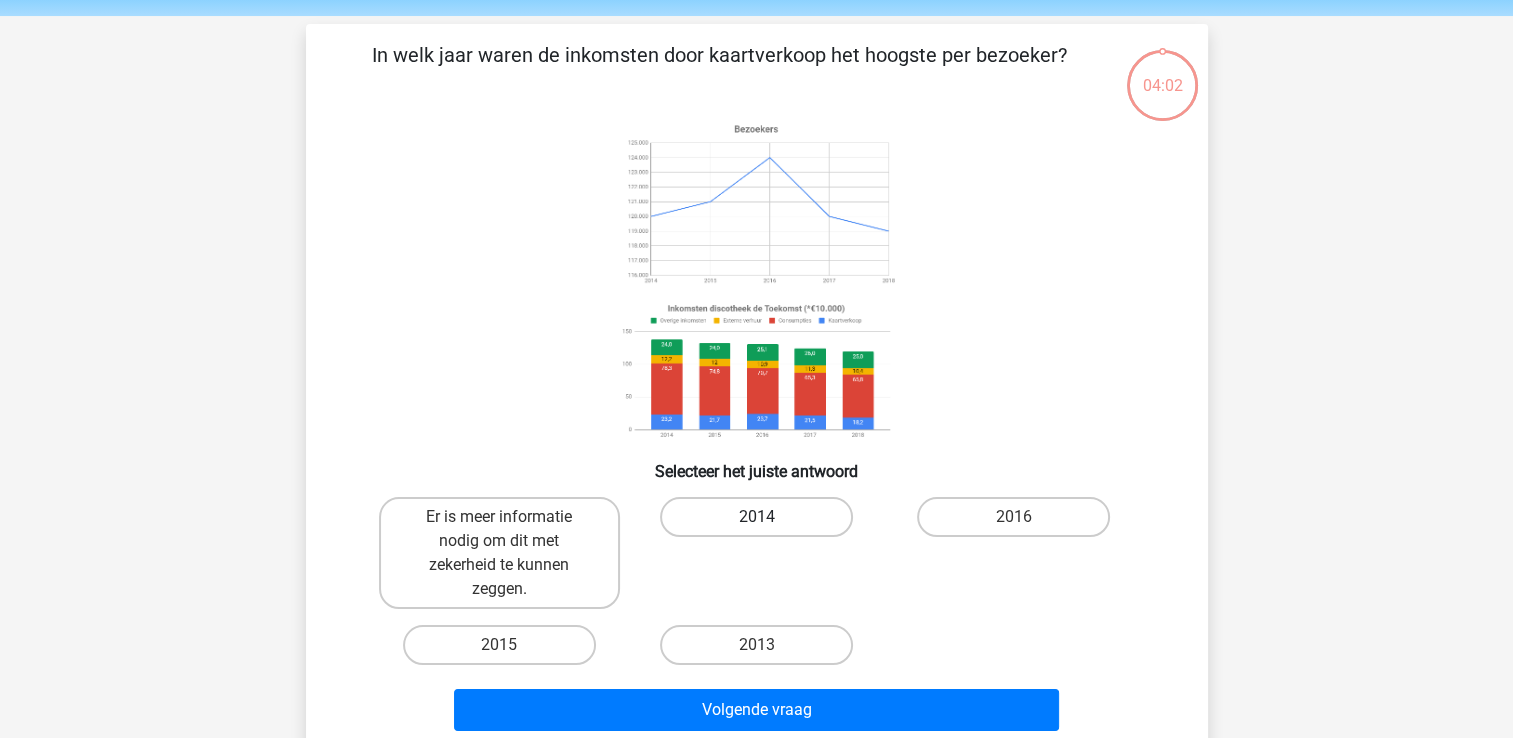 scroll, scrollTop: 92, scrollLeft: 0, axis: vertical 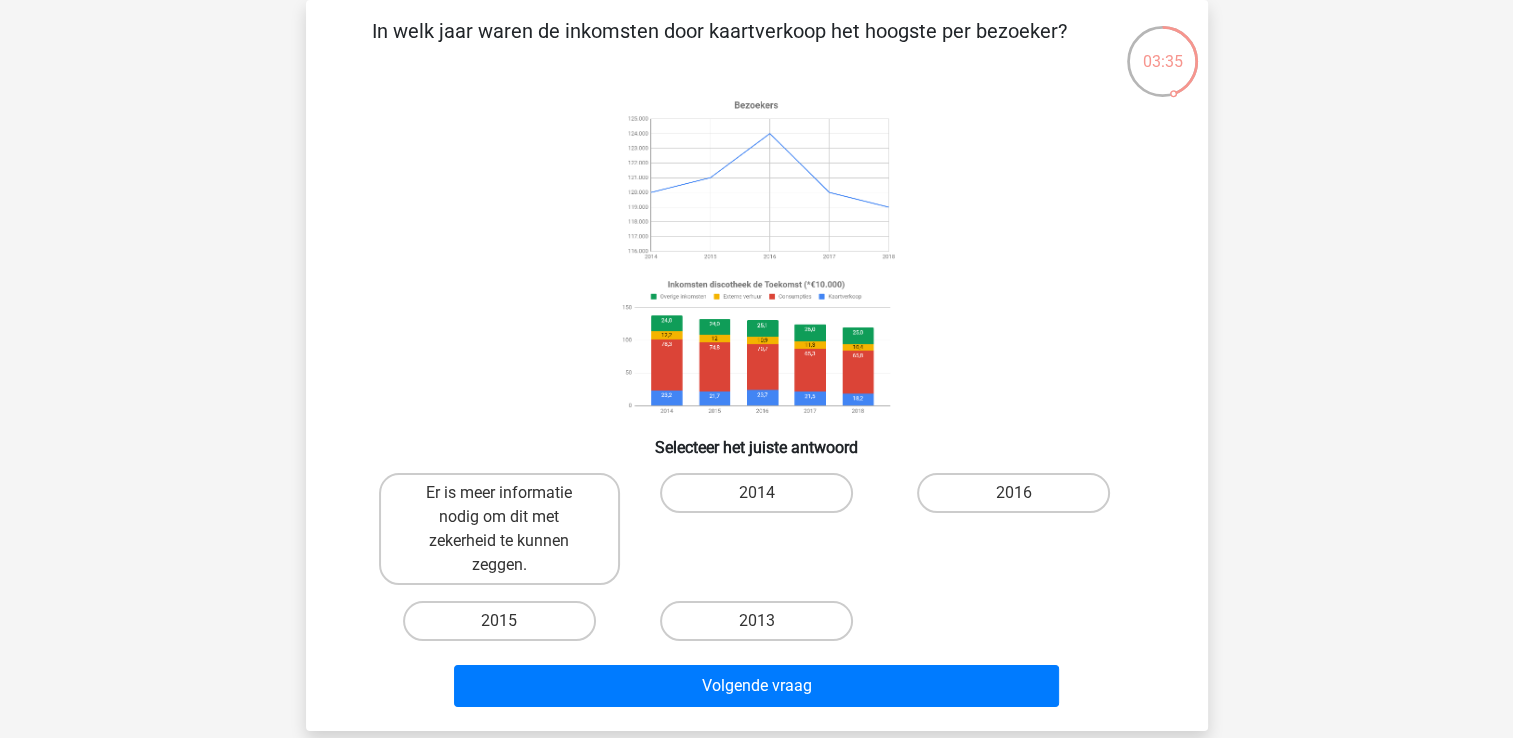 click 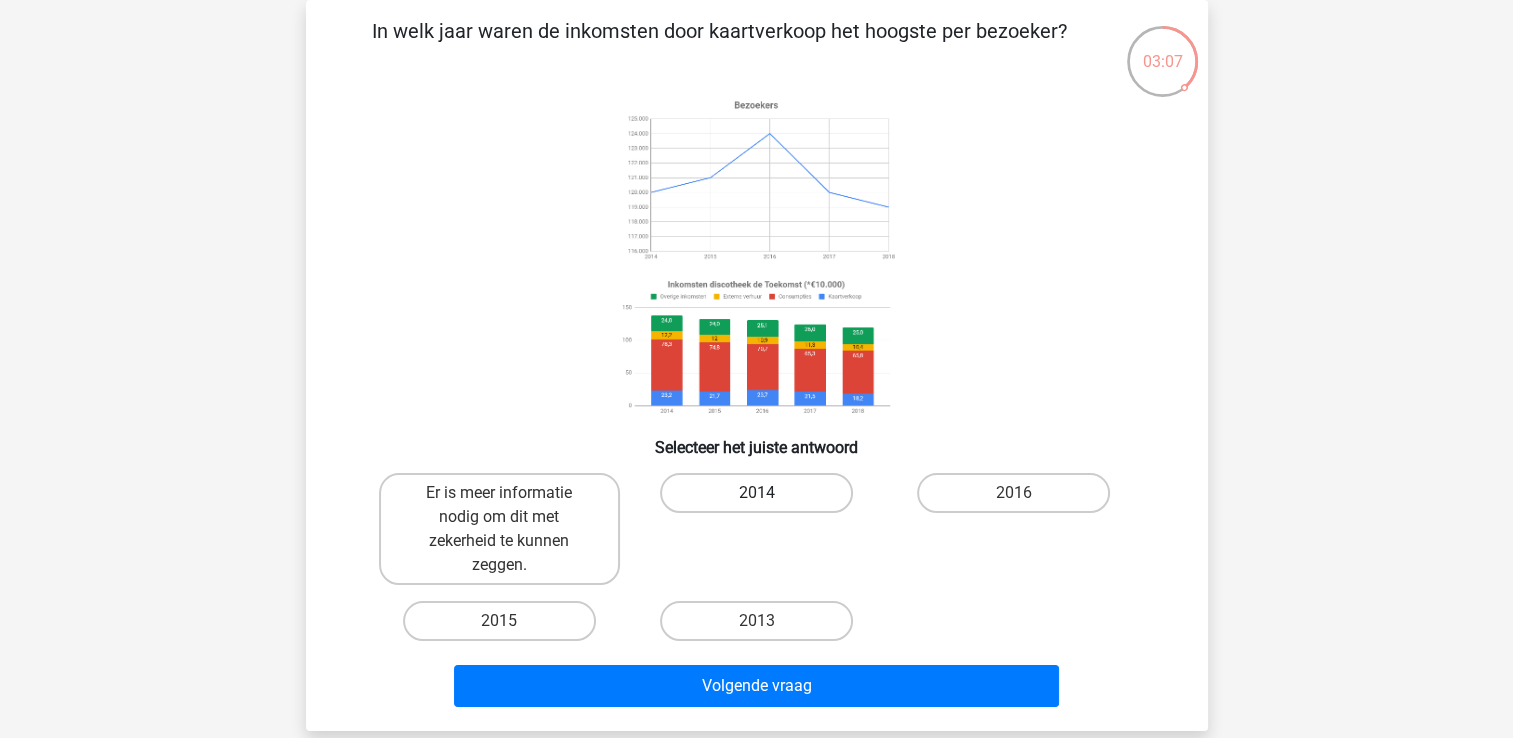 click on "2014" at bounding box center [756, 493] 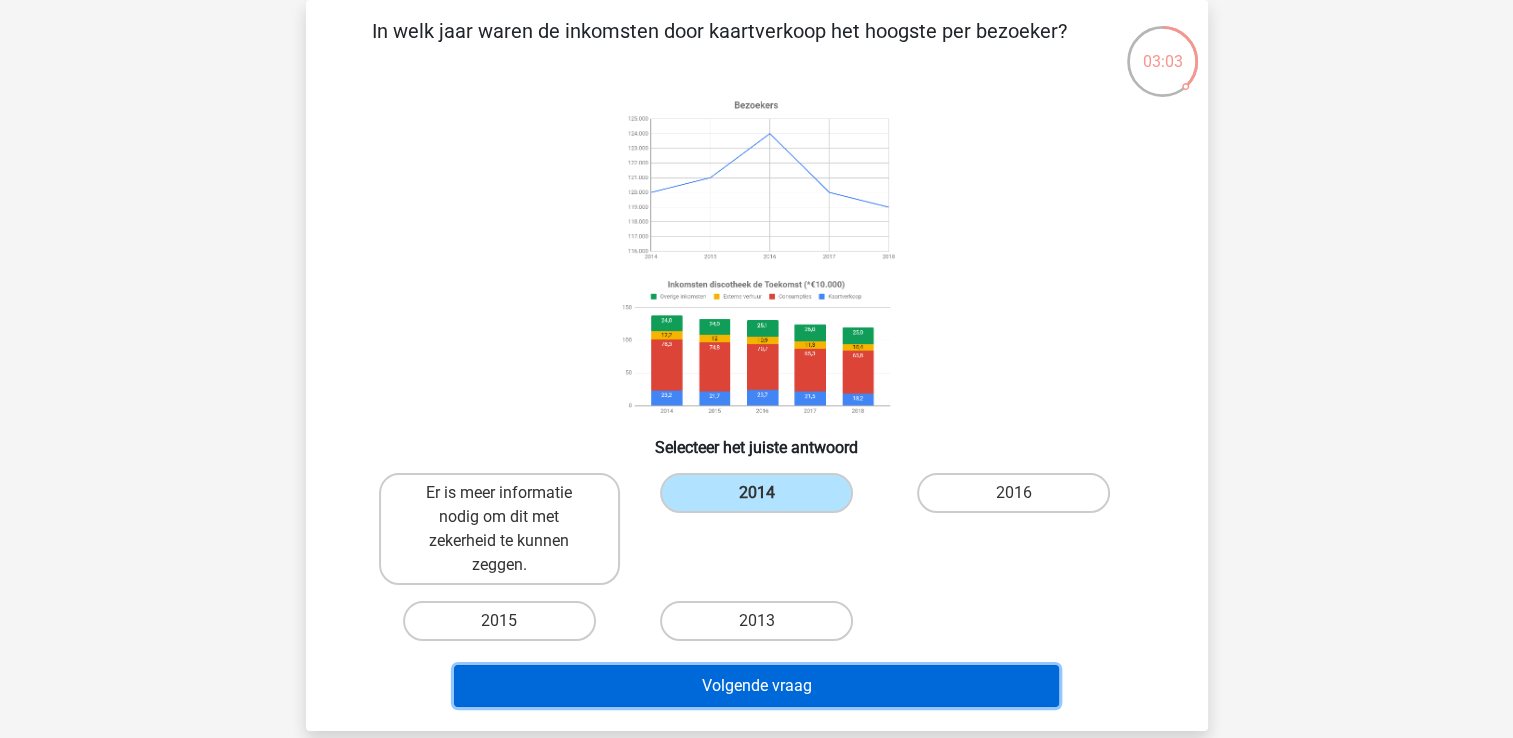click on "Volgende vraag" at bounding box center (756, 686) 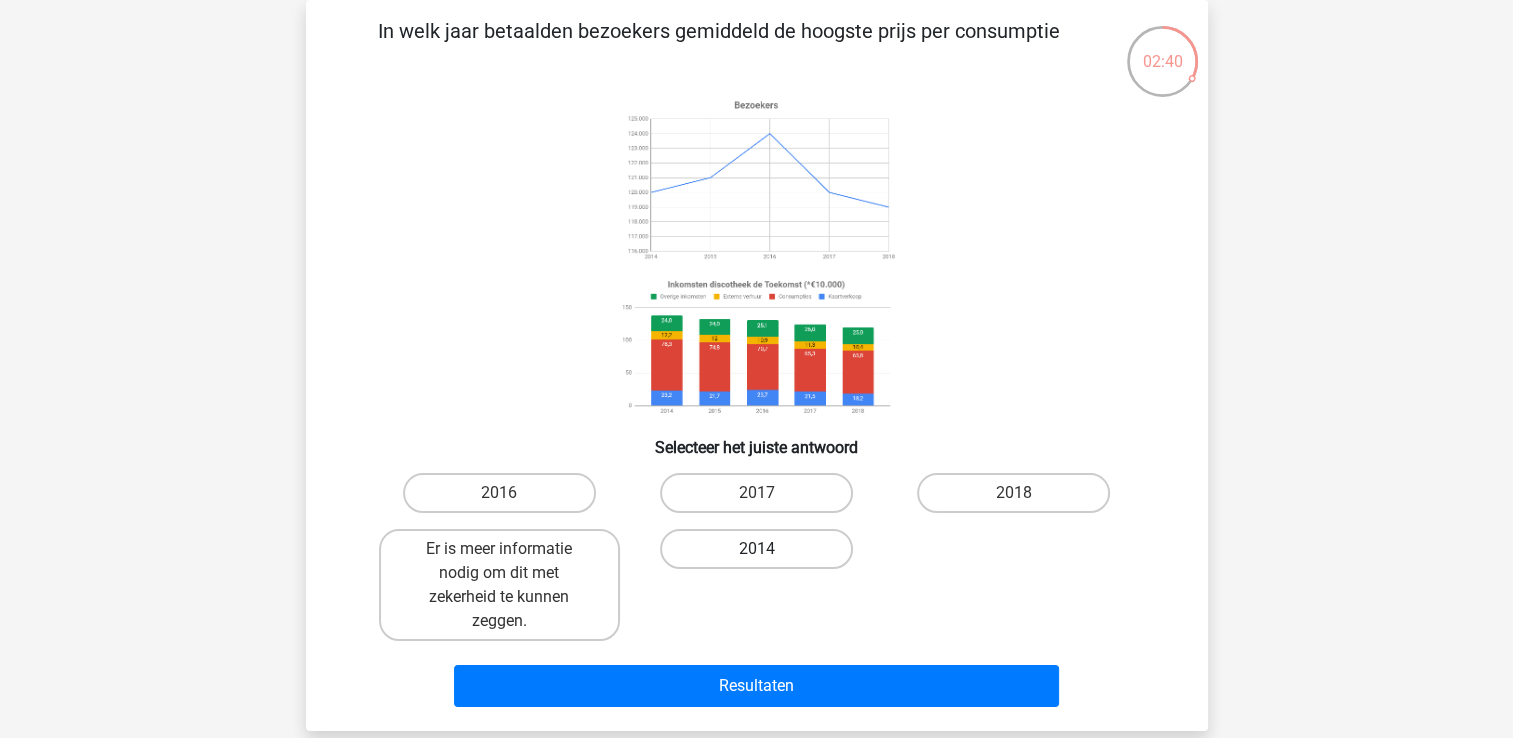 click on "2014" at bounding box center (756, 549) 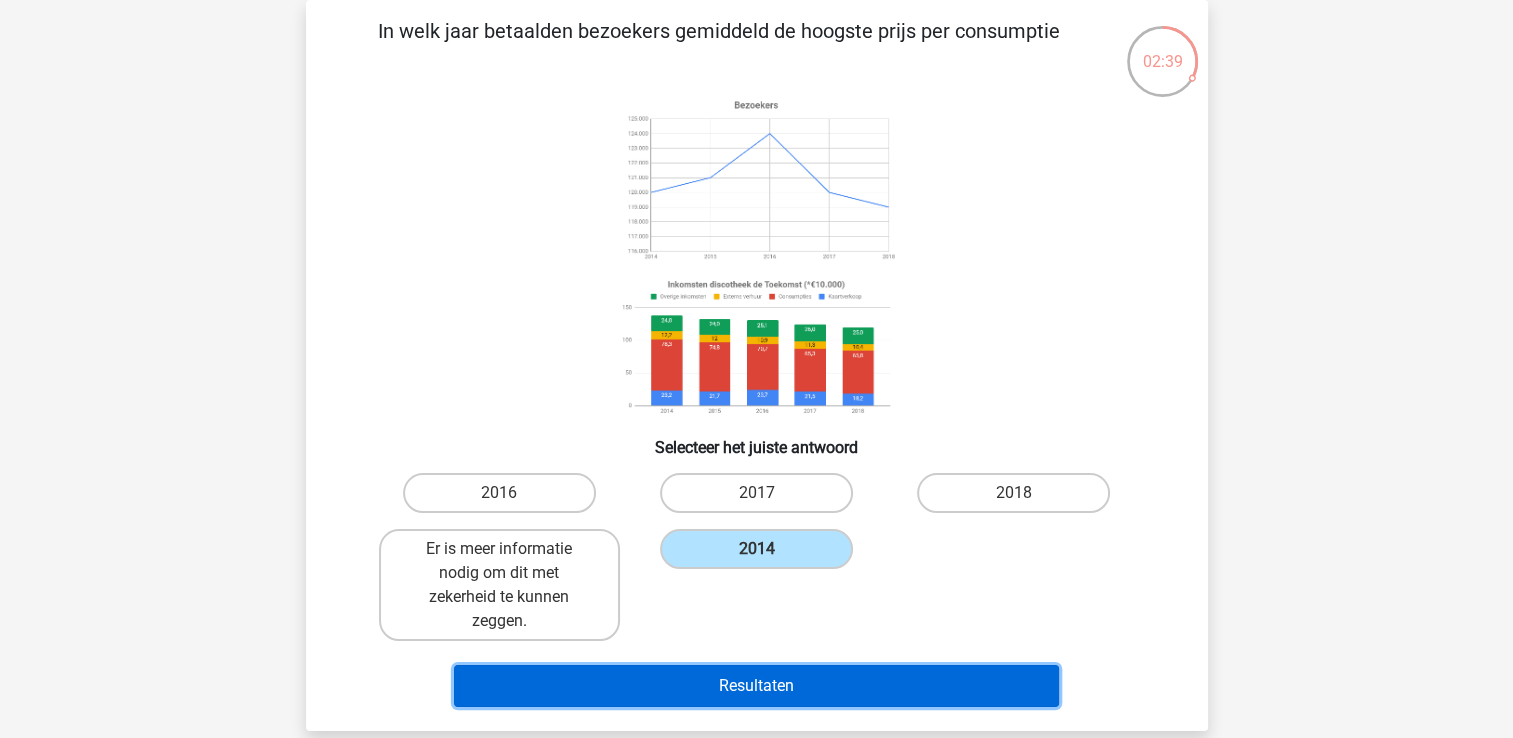 click on "Resultaten" at bounding box center (756, 686) 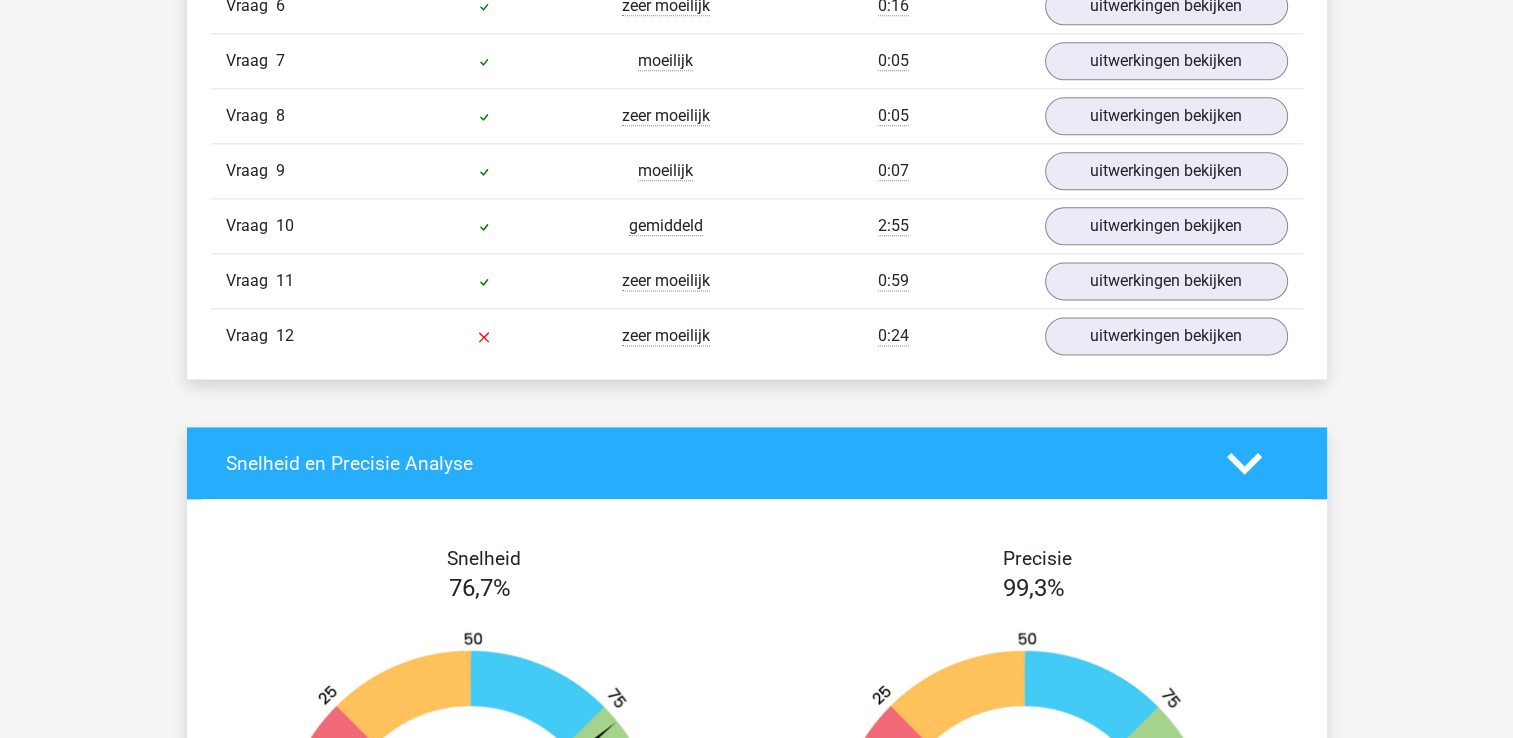 scroll, scrollTop: 2500, scrollLeft: 0, axis: vertical 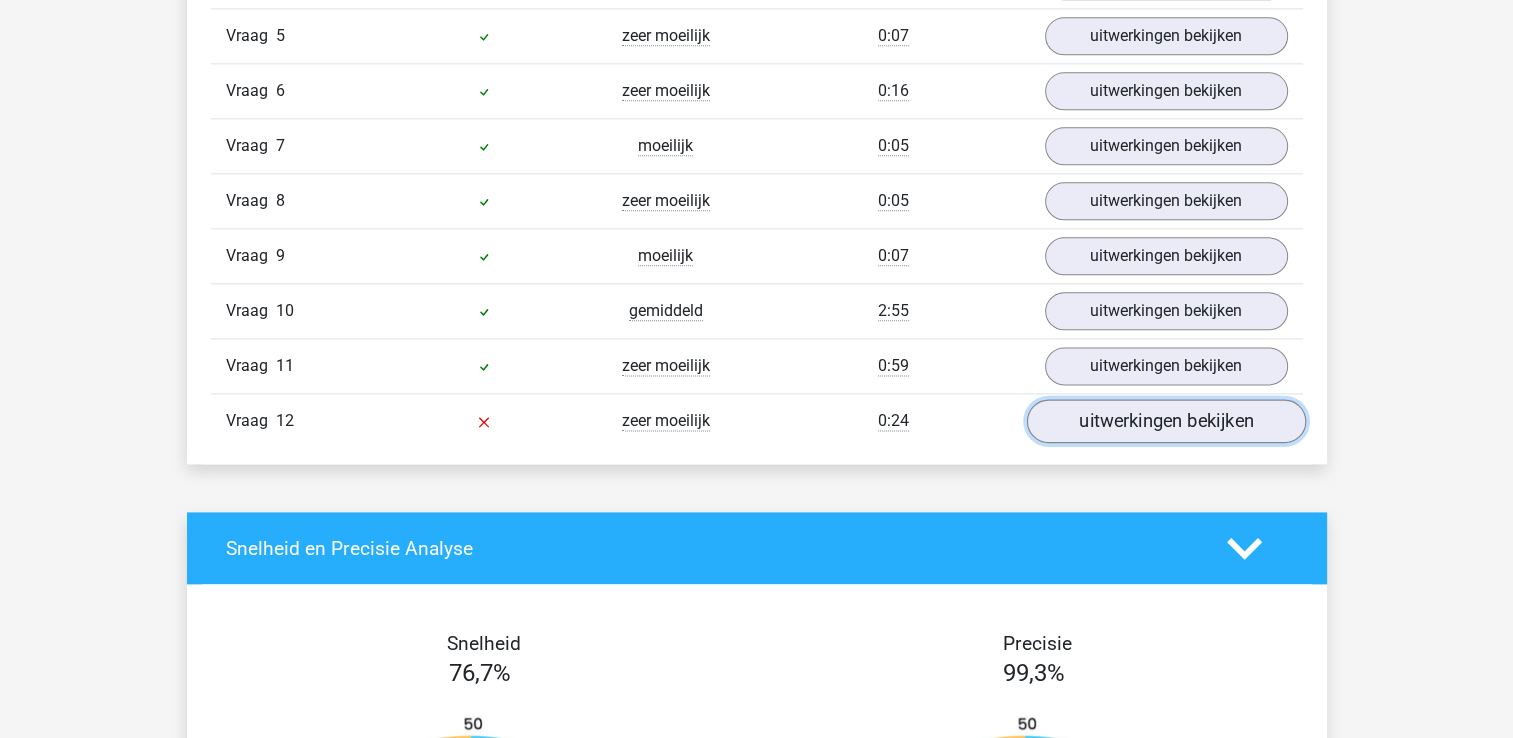 click on "uitwerkingen bekijken" at bounding box center [1165, 422] 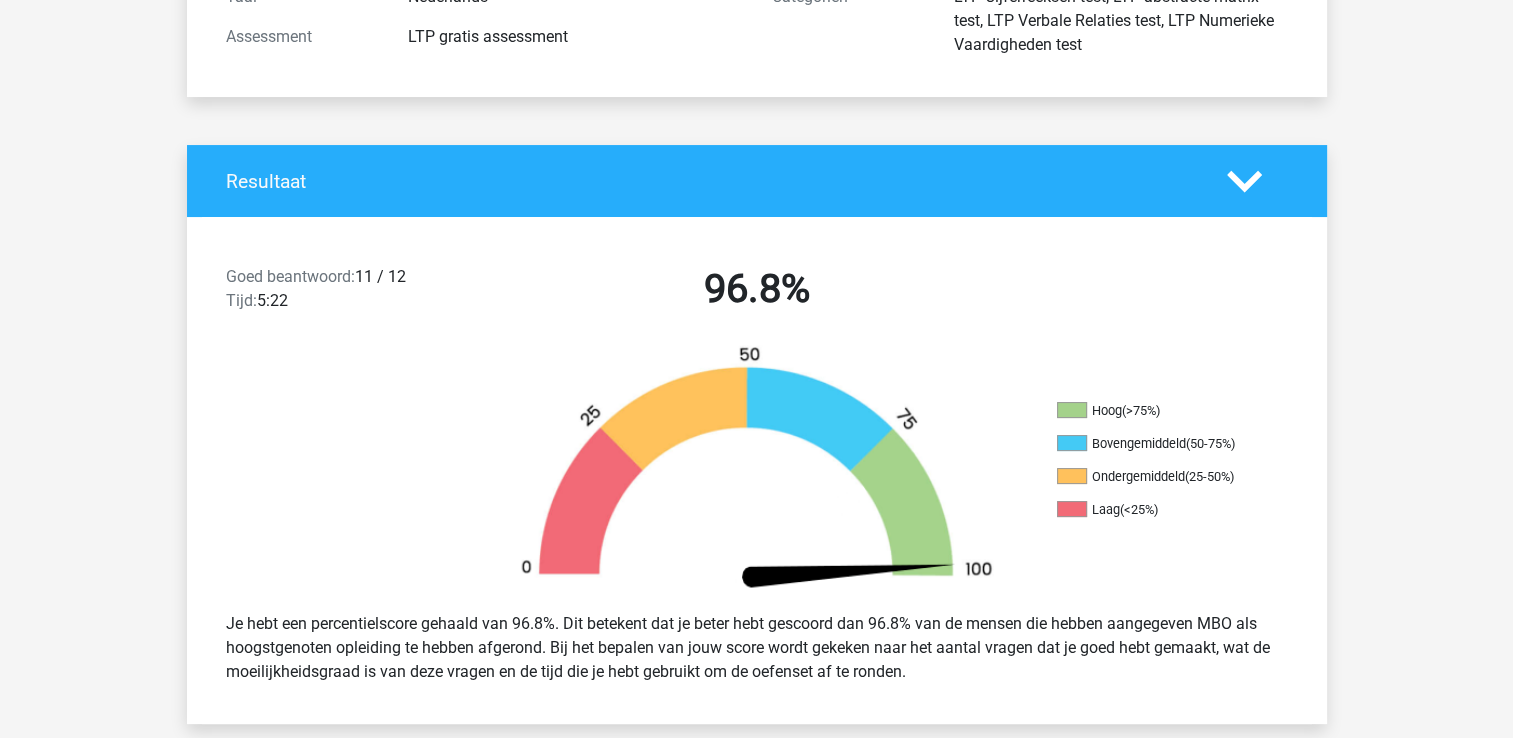 scroll, scrollTop: 300, scrollLeft: 0, axis: vertical 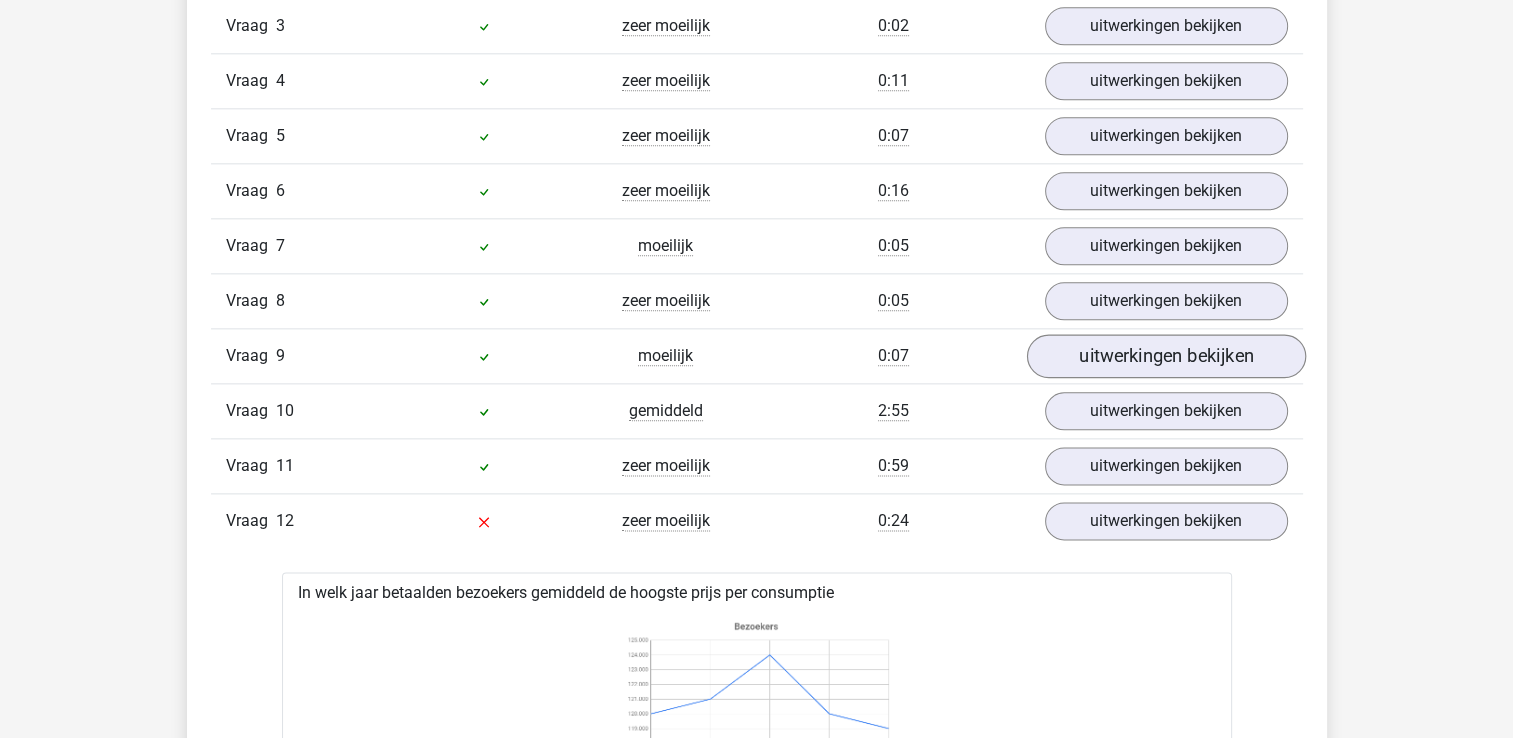drag, startPoint x: 1032, startPoint y: 349, endPoint x: 1064, endPoint y: 349, distance: 32 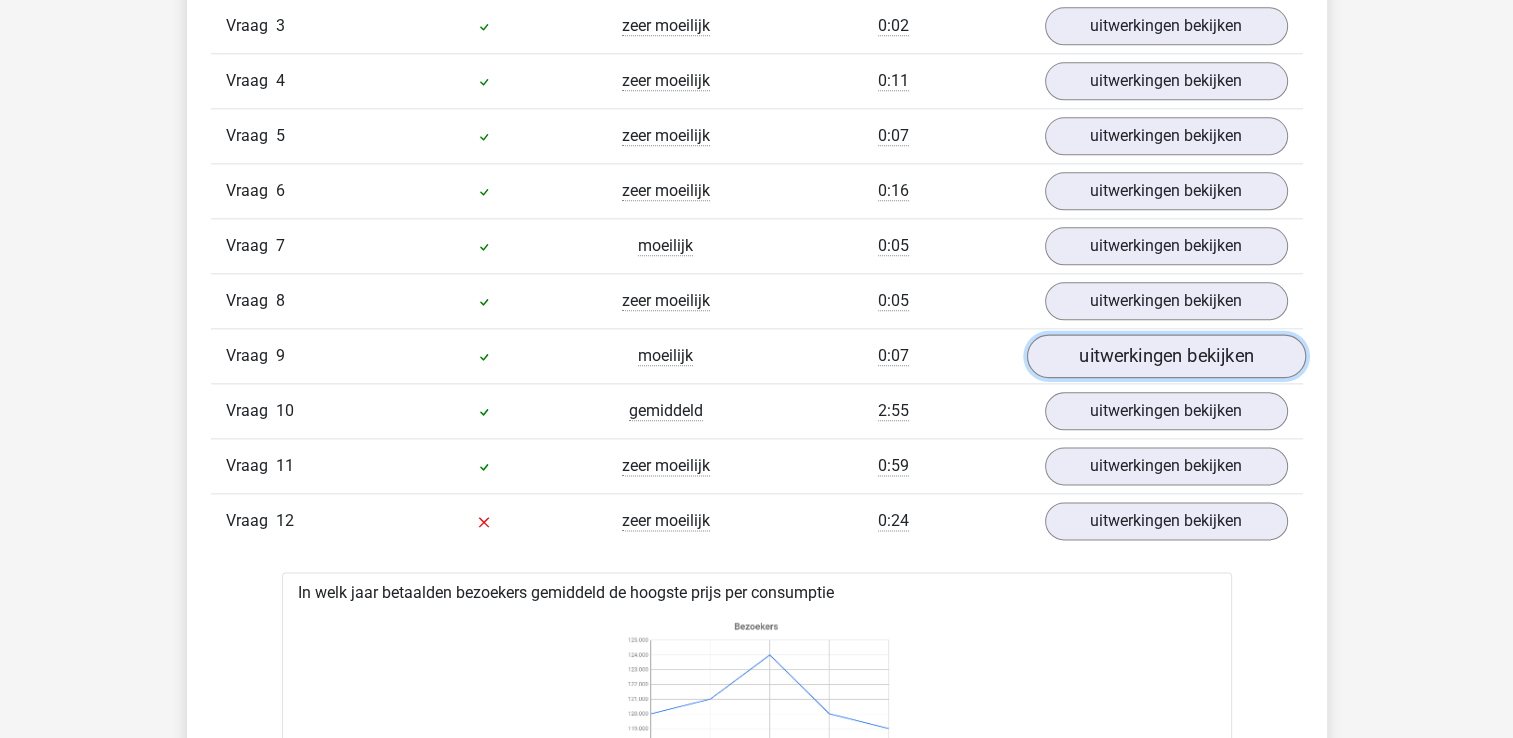 click on "uitwerkingen bekijken" at bounding box center [1165, 357] 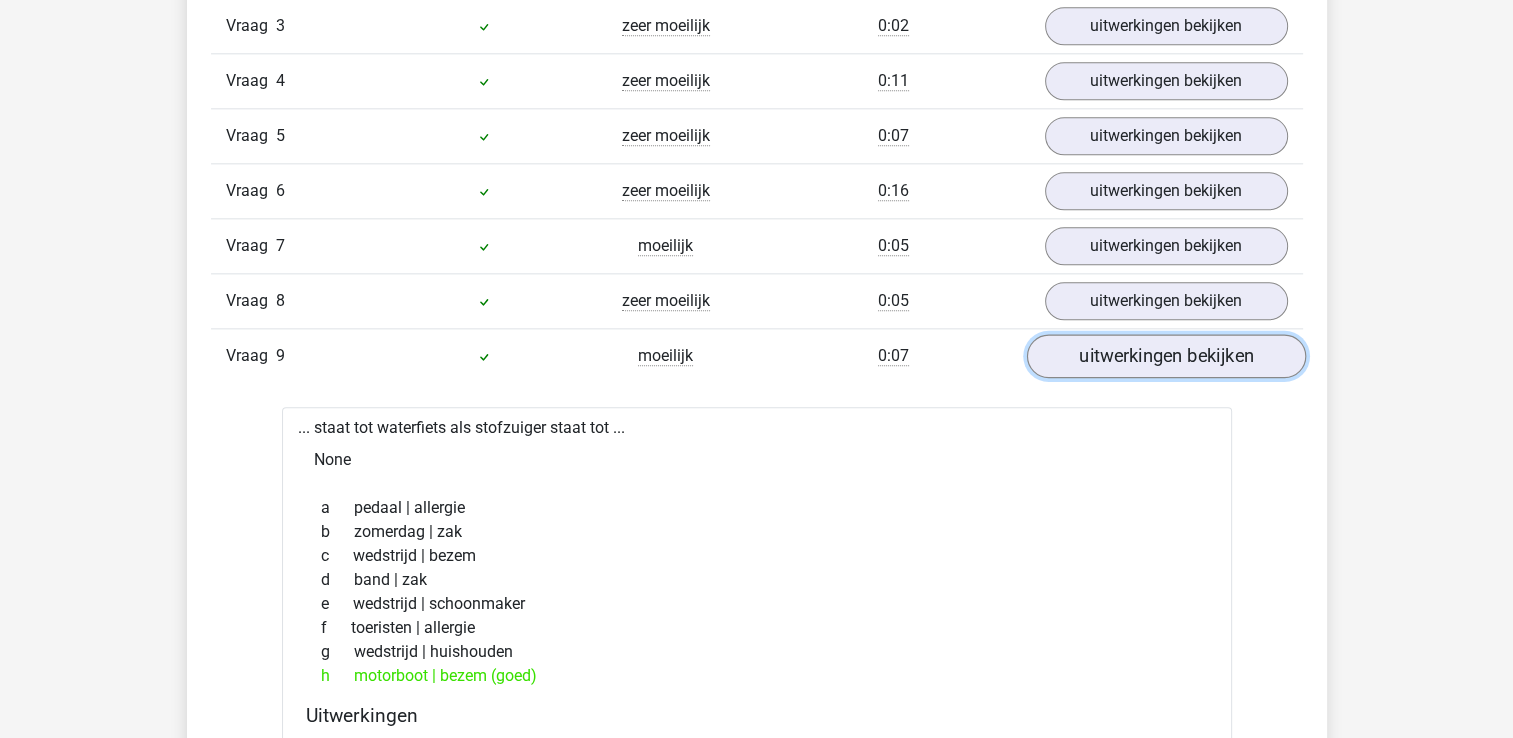 click on "uitwerkingen bekijken" at bounding box center [1165, 357] 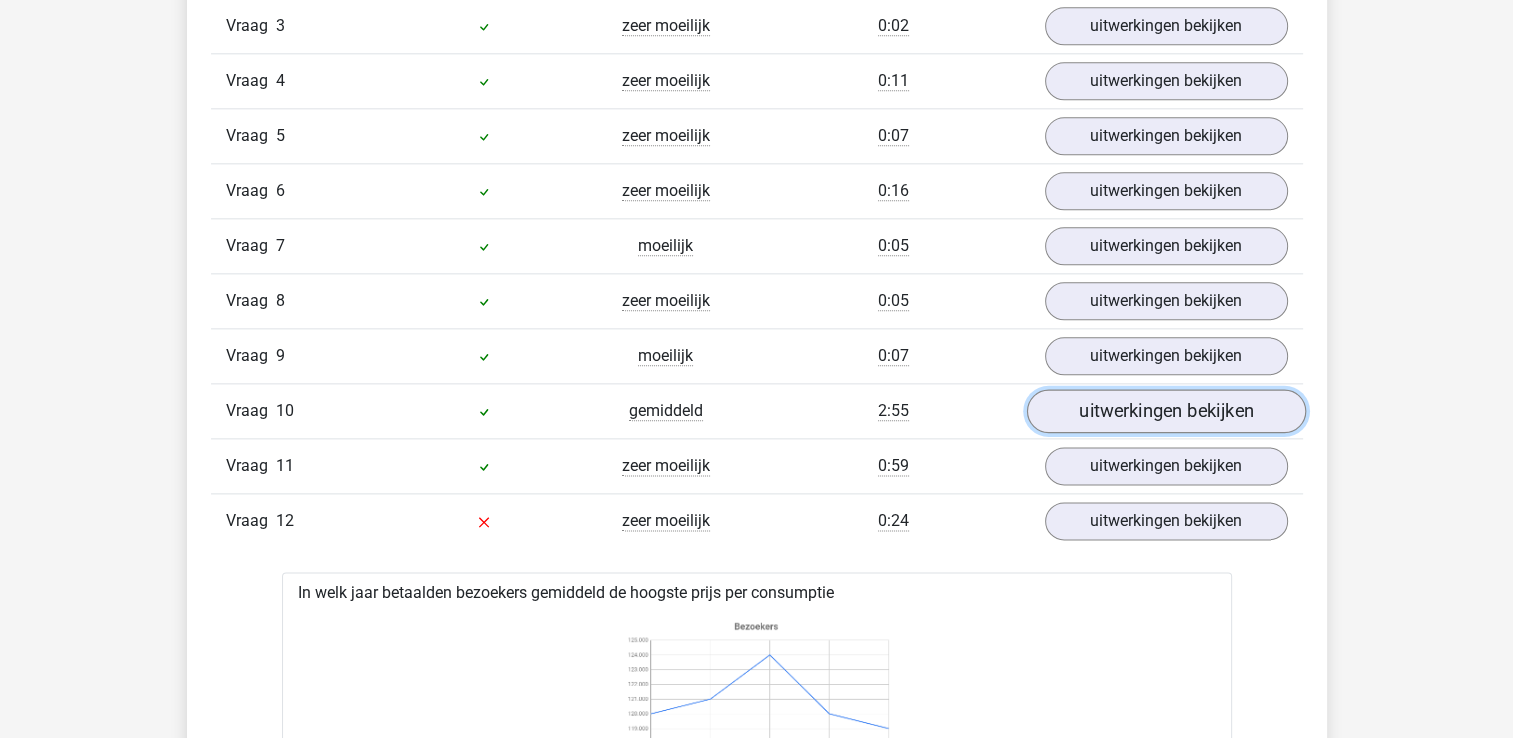 click on "uitwerkingen bekijken" at bounding box center [1165, 412] 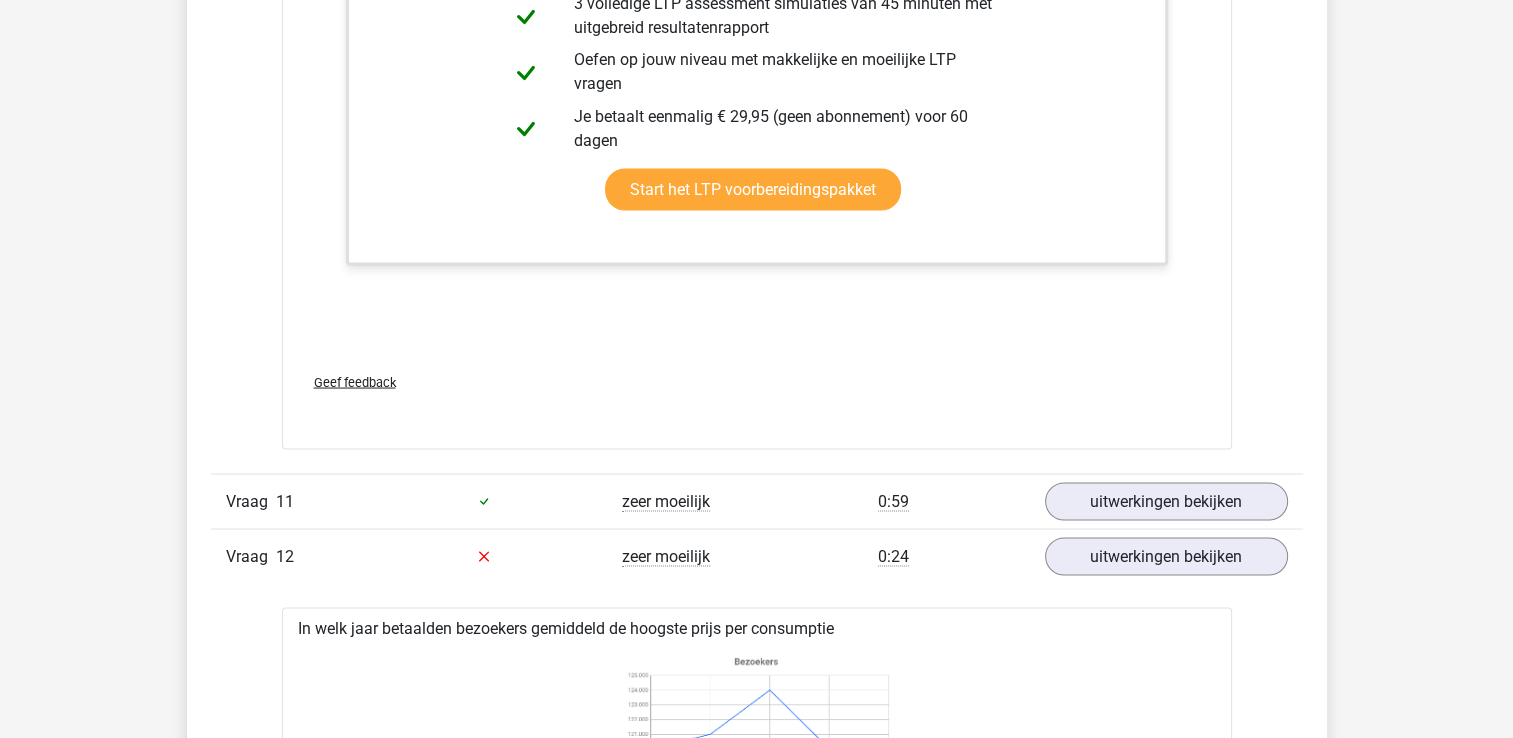 scroll, scrollTop: 3900, scrollLeft: 0, axis: vertical 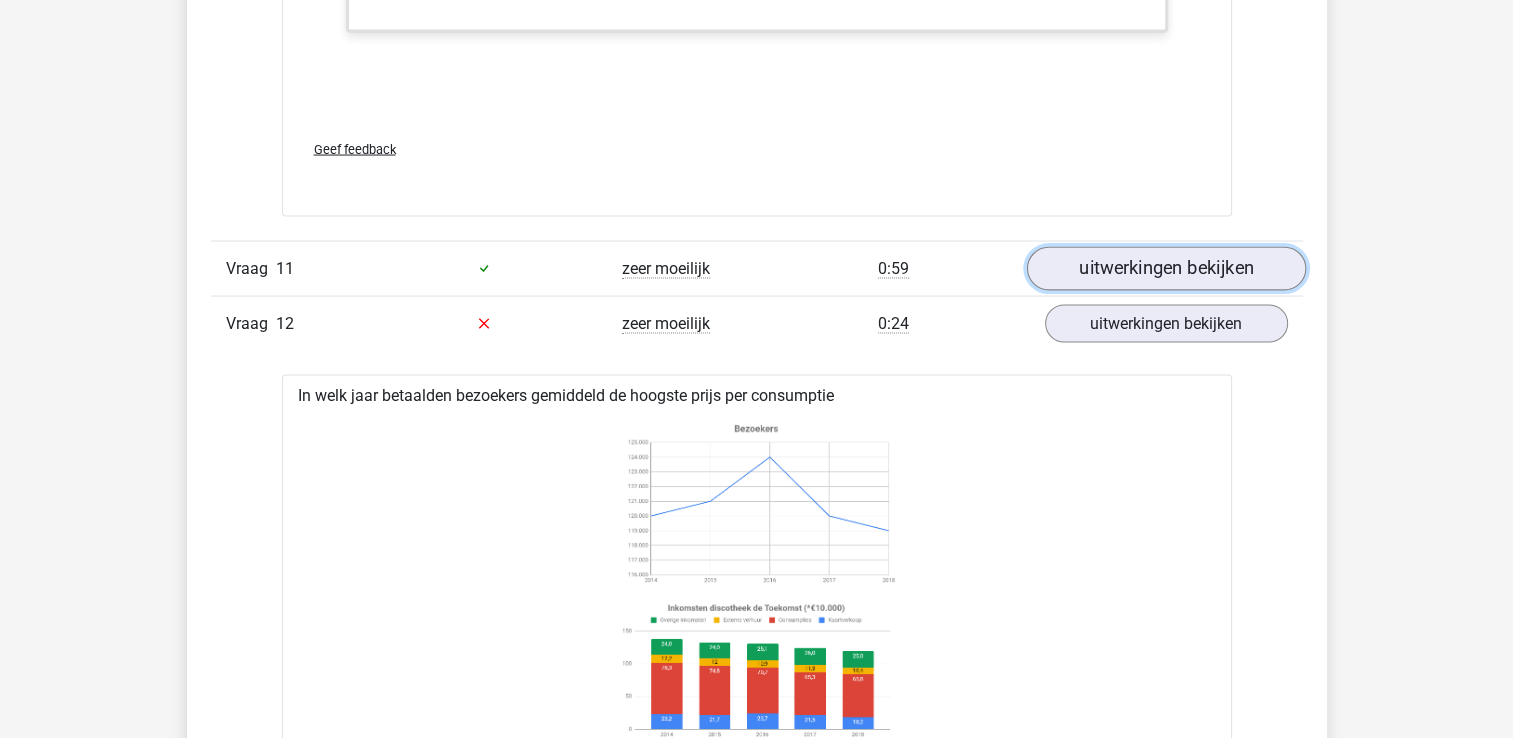 click on "uitwerkingen bekijken" at bounding box center (1165, 269) 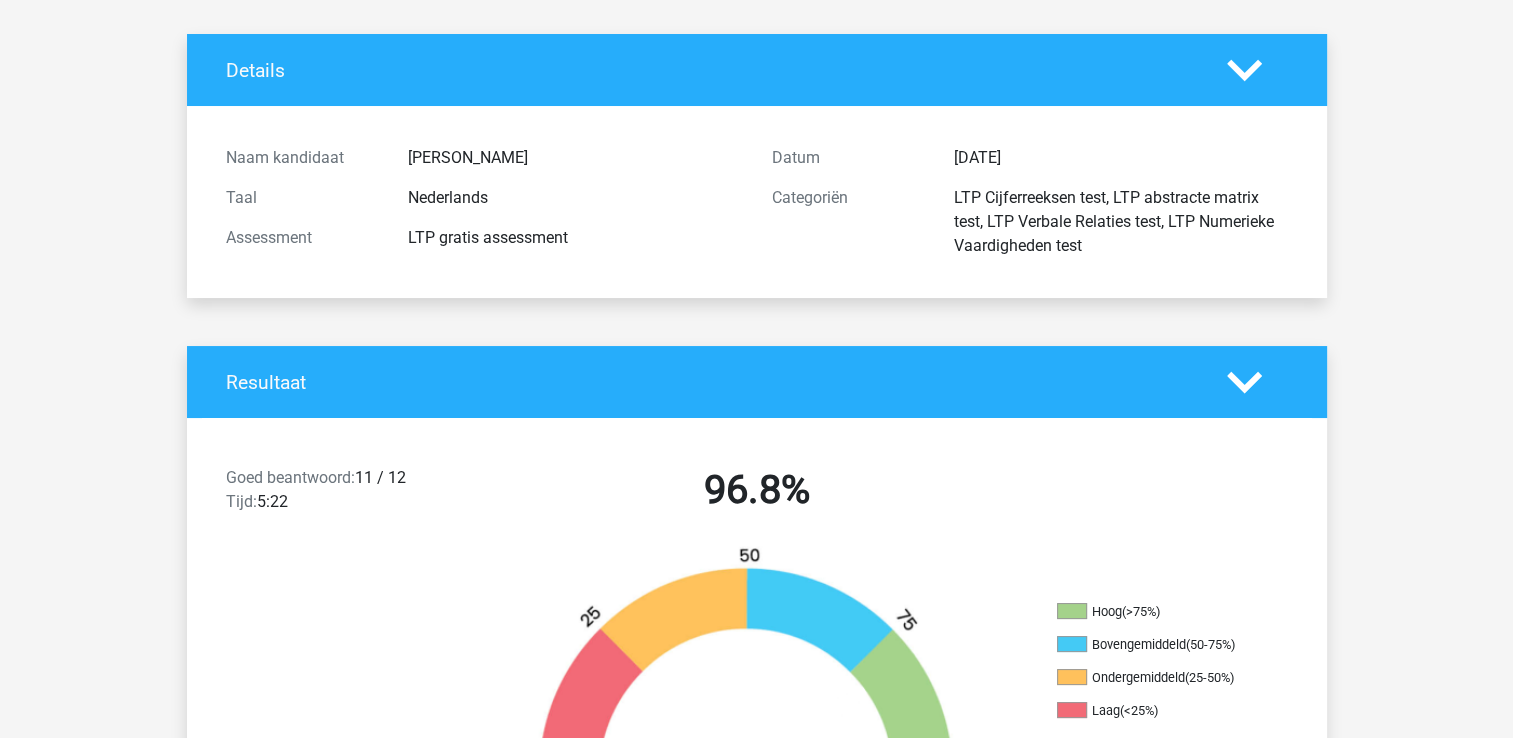 scroll, scrollTop: 0, scrollLeft: 0, axis: both 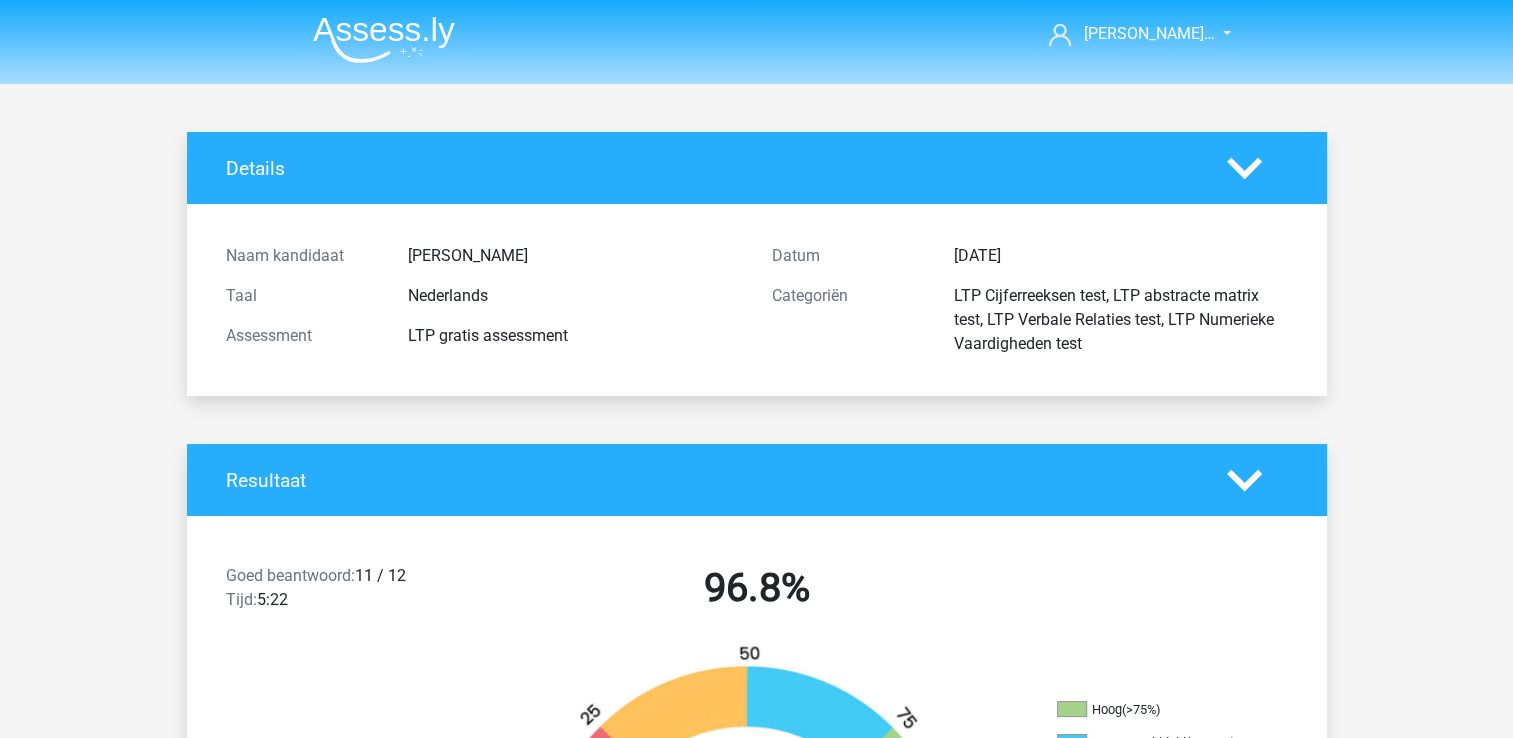 click at bounding box center (384, 39) 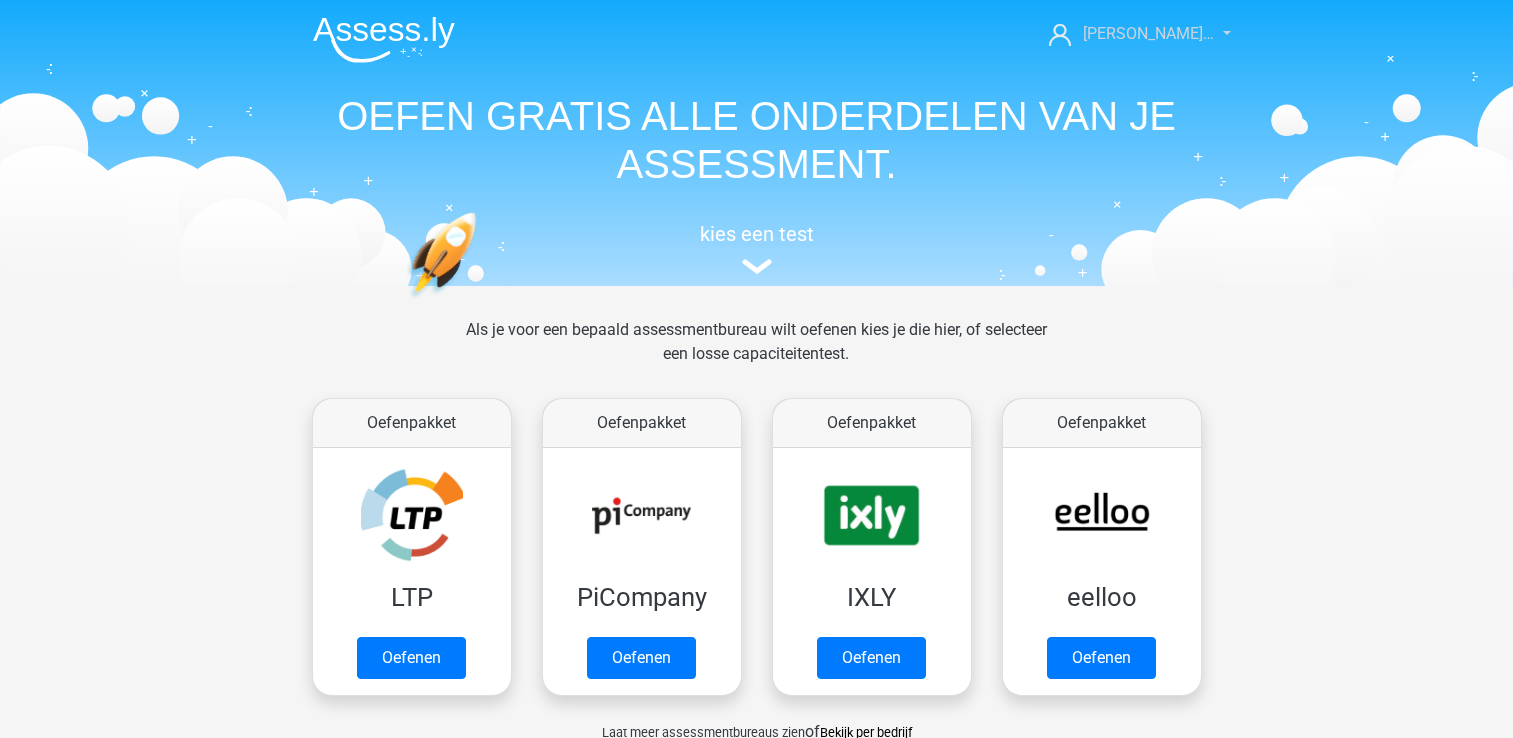scroll, scrollTop: 0, scrollLeft: 0, axis: both 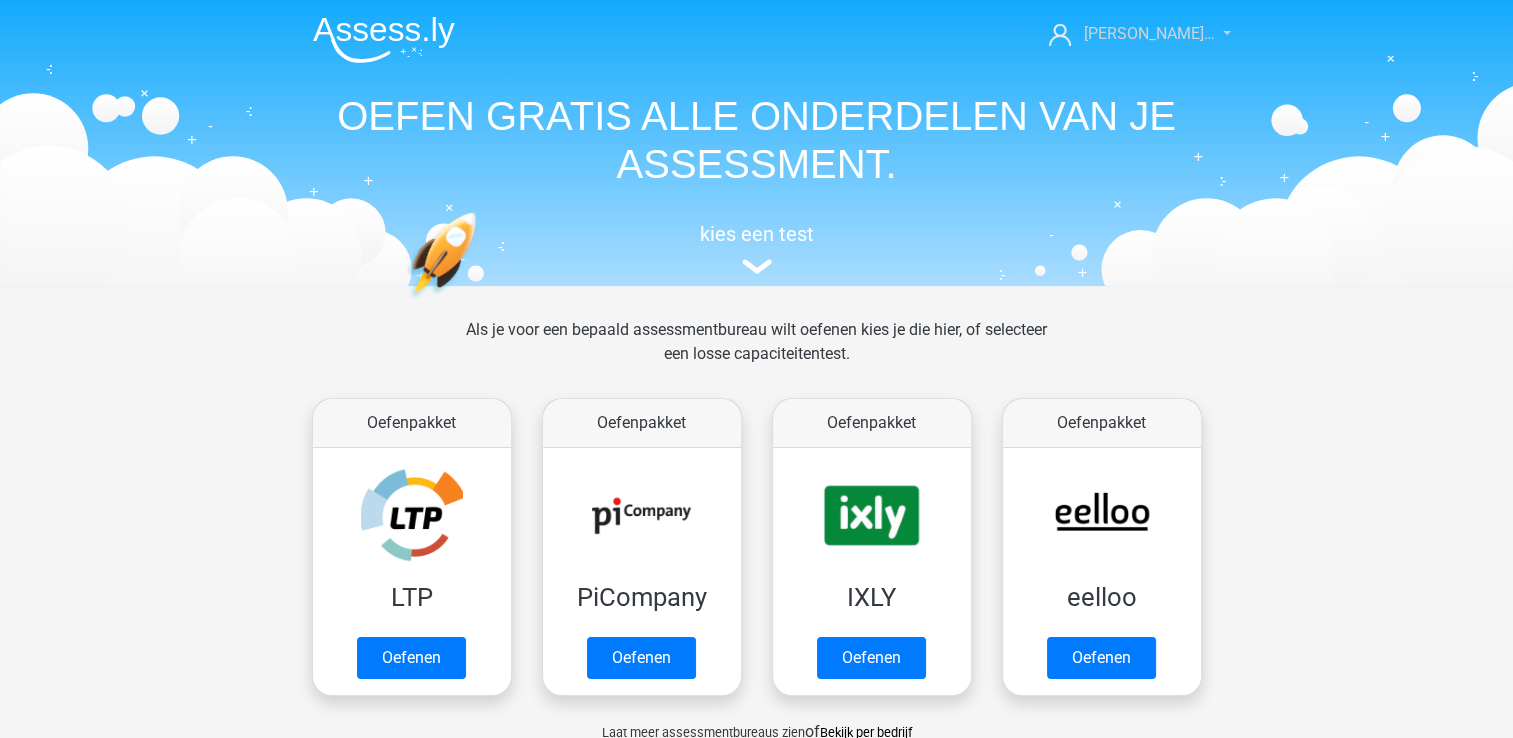 click on "[PERSON_NAME]…" at bounding box center (1128, 34) 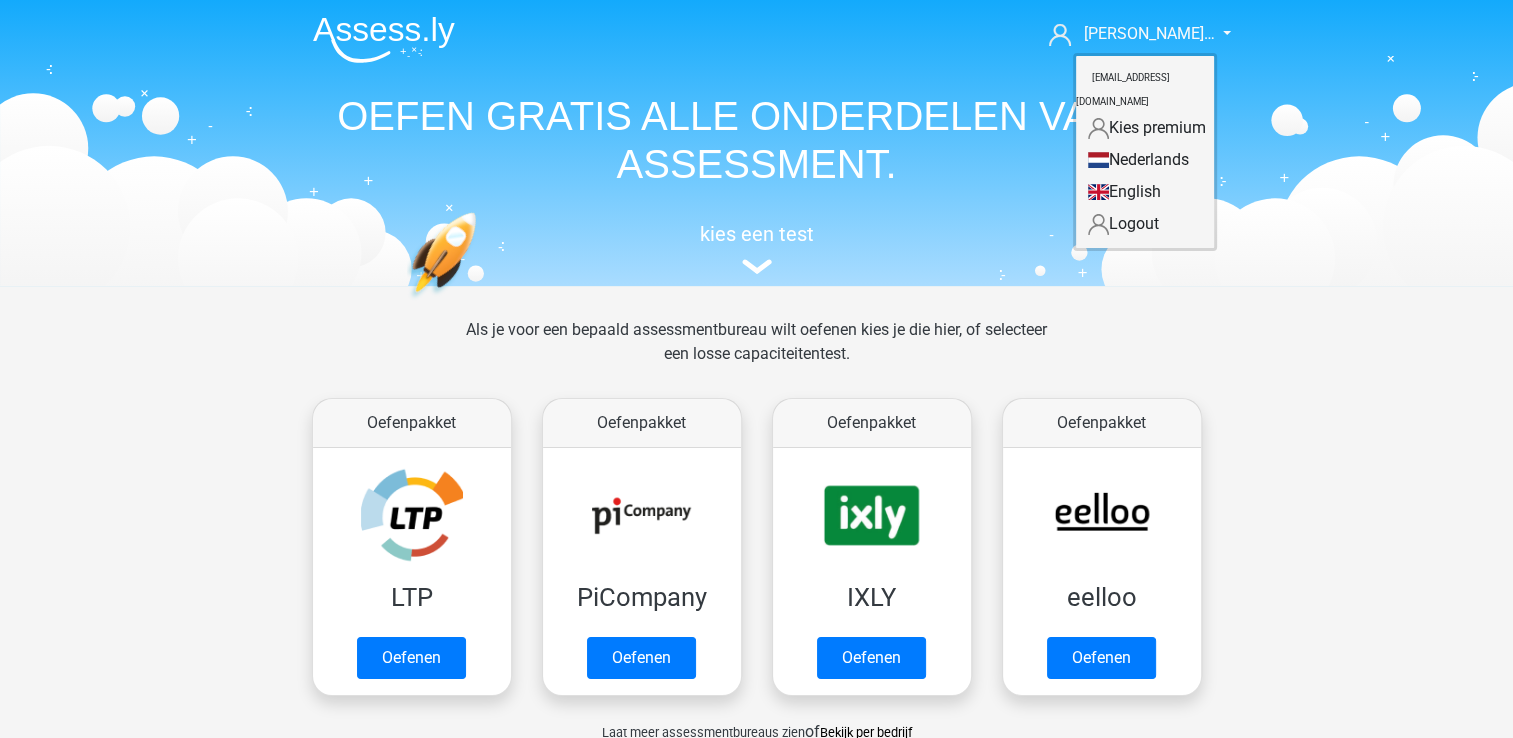 click on "Kies  premium
[PERSON_NAME]…
[EMAIL_ADDRESS][DOMAIN_NAME]" at bounding box center (756, 143) 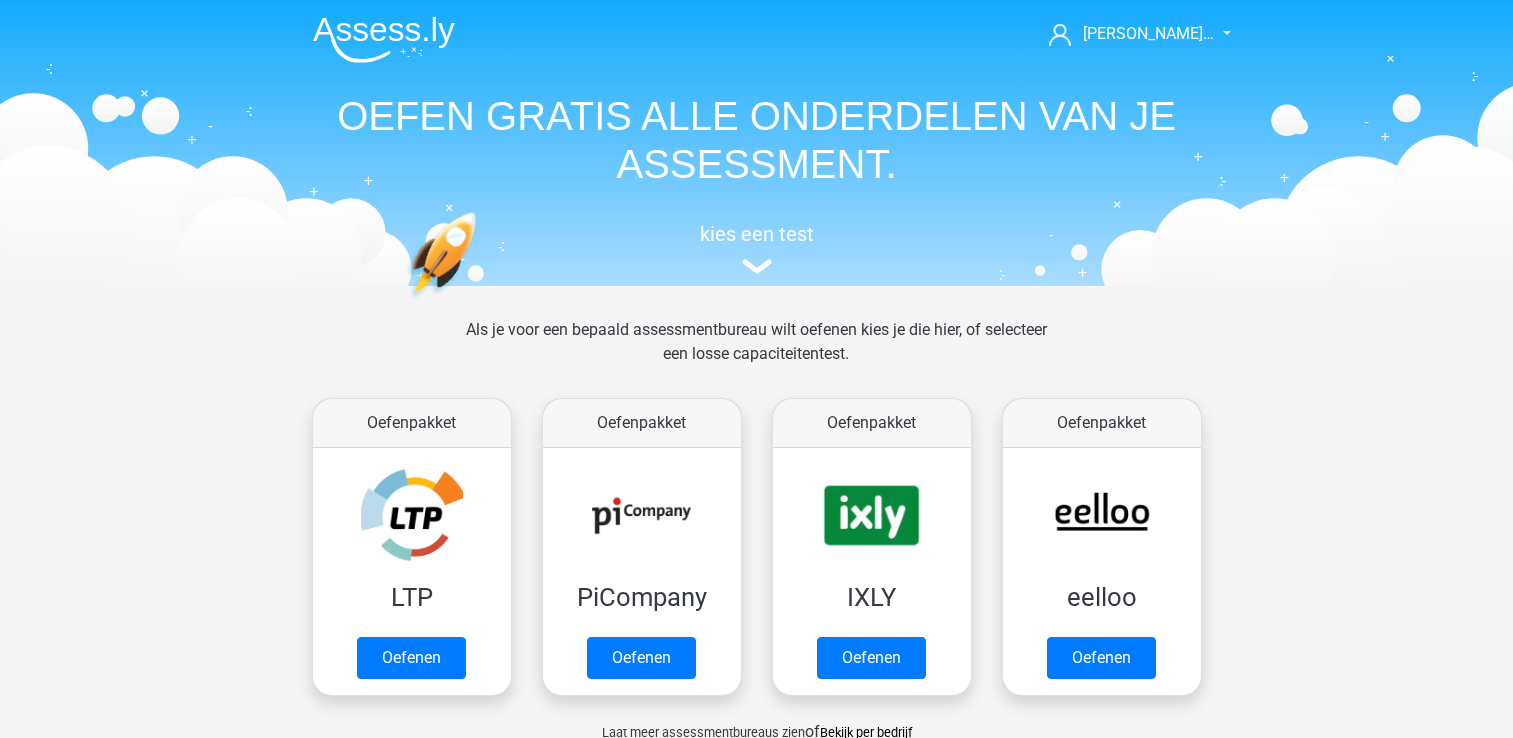 scroll, scrollTop: 0, scrollLeft: 0, axis: both 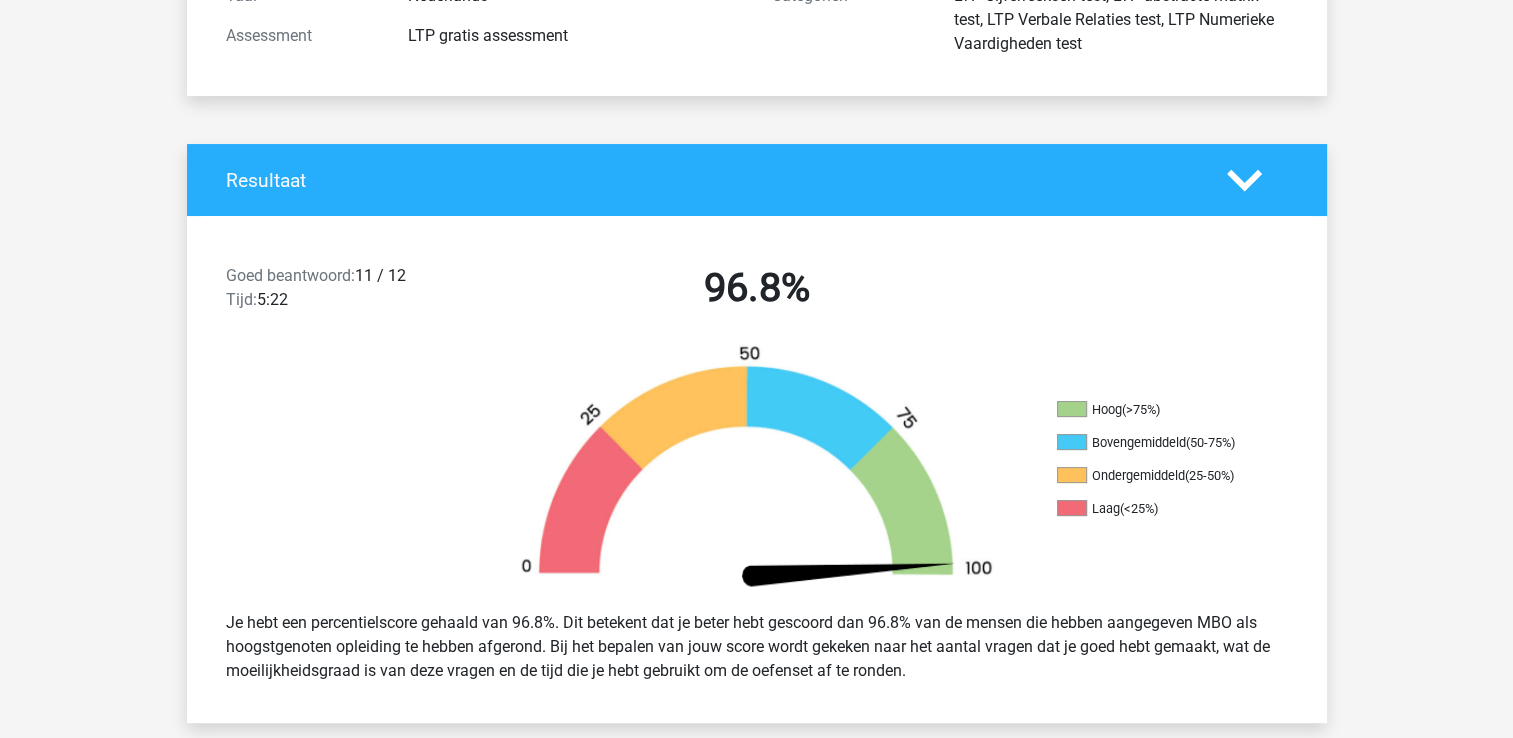 click on "Ondergemiddeld
(25-50%)" at bounding box center (1157, 476) 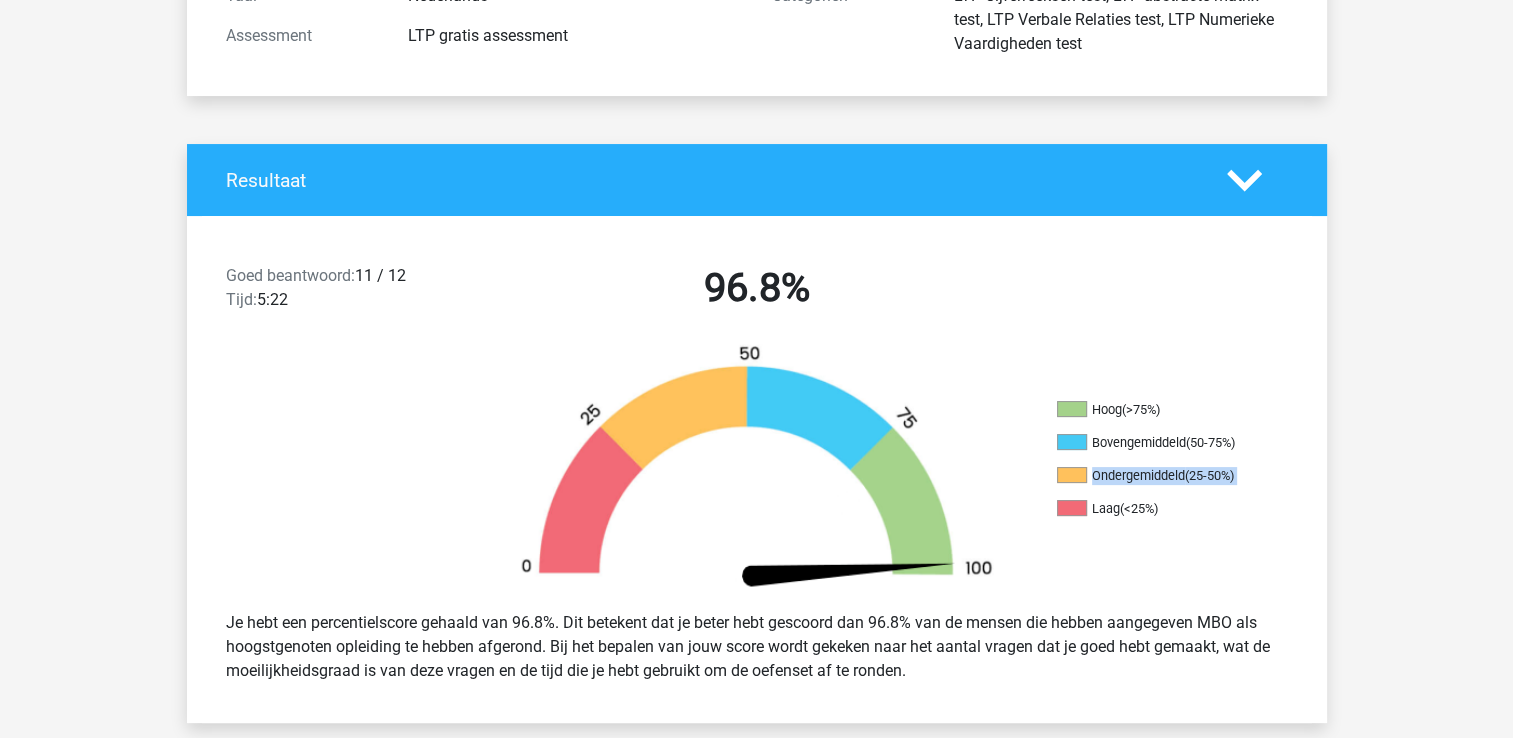 click on "Ondergemiddeld
(25-50%)" at bounding box center [1157, 476] 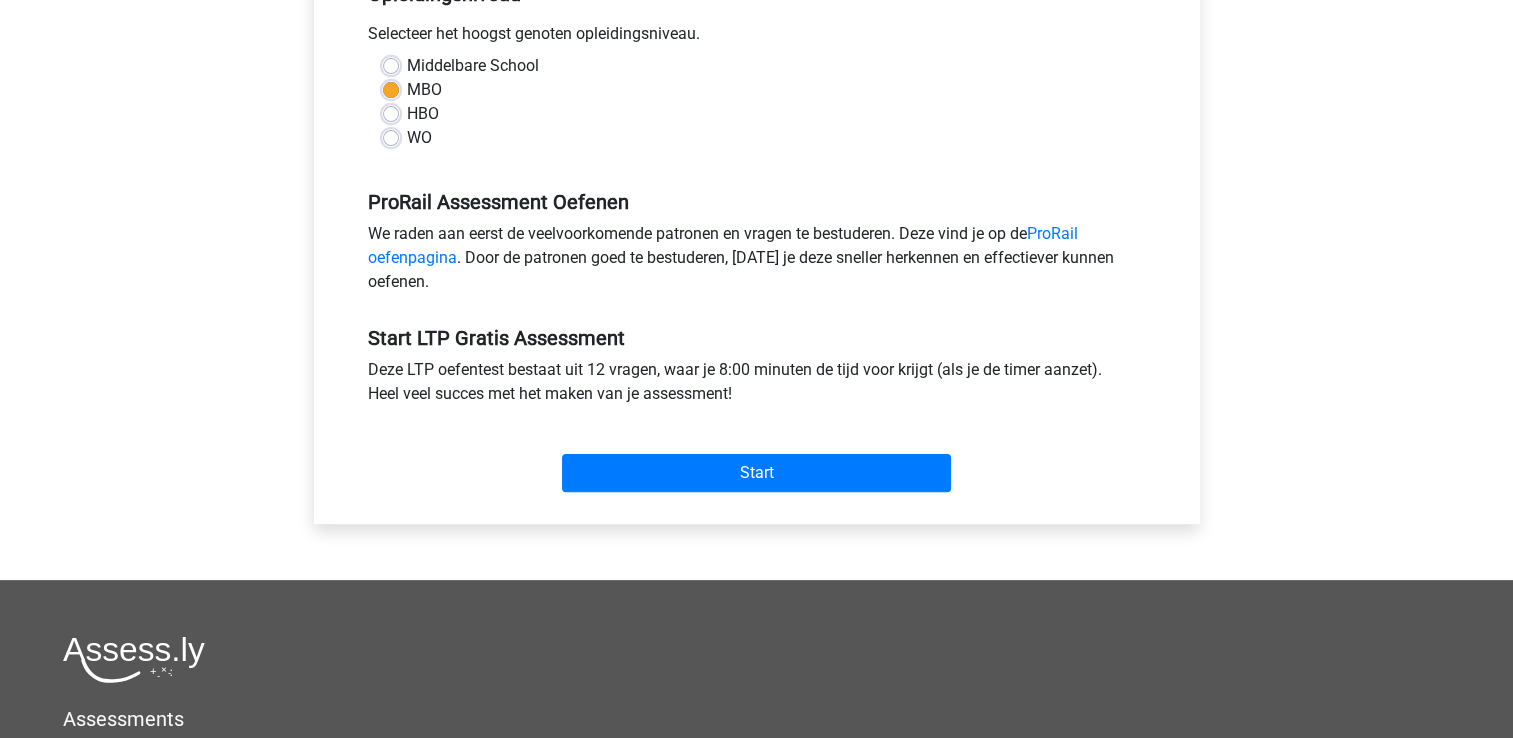 scroll, scrollTop: 500, scrollLeft: 0, axis: vertical 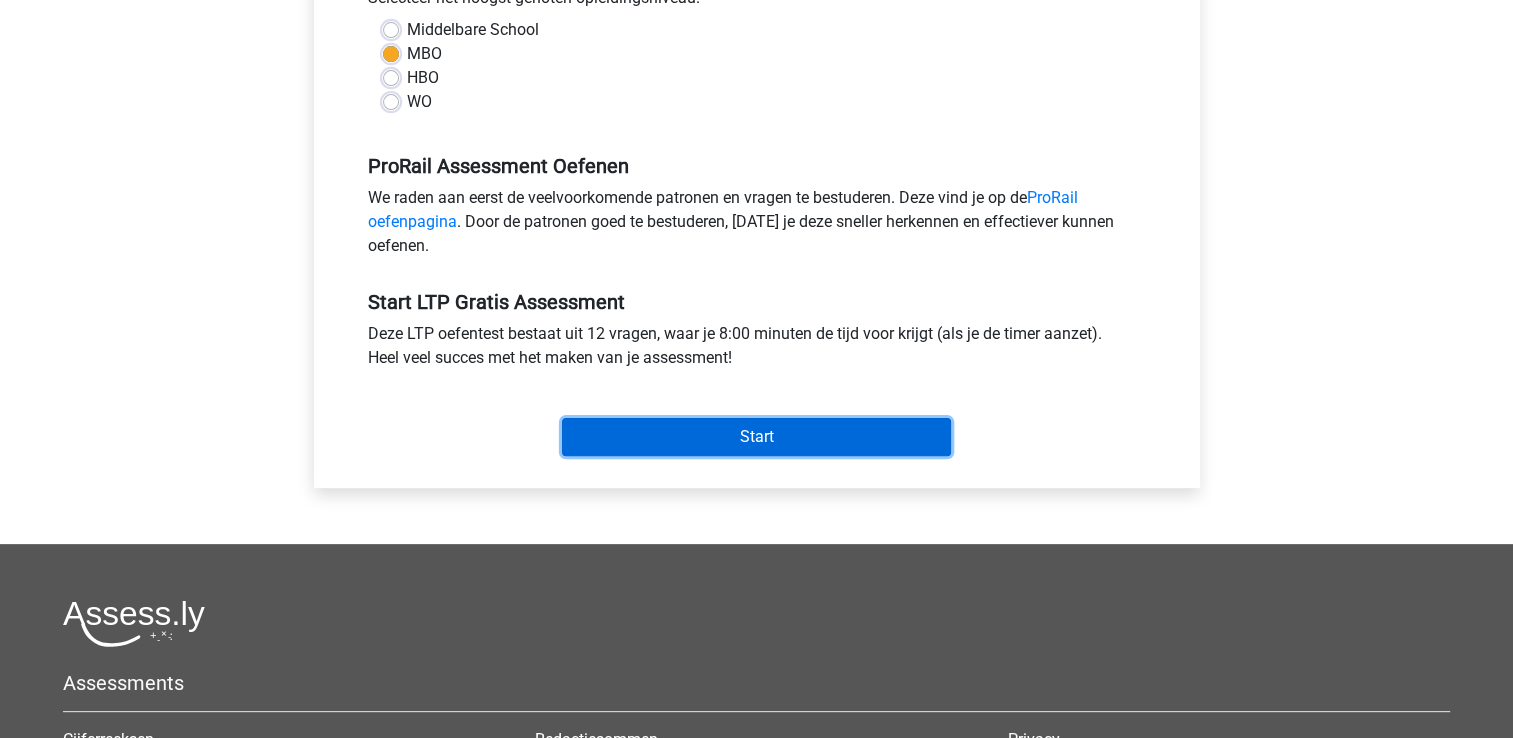 click on "Start" at bounding box center [756, 437] 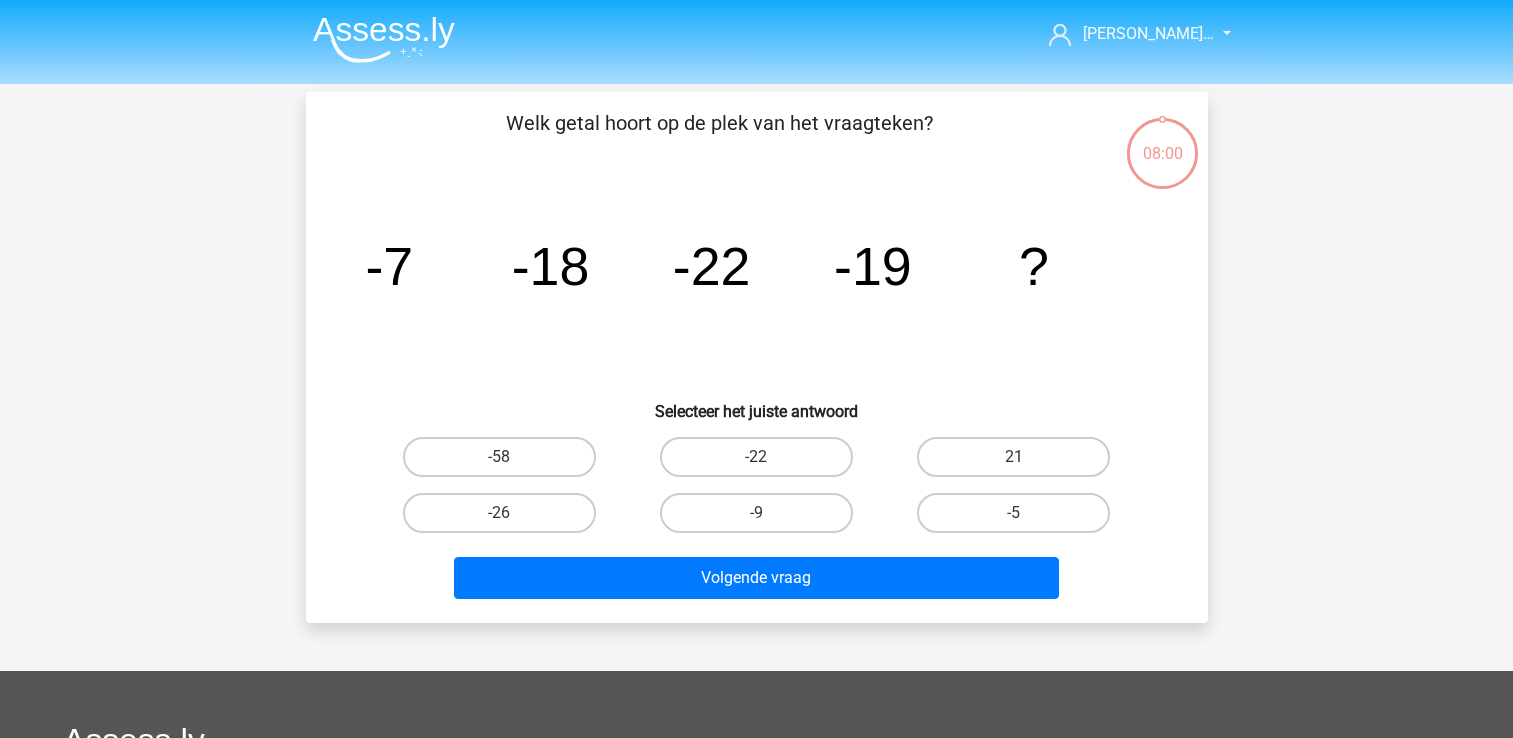 scroll, scrollTop: 0, scrollLeft: 0, axis: both 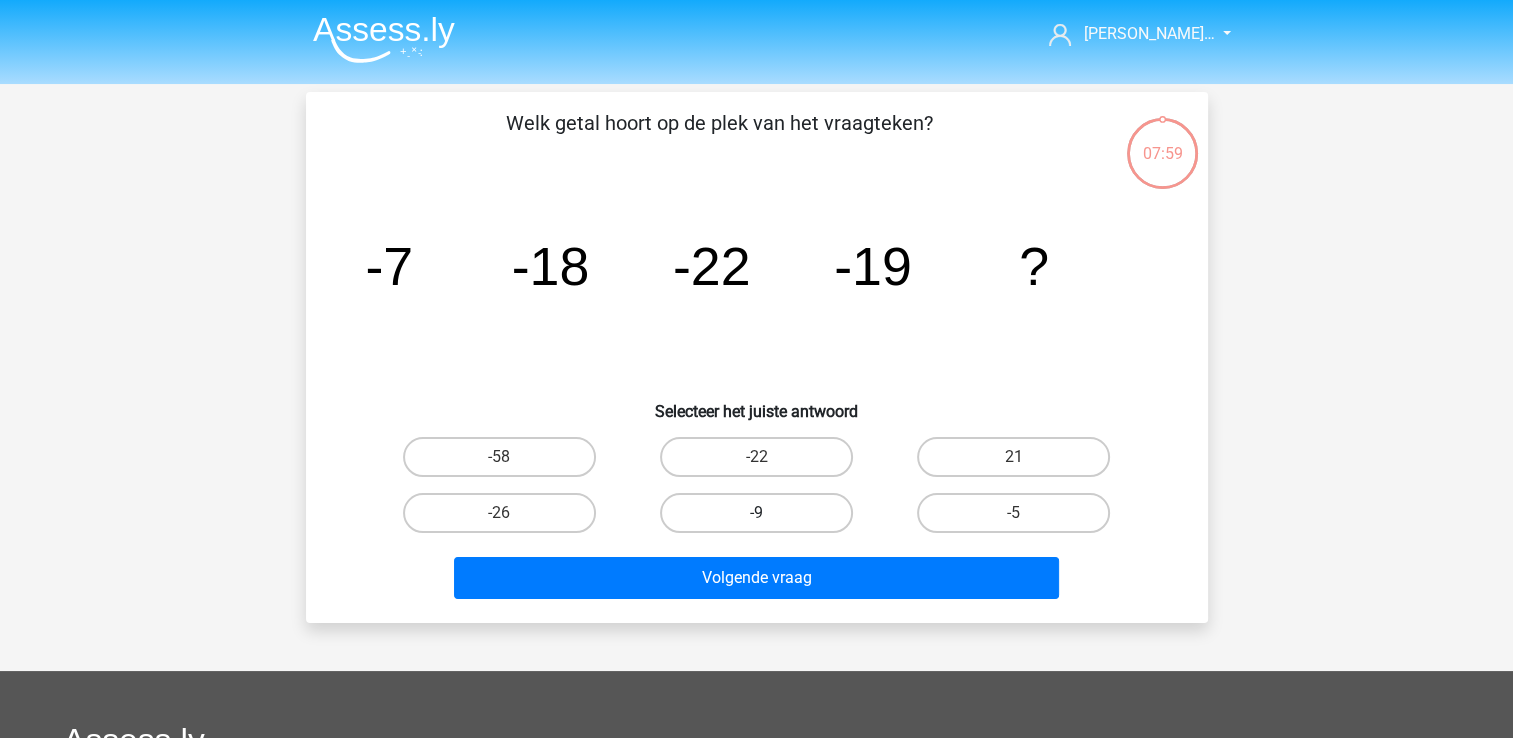 click on "-9" at bounding box center (756, 513) 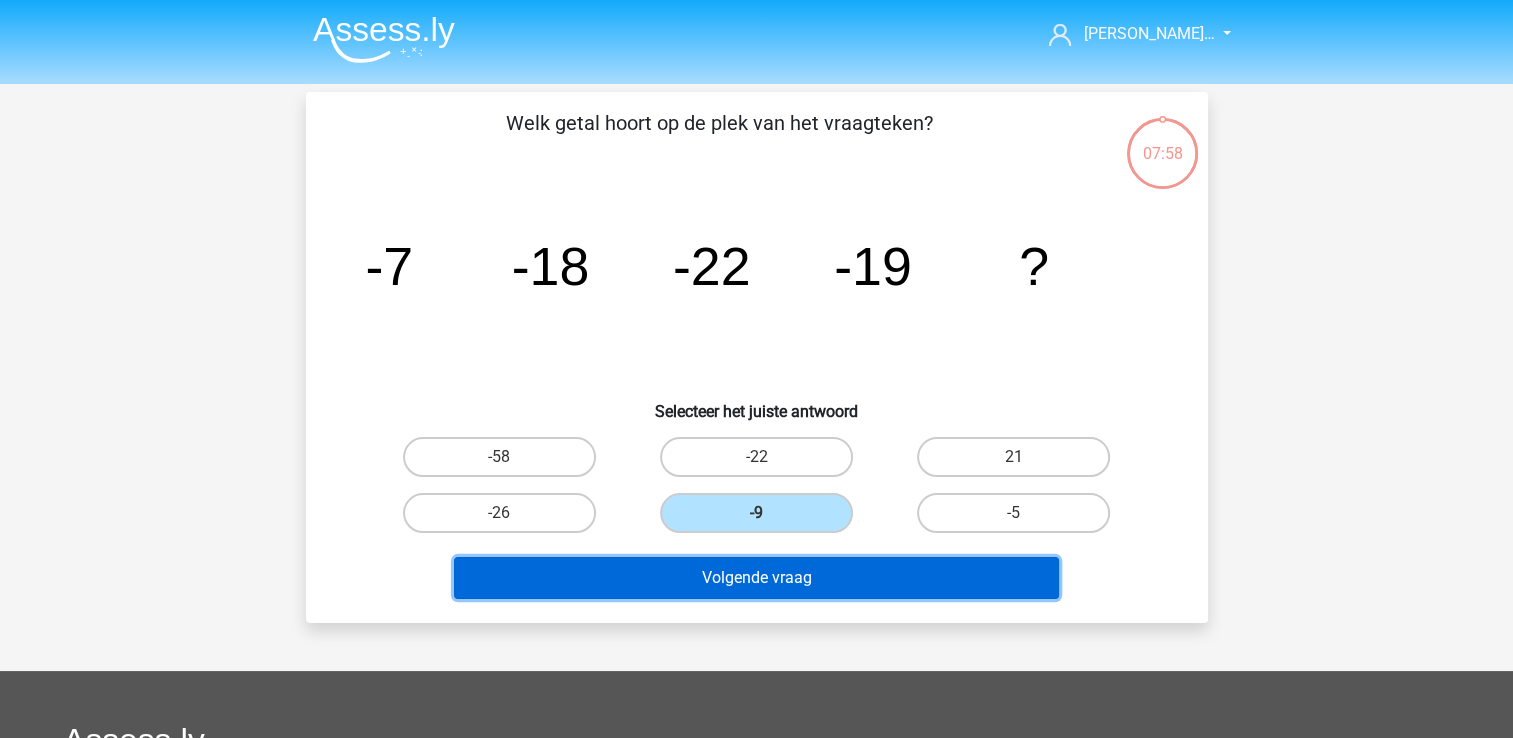 click on "Volgende vraag" at bounding box center (756, 578) 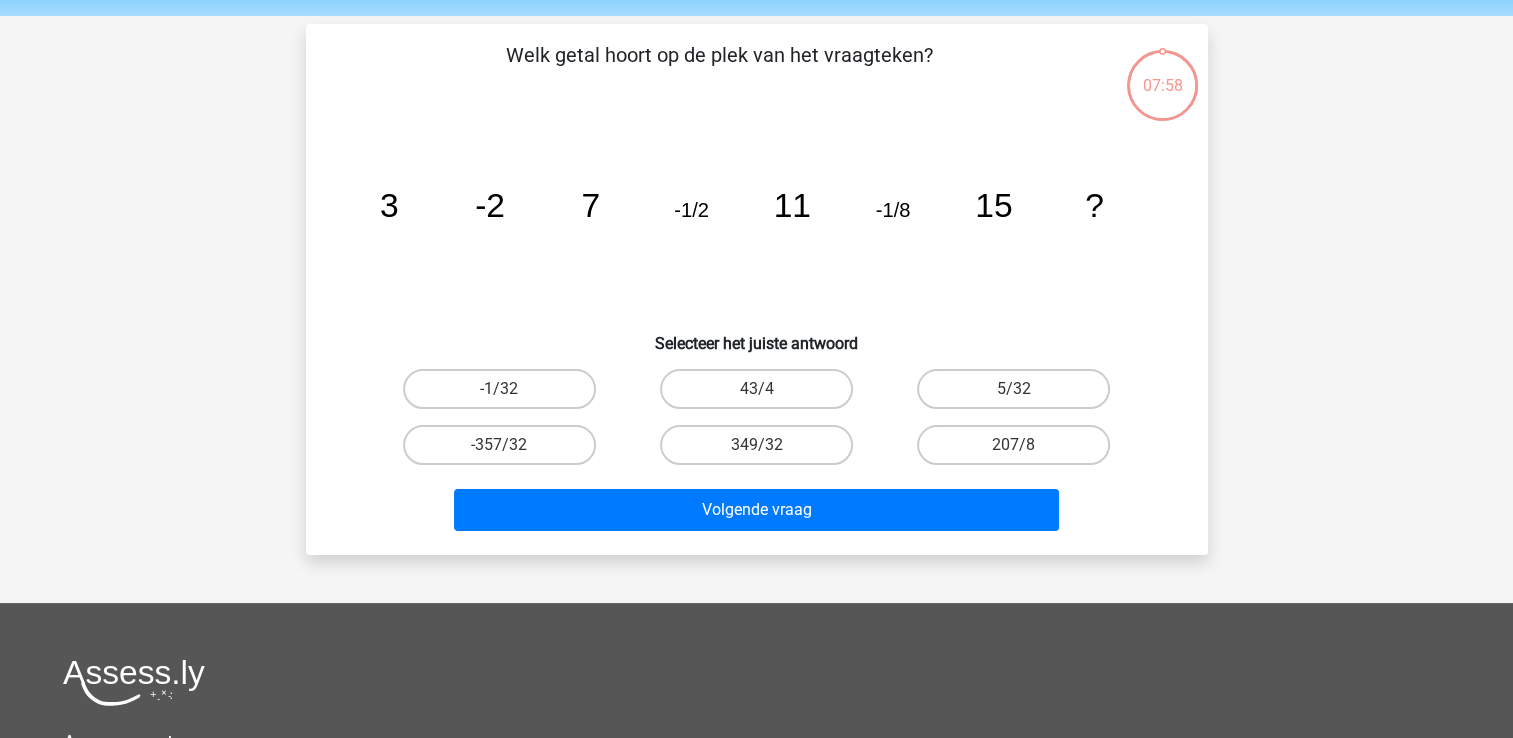 scroll, scrollTop: 92, scrollLeft: 0, axis: vertical 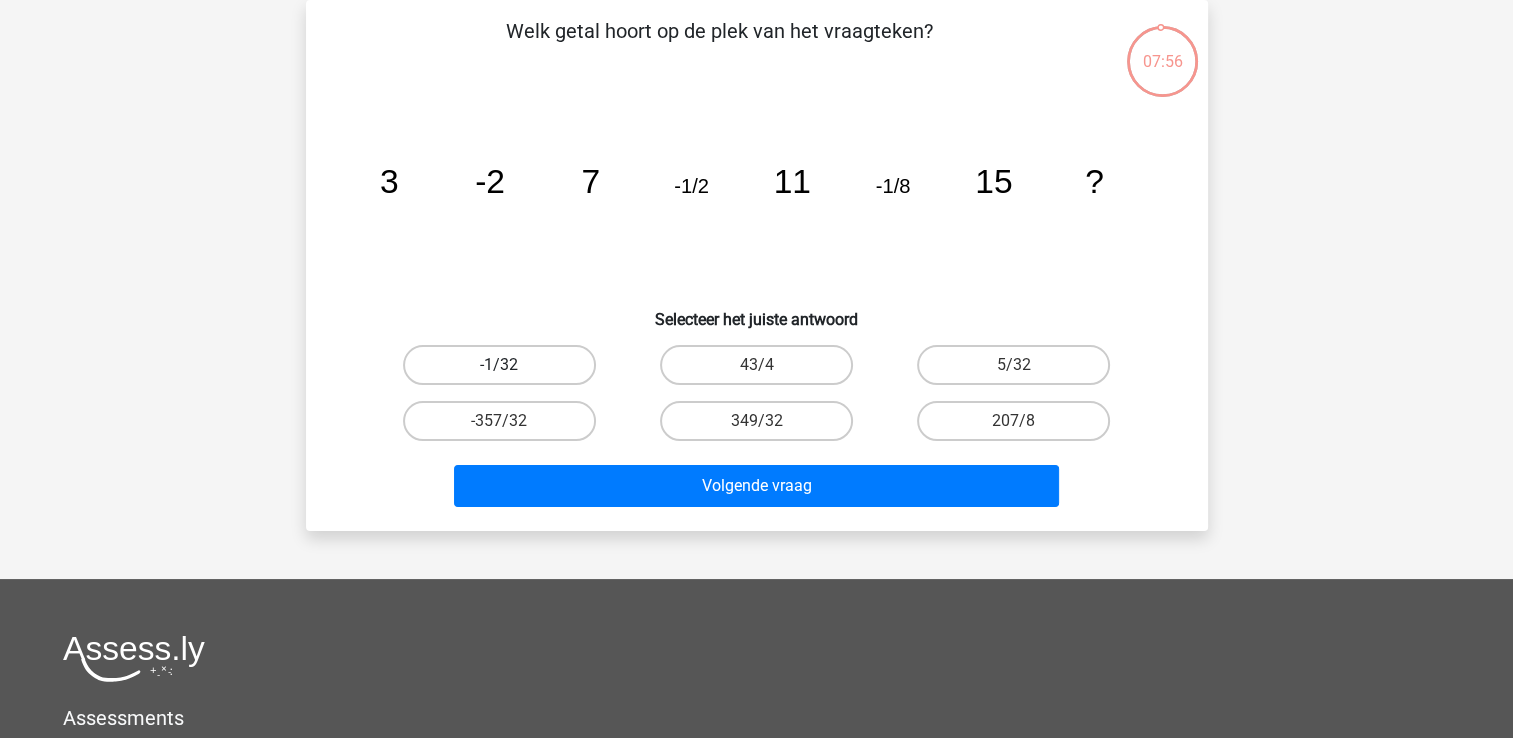 click on "-1/32" at bounding box center (499, 365) 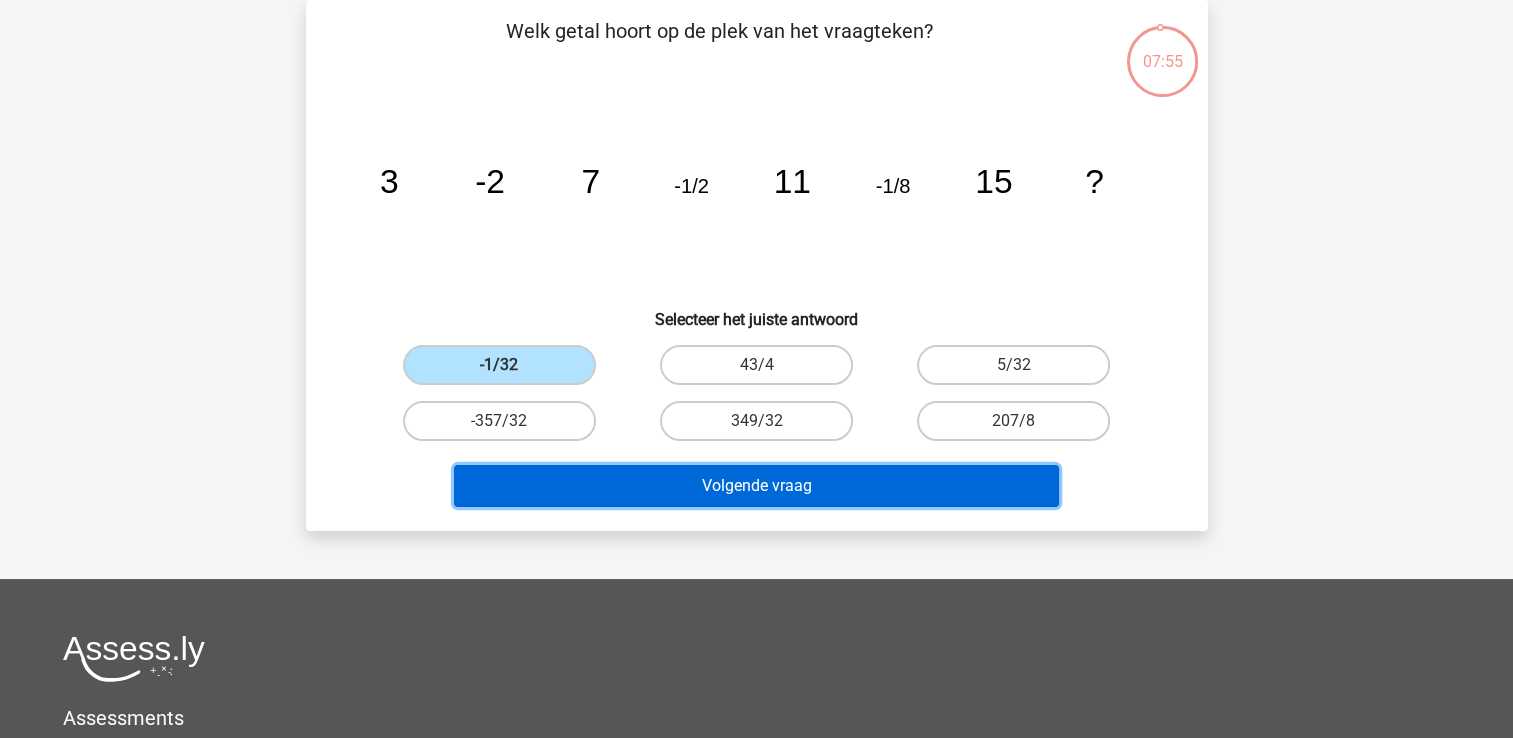 click on "Volgende vraag" at bounding box center (756, 486) 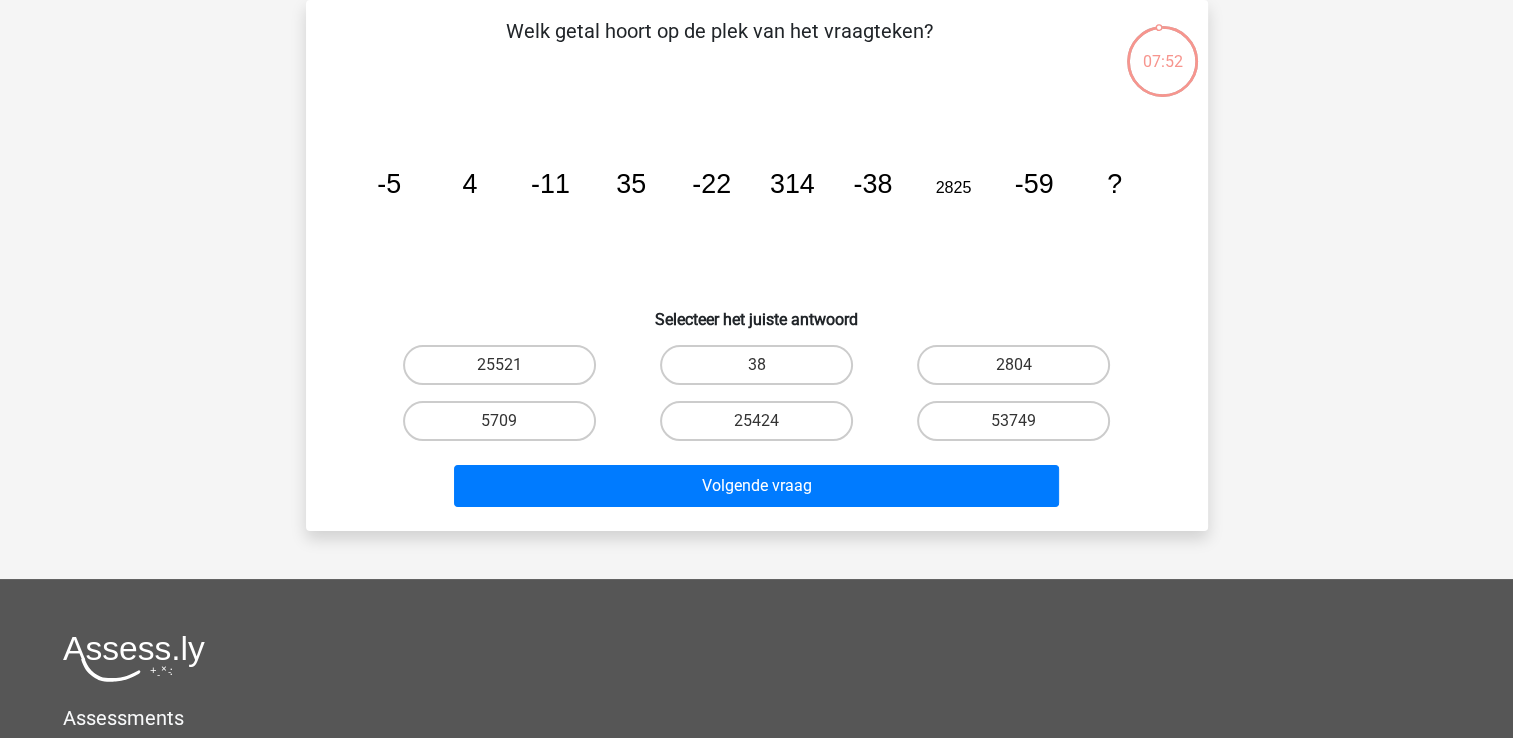 click on "25424" at bounding box center (762, 427) 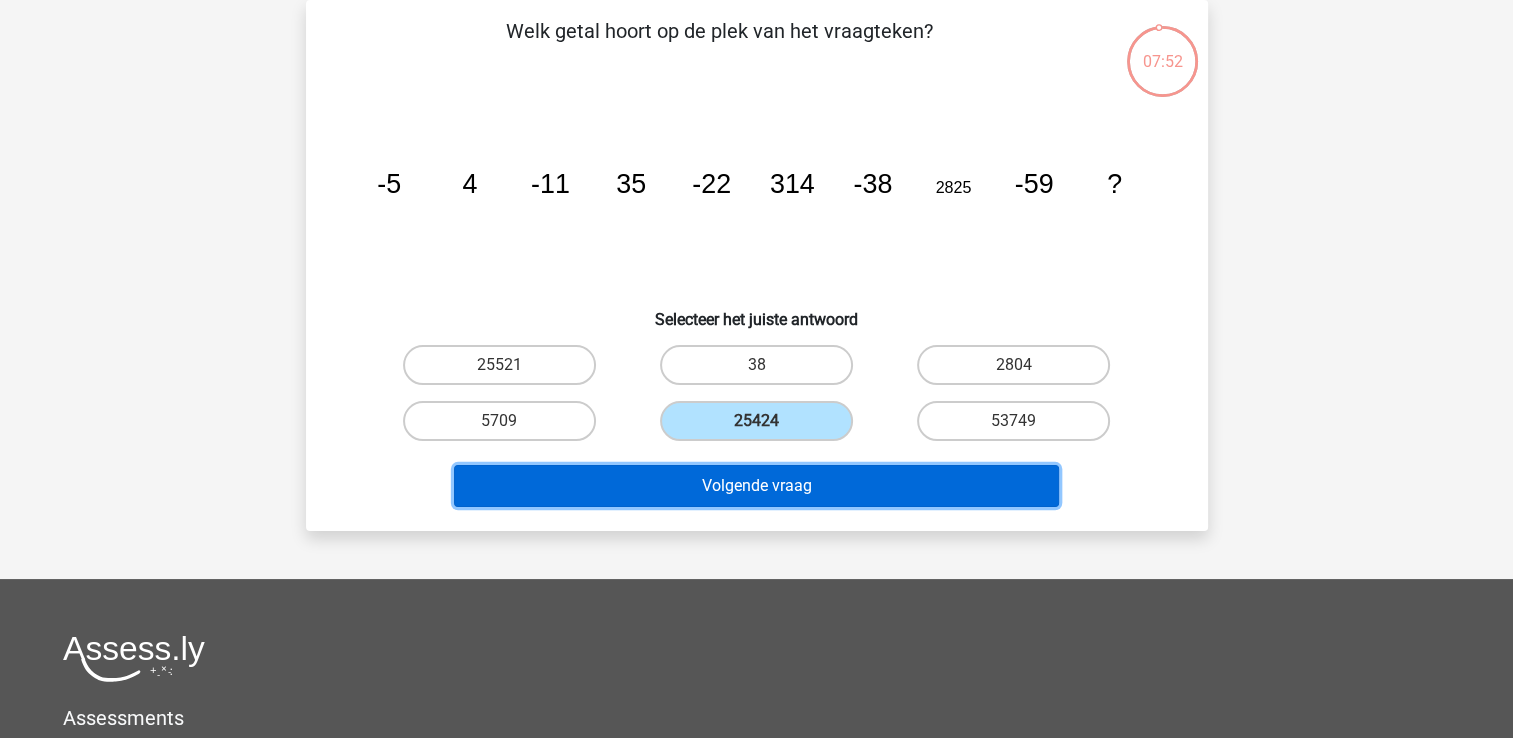 click on "Volgende vraag" at bounding box center [756, 486] 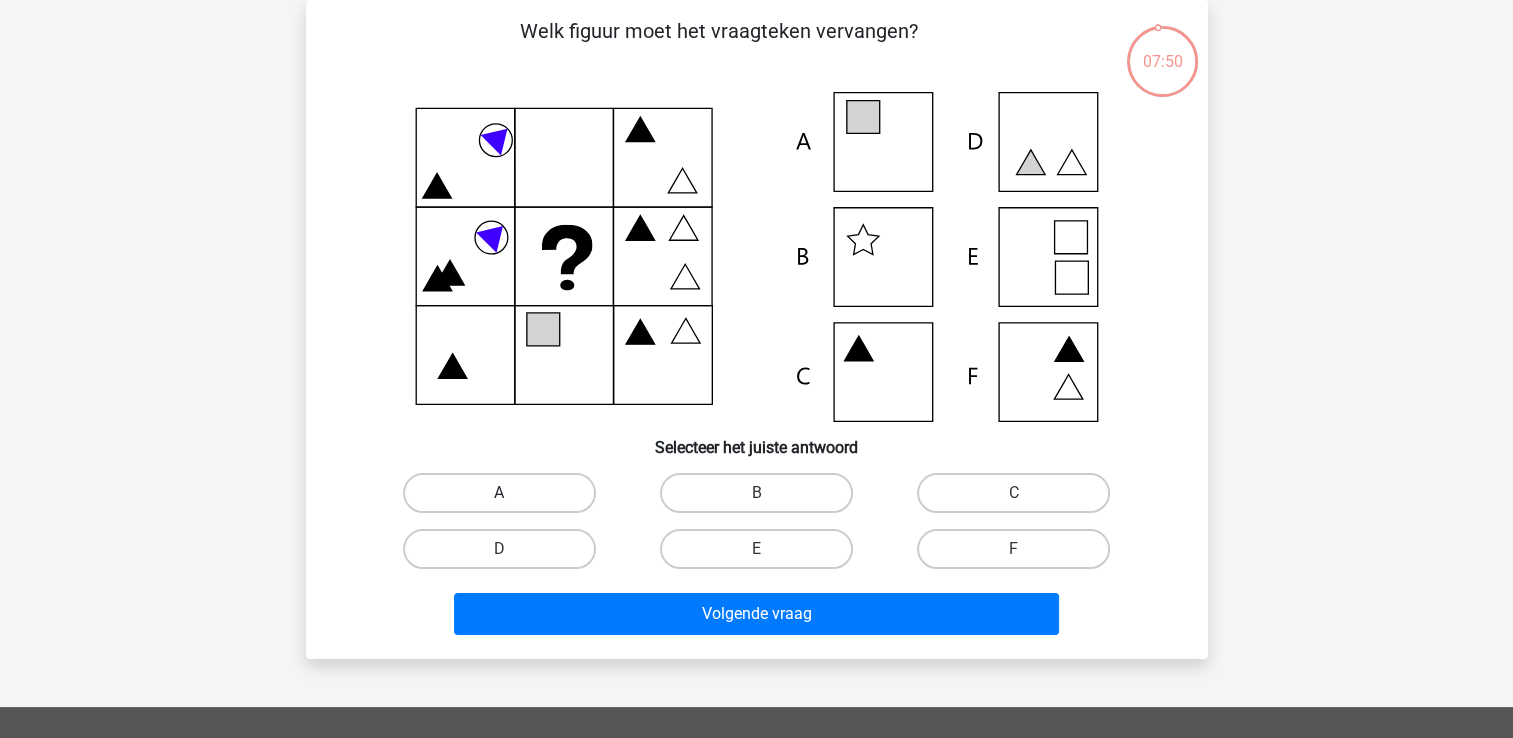click on "A" at bounding box center [499, 493] 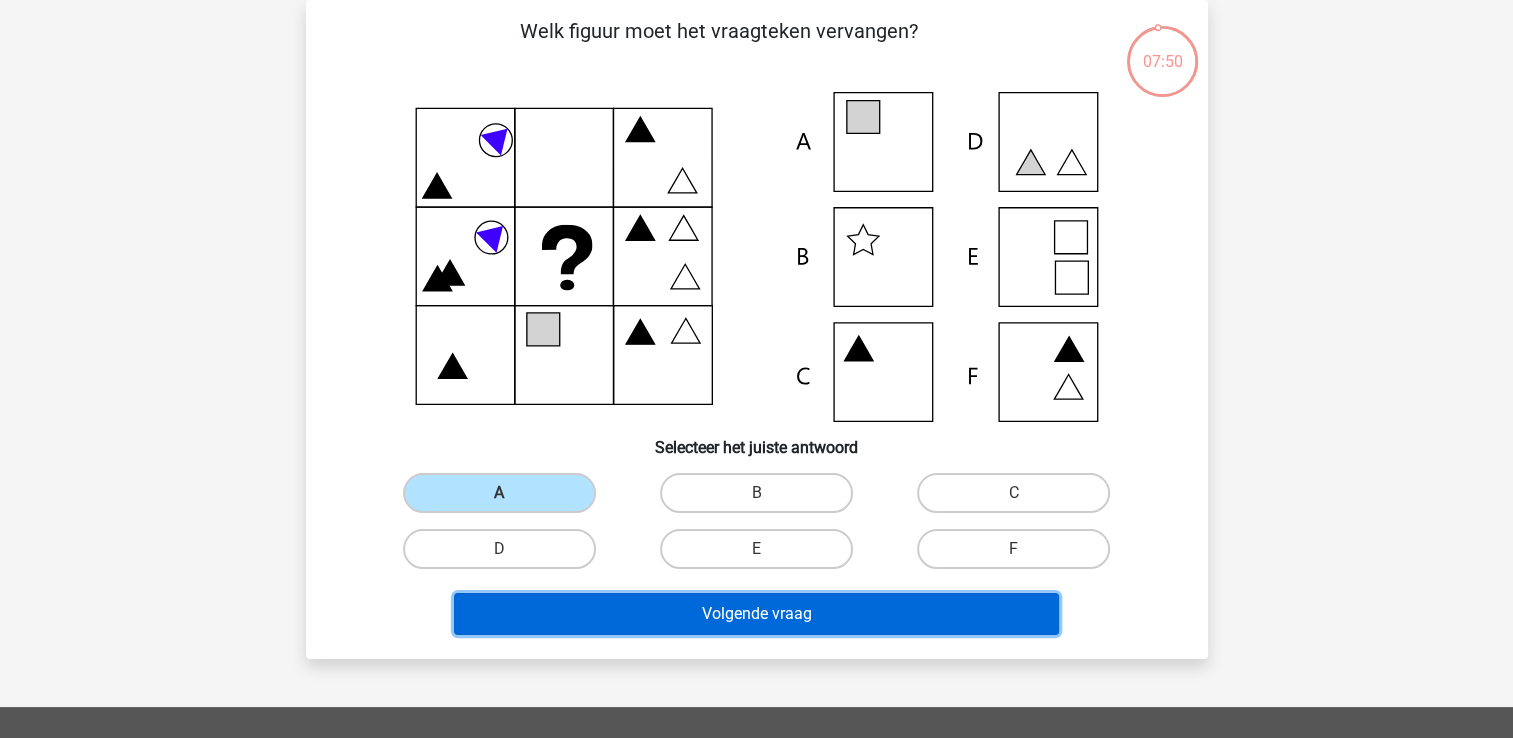 click on "Volgende vraag" at bounding box center [756, 614] 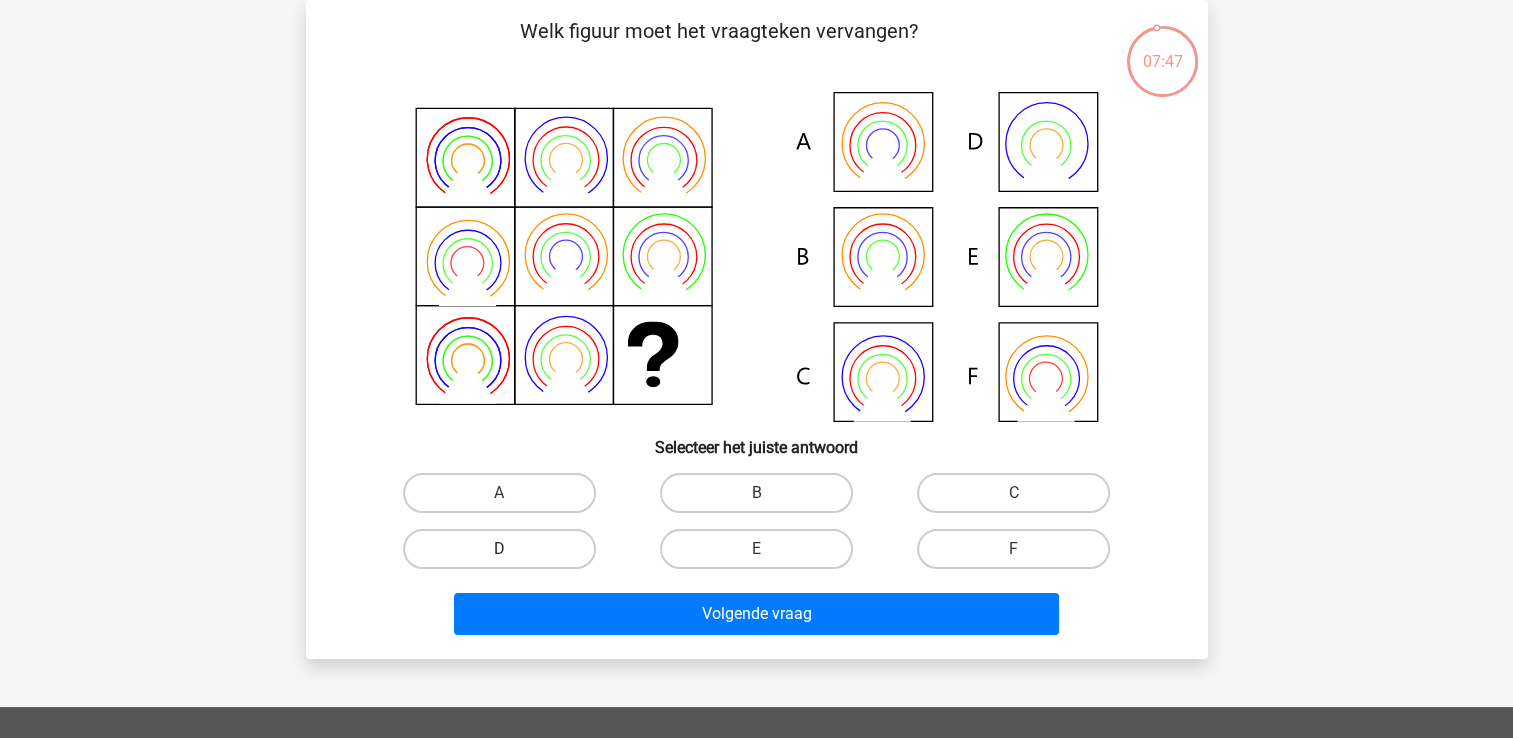 click on "D" at bounding box center [499, 549] 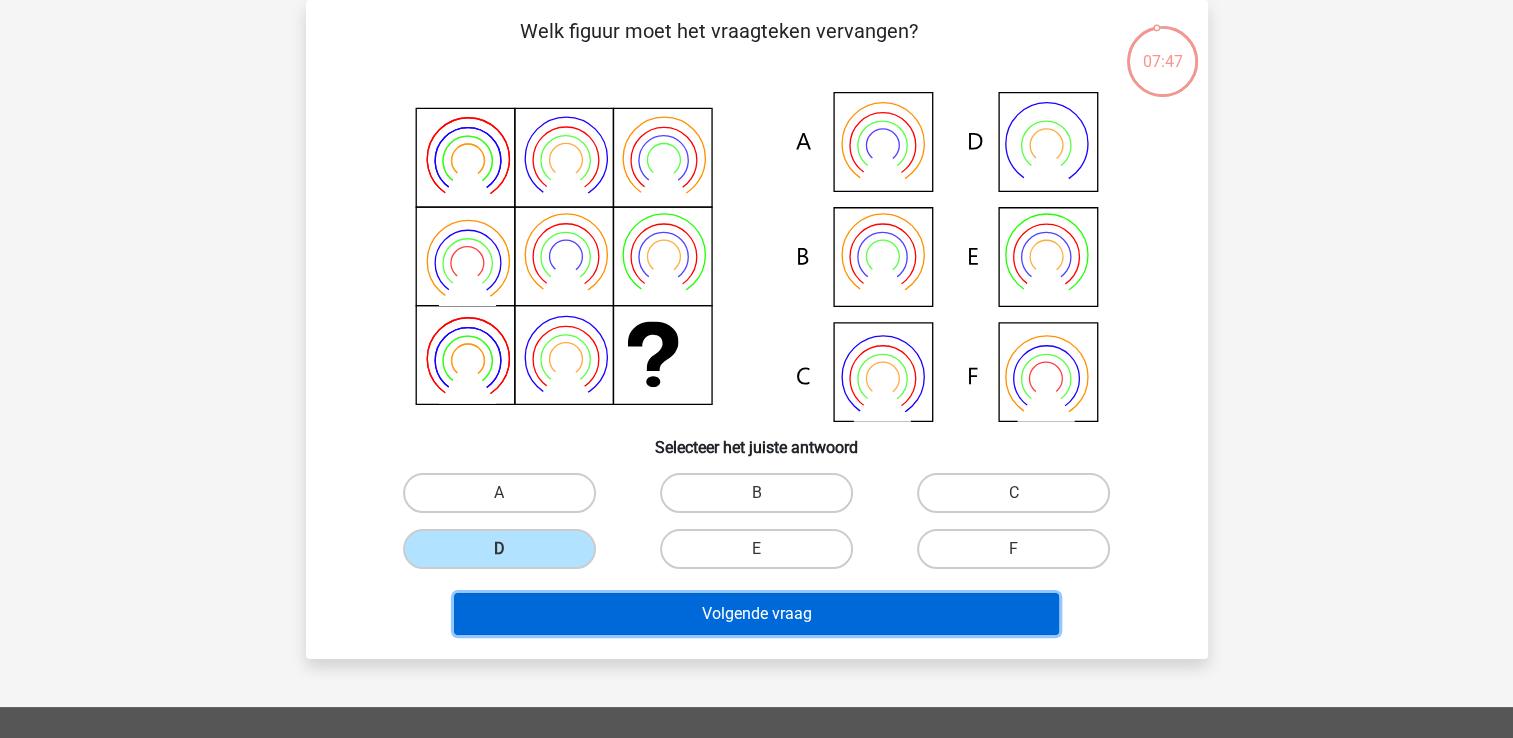 click on "Volgende vraag" at bounding box center (756, 614) 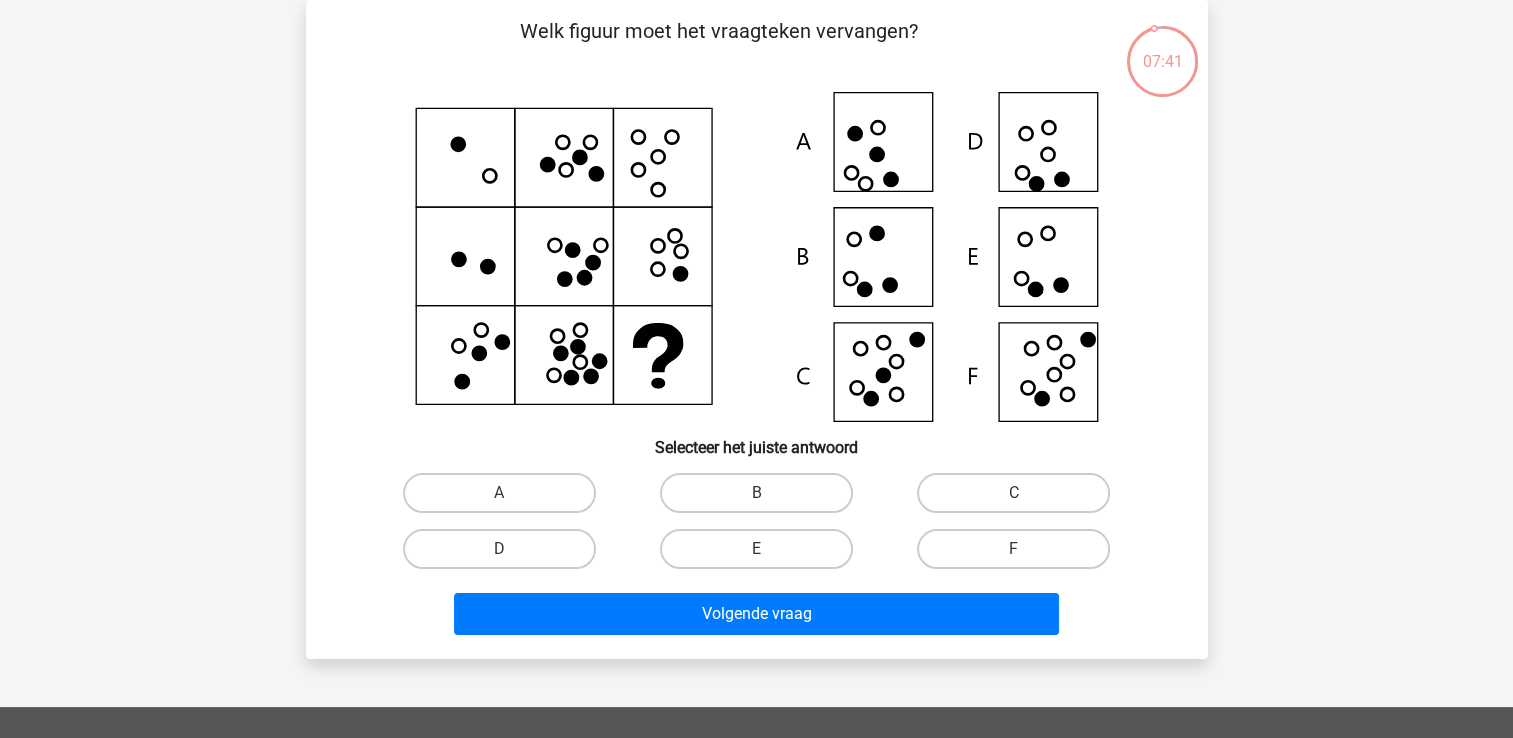 click on "B" at bounding box center [762, 499] 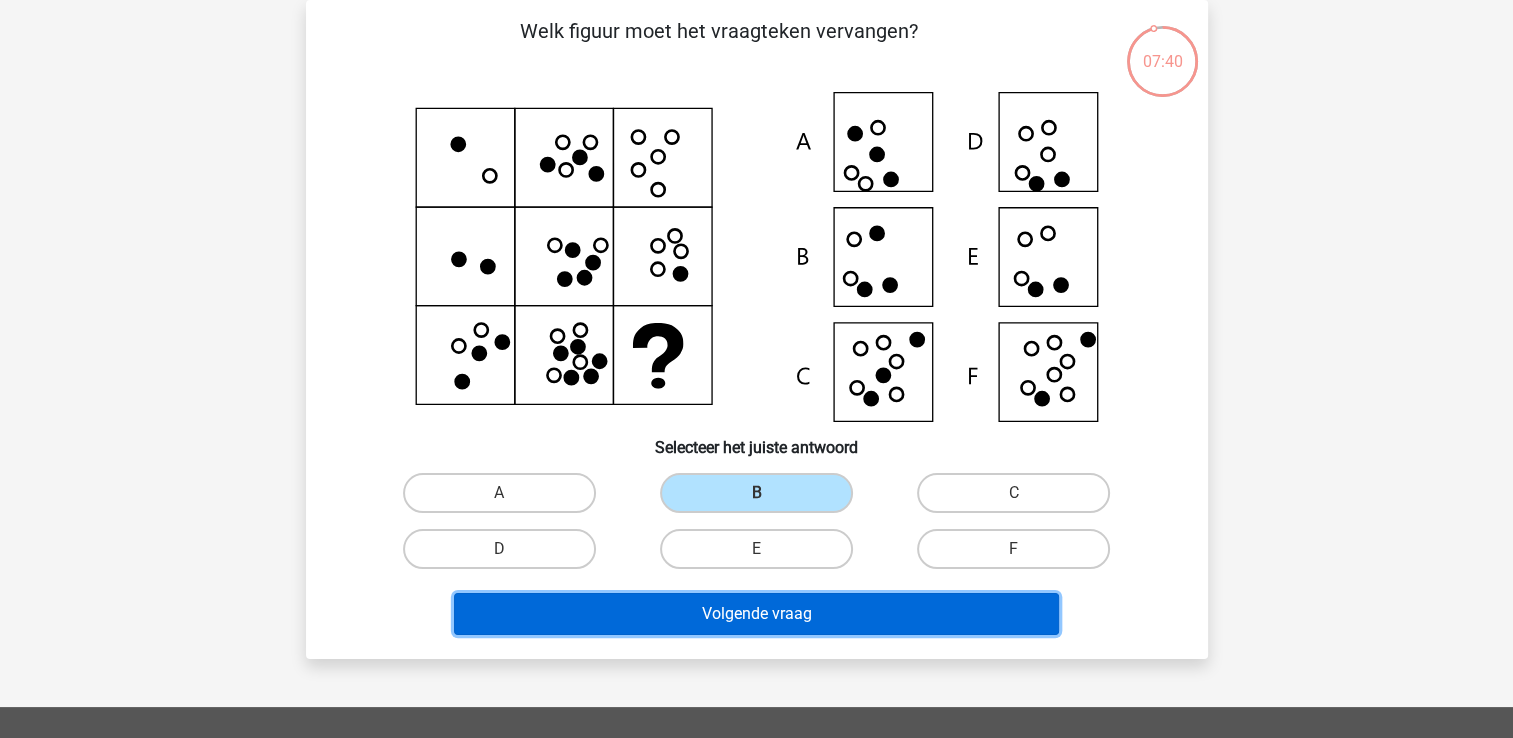 click on "Volgende vraag" at bounding box center [756, 614] 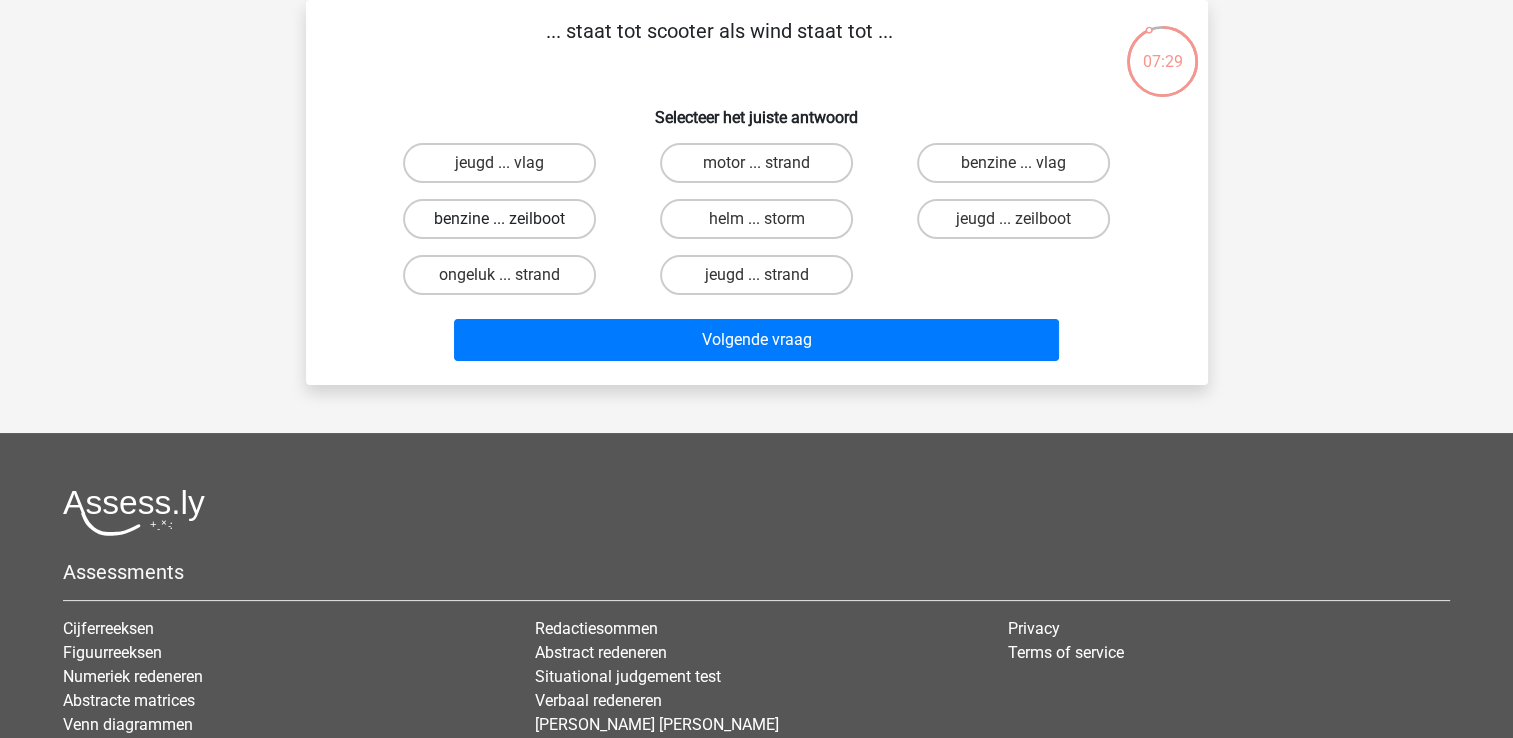 click on "benzine ... zeilboot" at bounding box center [499, 219] 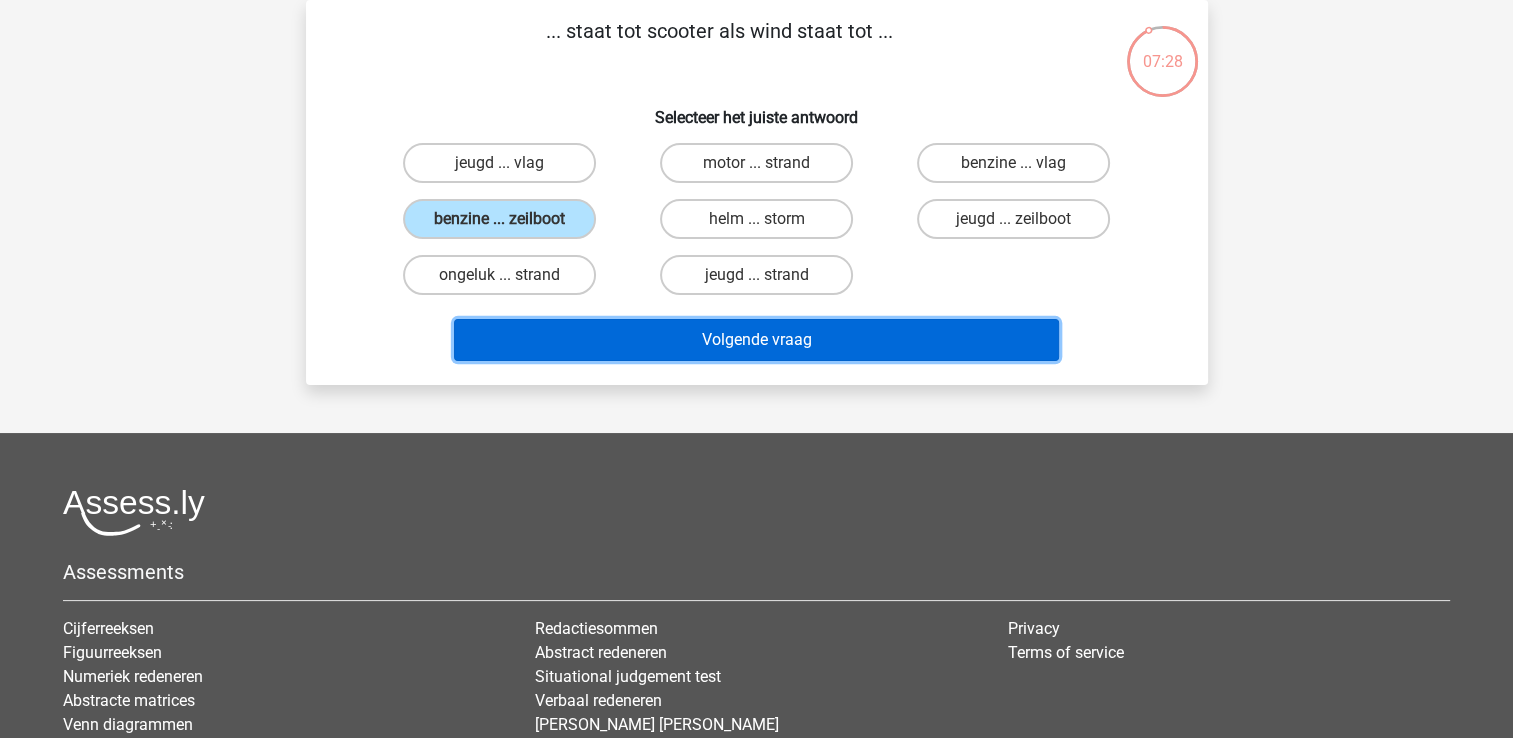 click on "Volgende vraag" at bounding box center [756, 340] 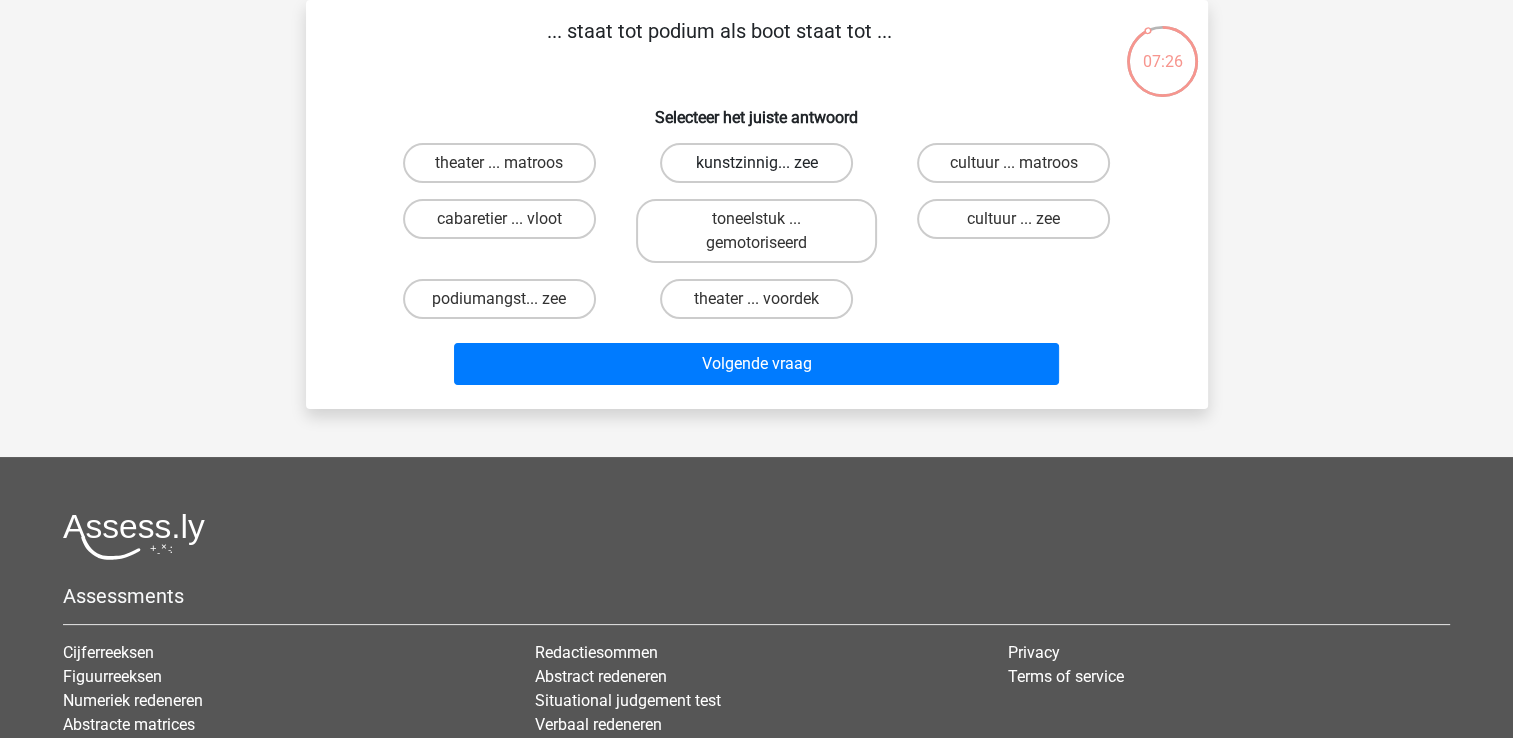 click on "kunstzinnig... zee" at bounding box center [756, 163] 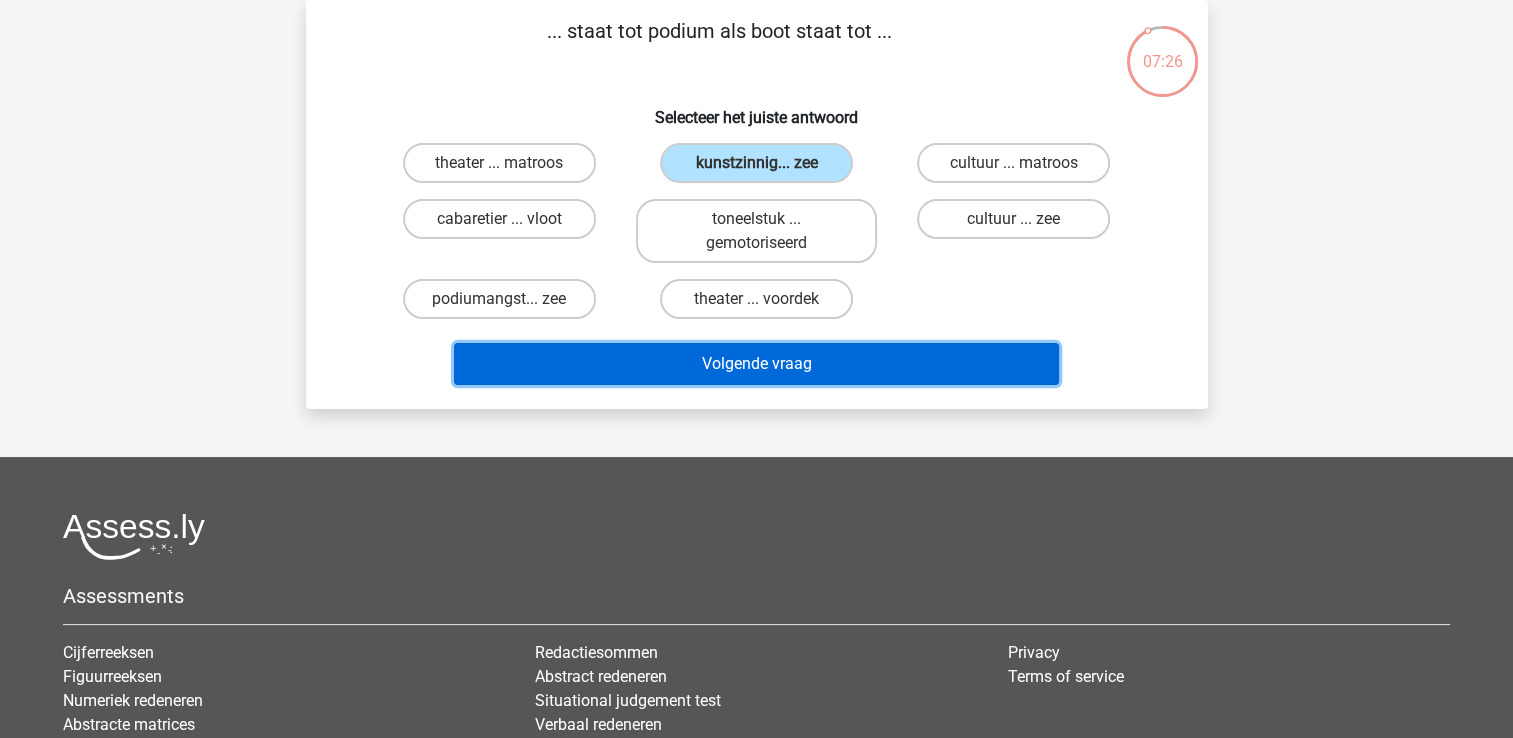 click on "Volgende vraag" at bounding box center [756, 364] 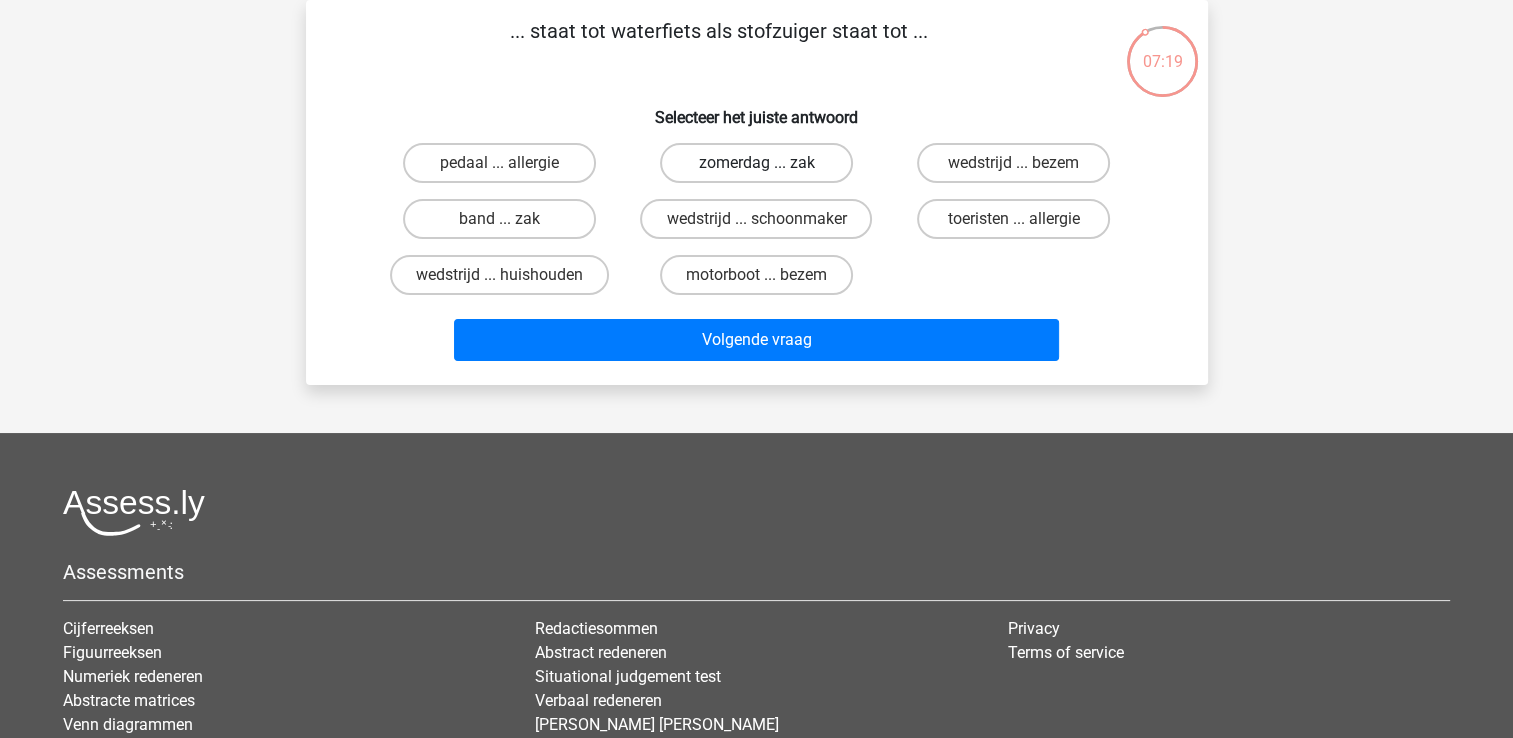 scroll, scrollTop: 0, scrollLeft: 0, axis: both 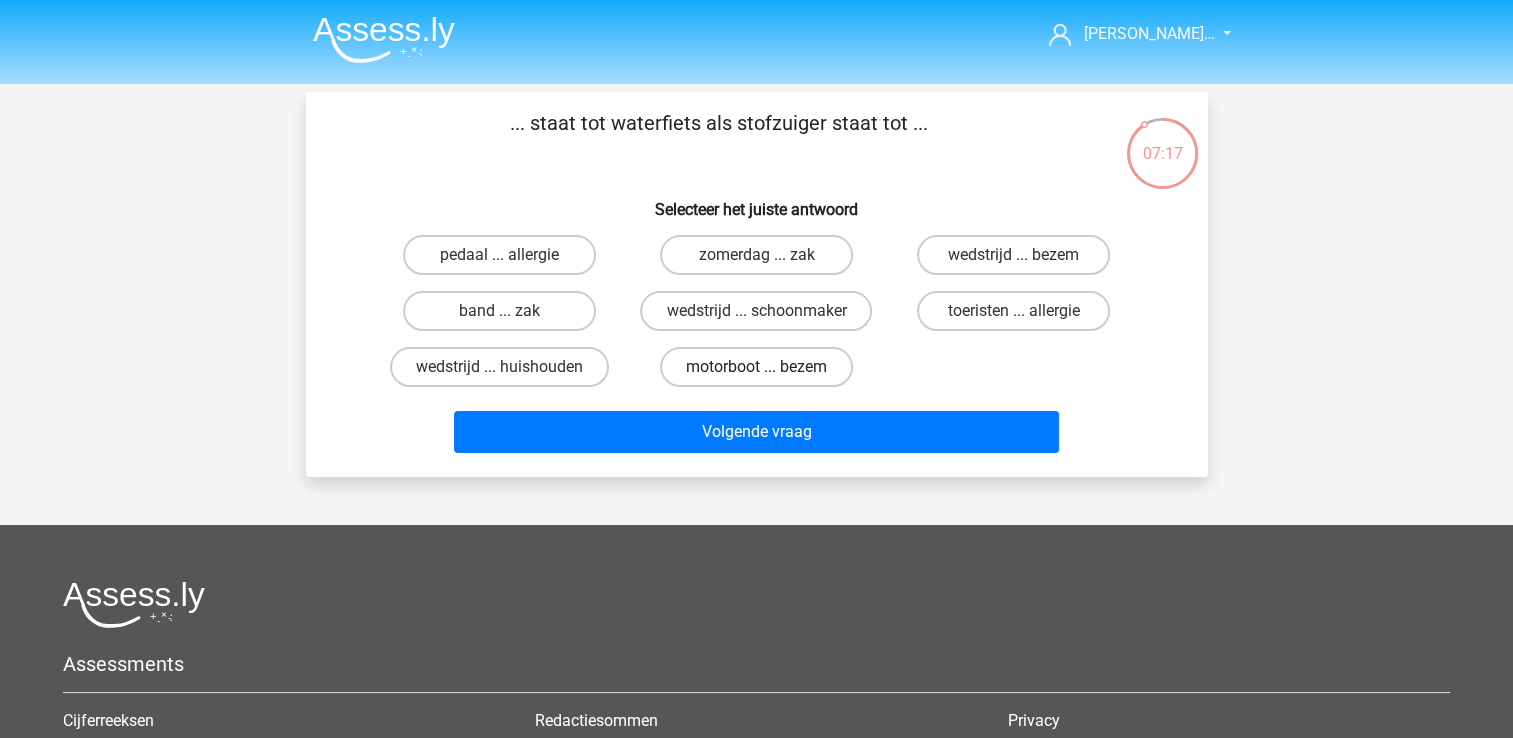 click on "motorboot ... bezem" at bounding box center (756, 367) 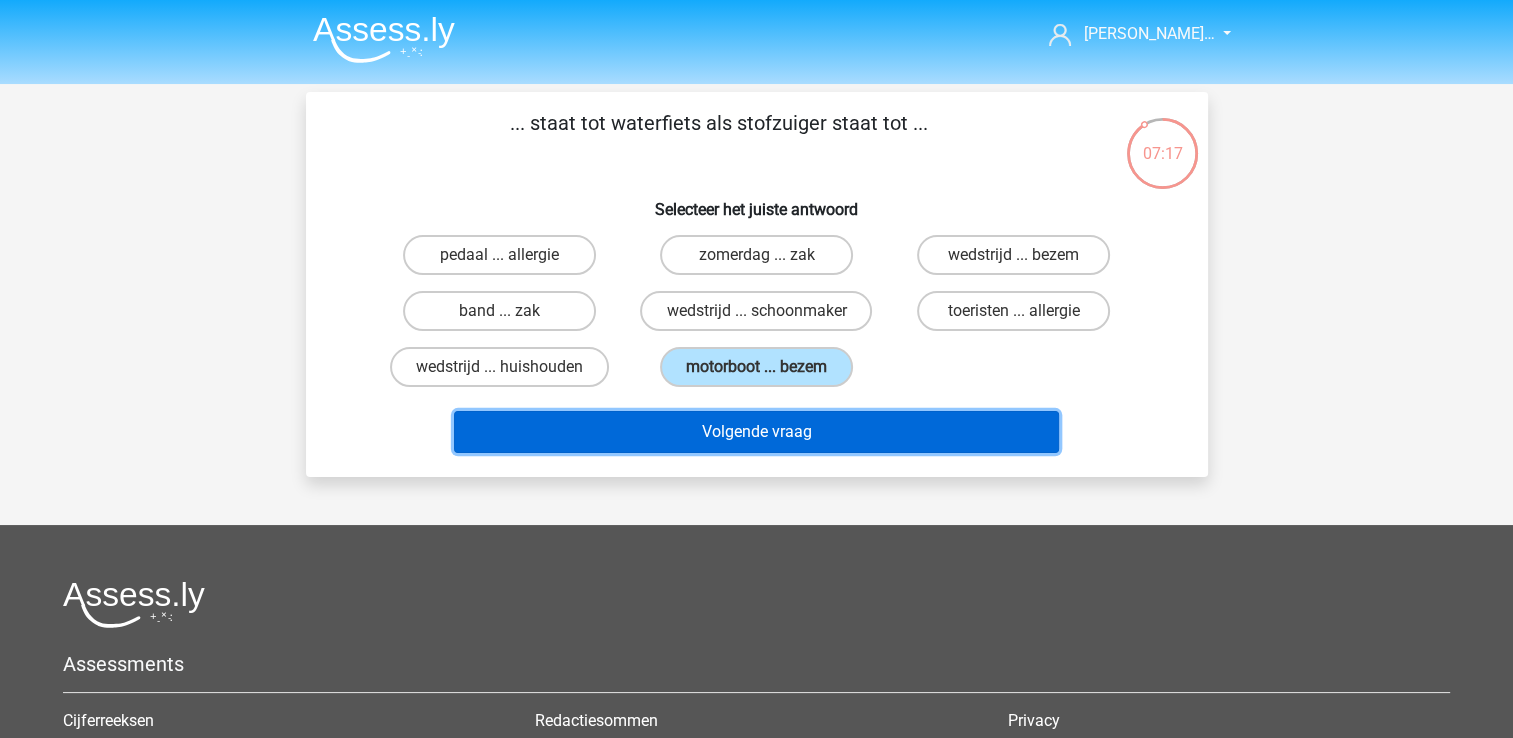 click on "Volgende vraag" at bounding box center [756, 432] 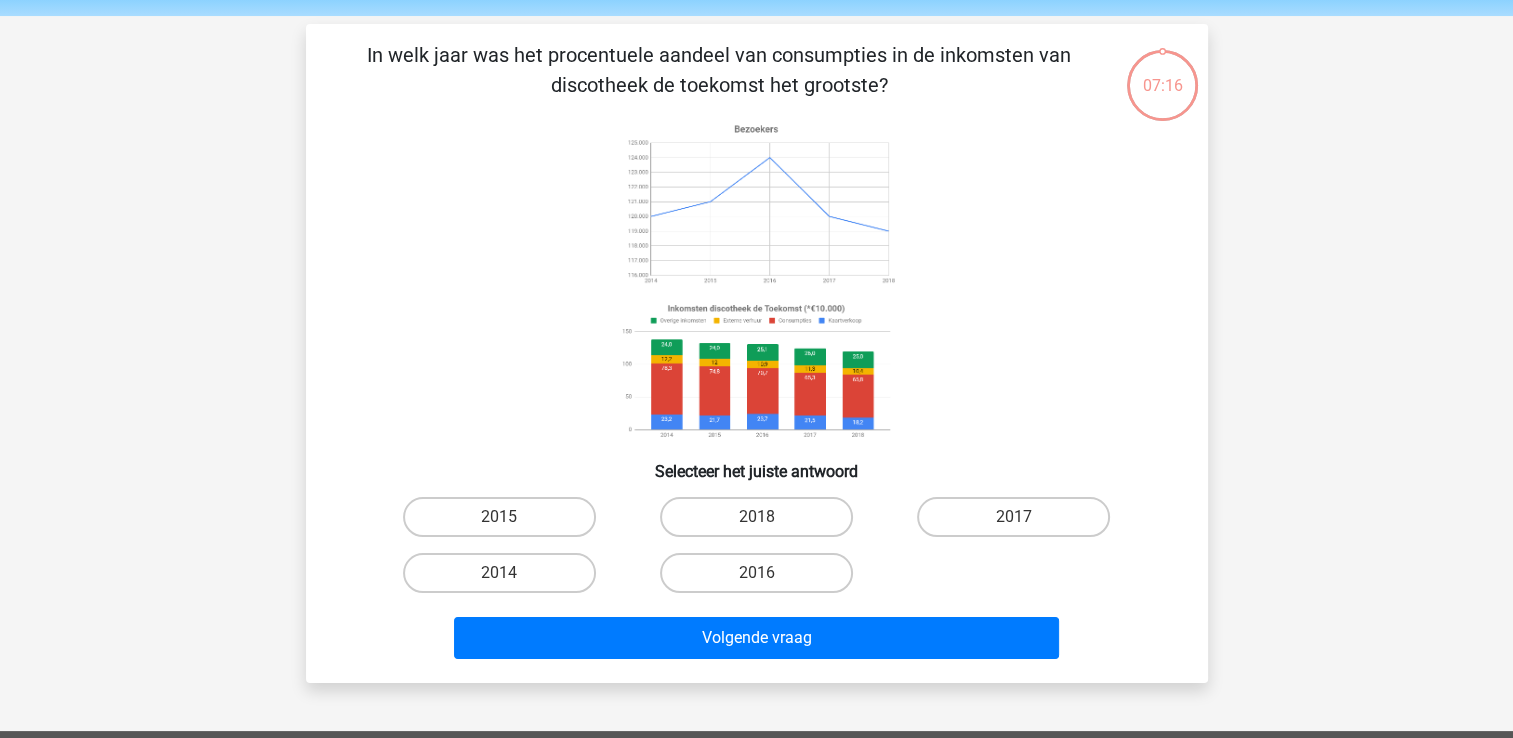 scroll, scrollTop: 92, scrollLeft: 0, axis: vertical 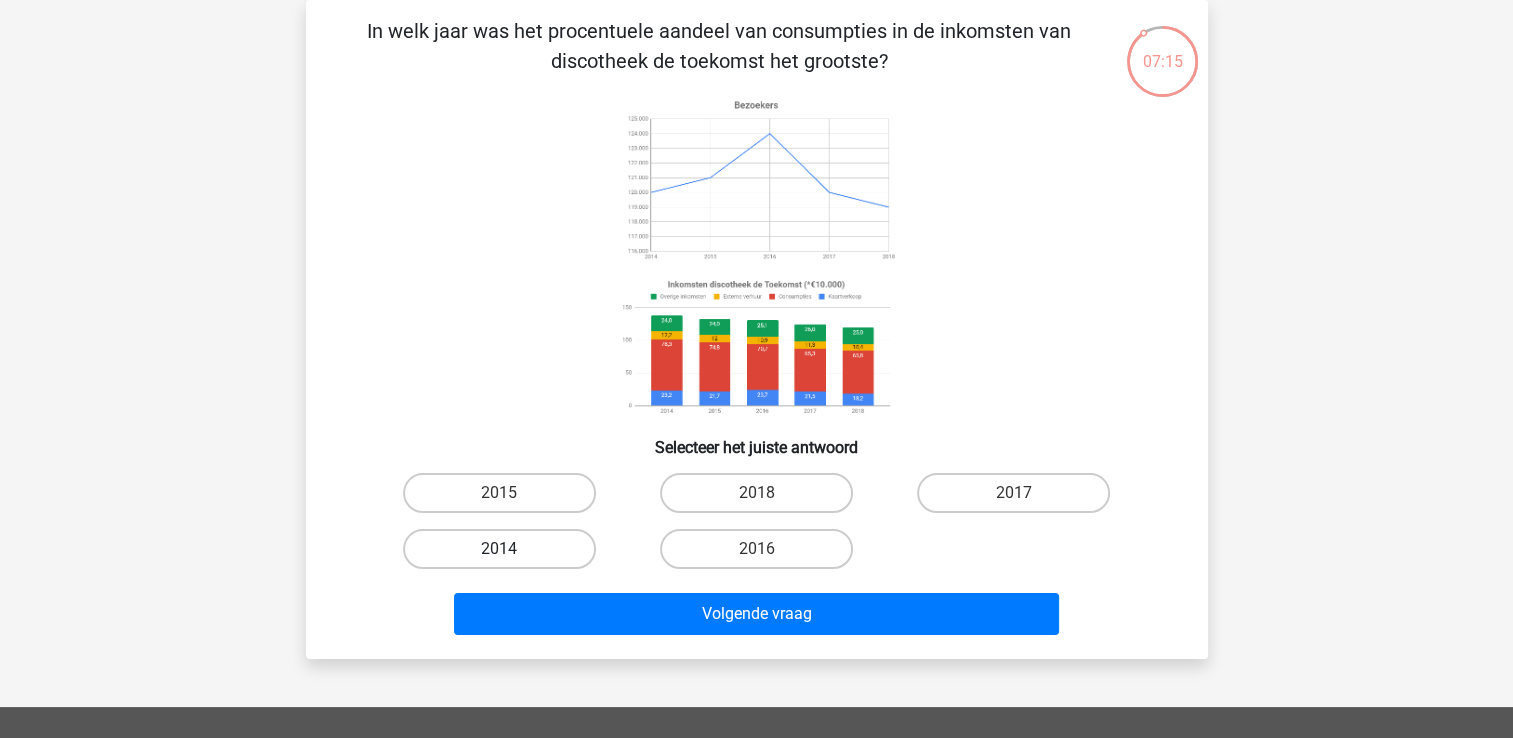 click on "2014" at bounding box center [499, 549] 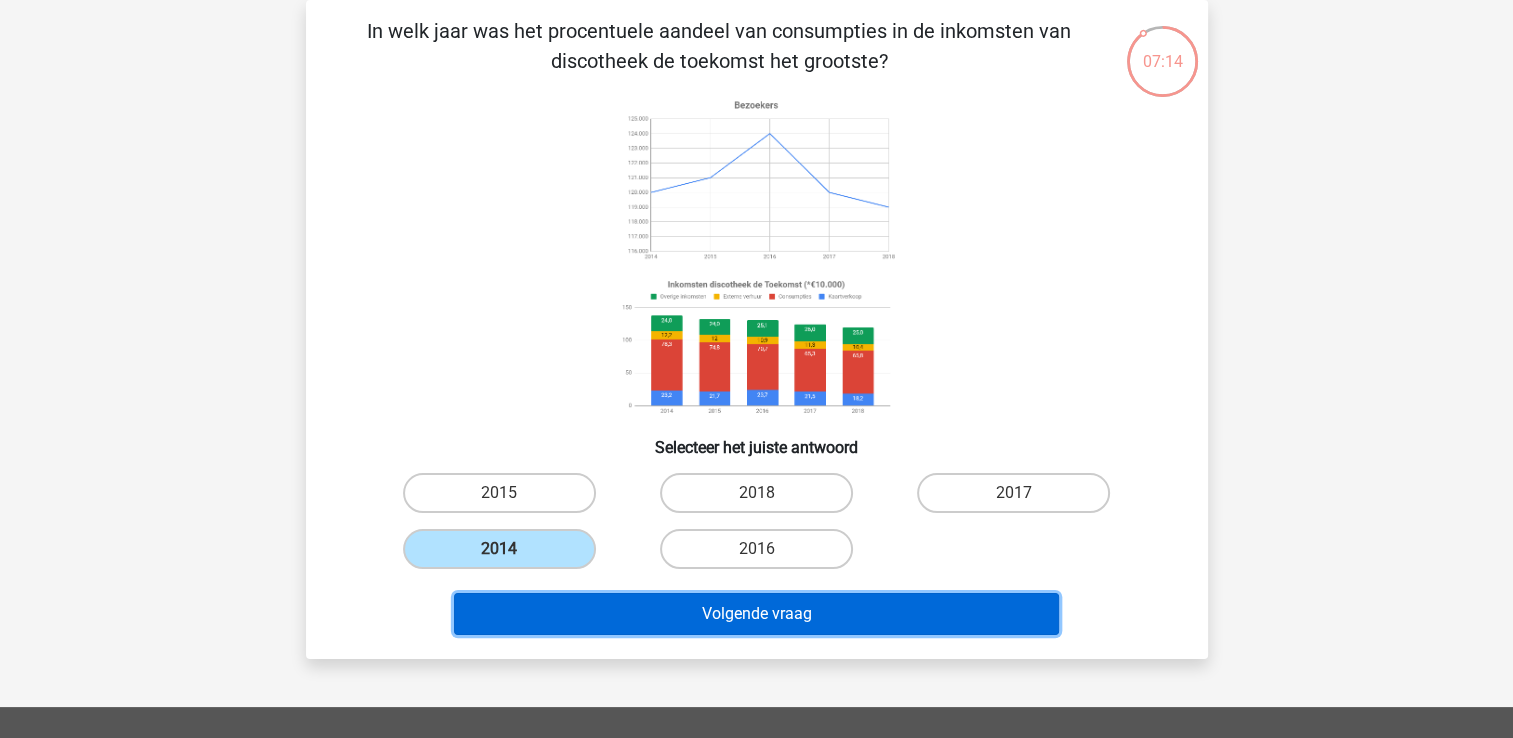 click on "Volgende vraag" at bounding box center (756, 614) 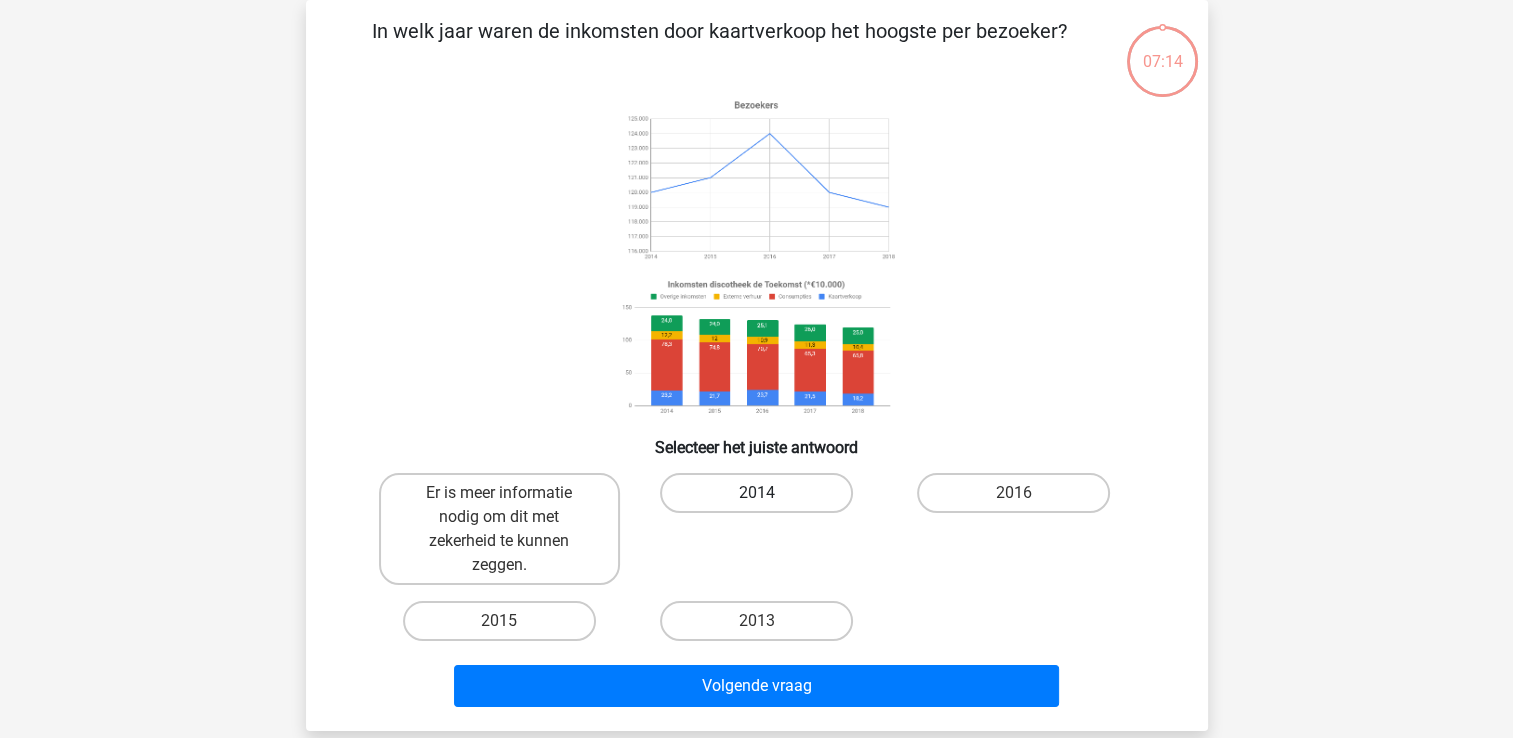 click on "2014" at bounding box center [756, 493] 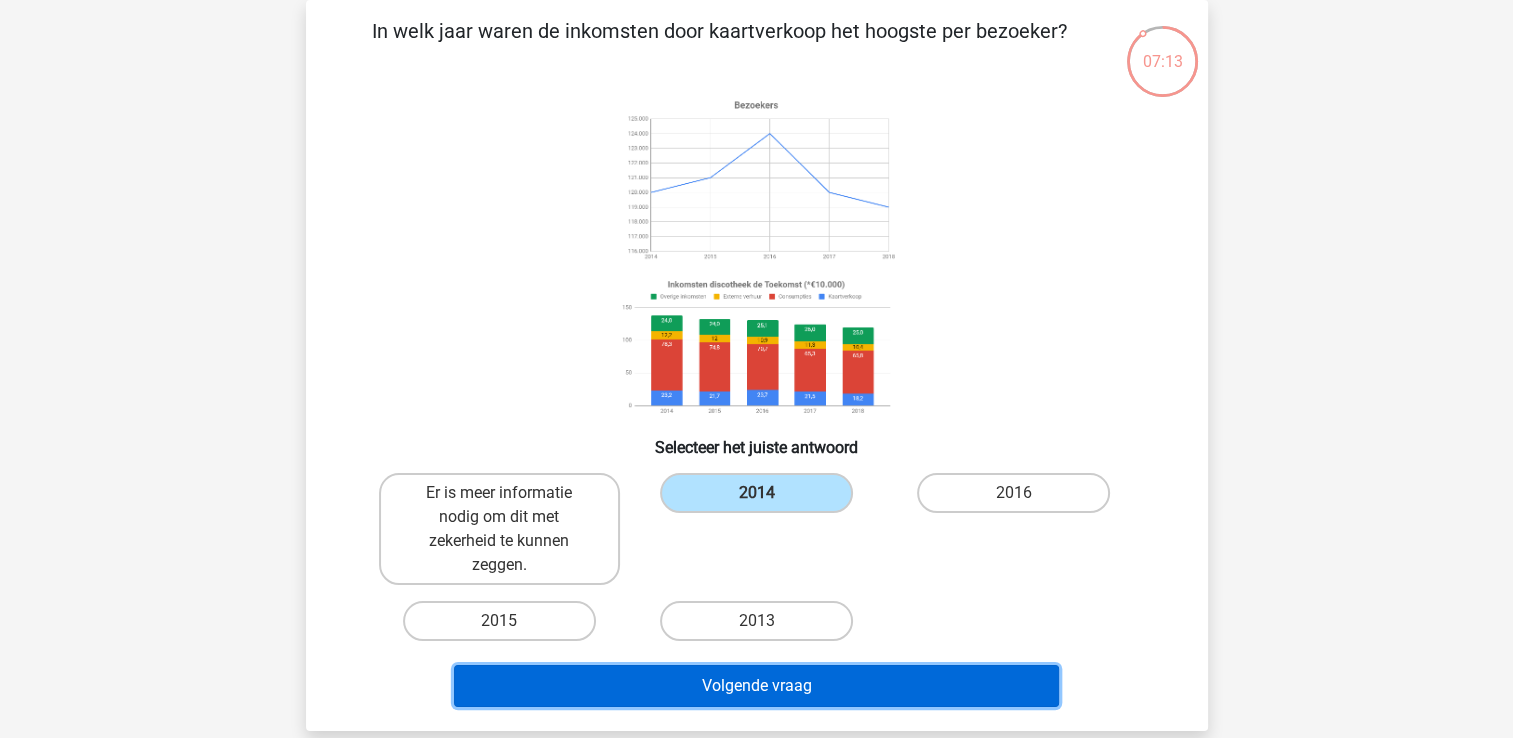 click on "Volgende vraag" at bounding box center (756, 686) 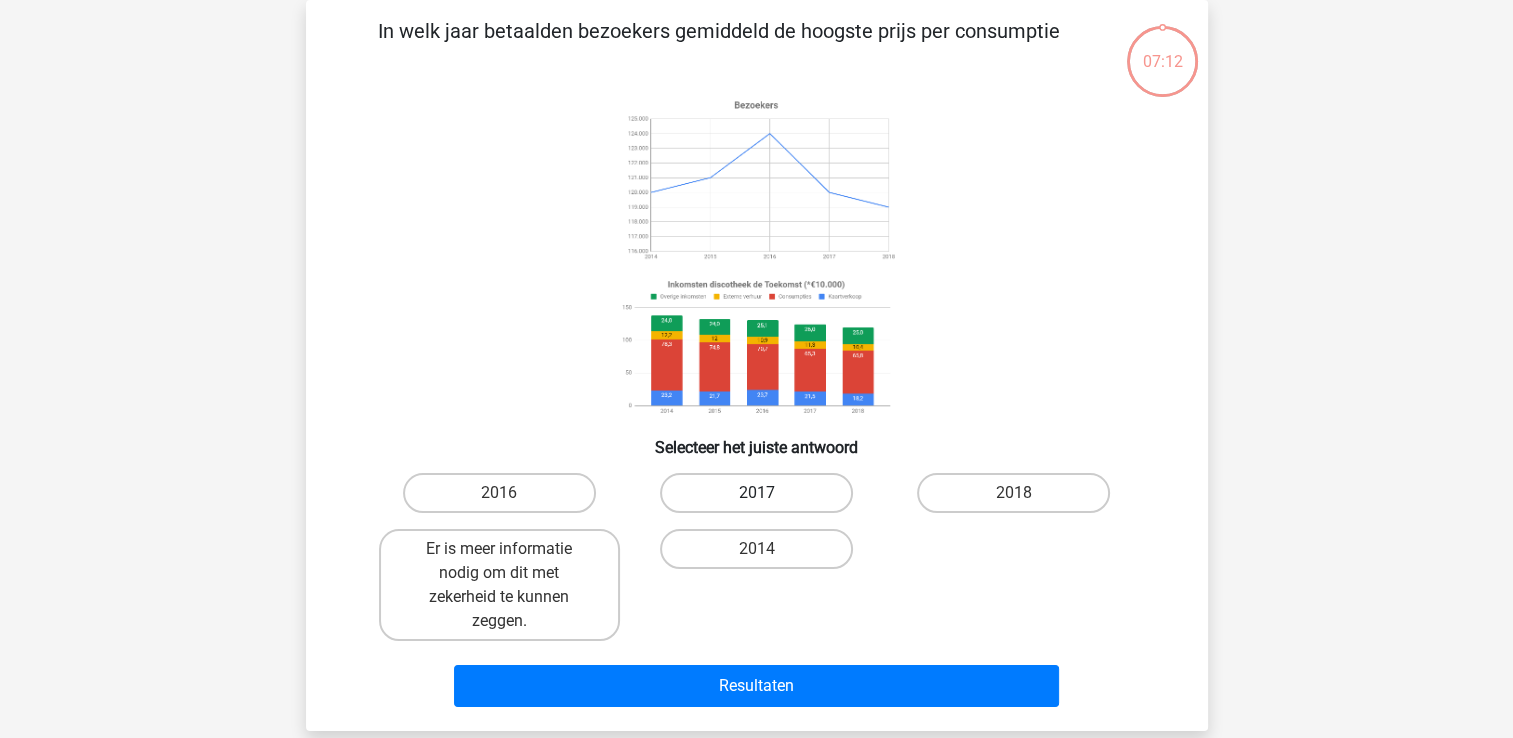 click on "2017" at bounding box center (756, 493) 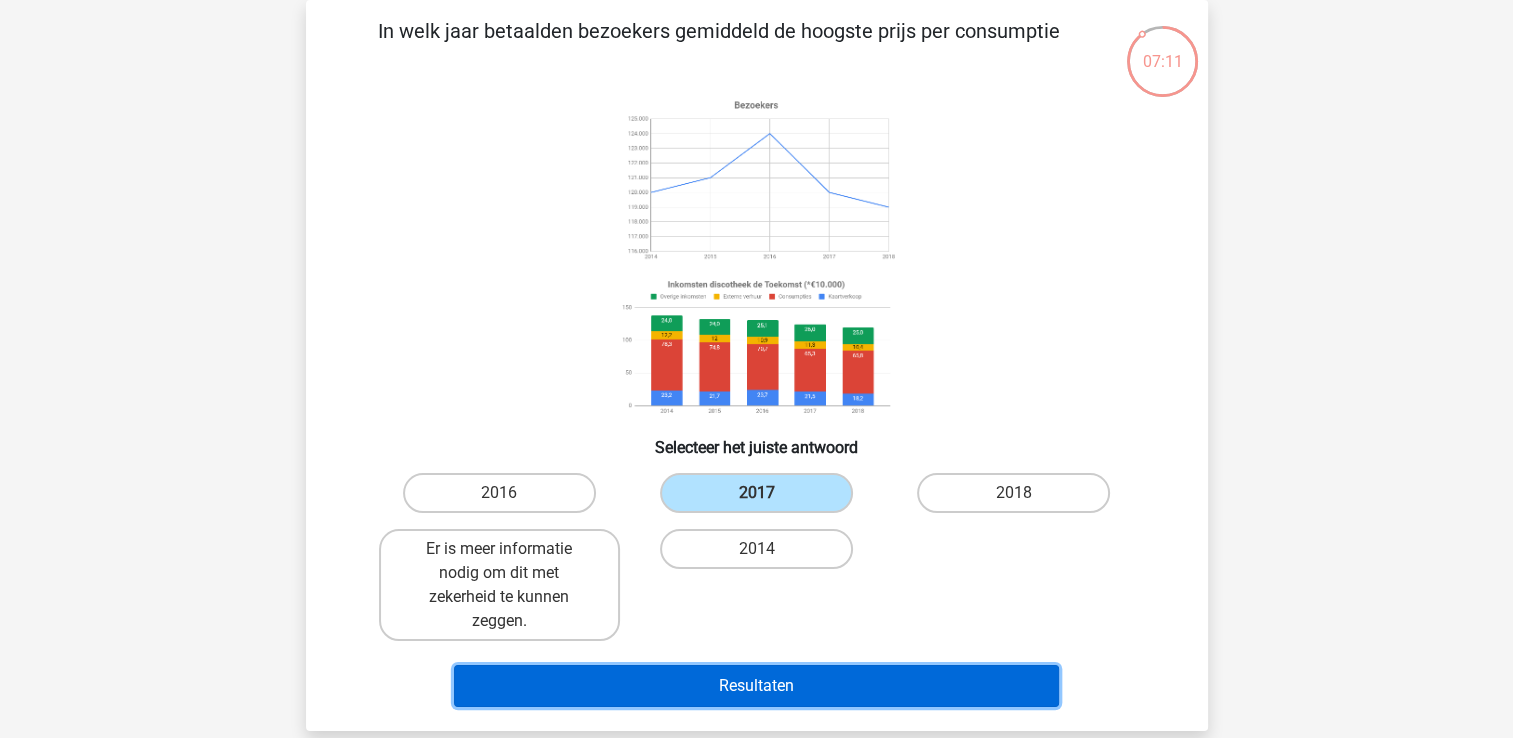 click on "Resultaten" at bounding box center (756, 686) 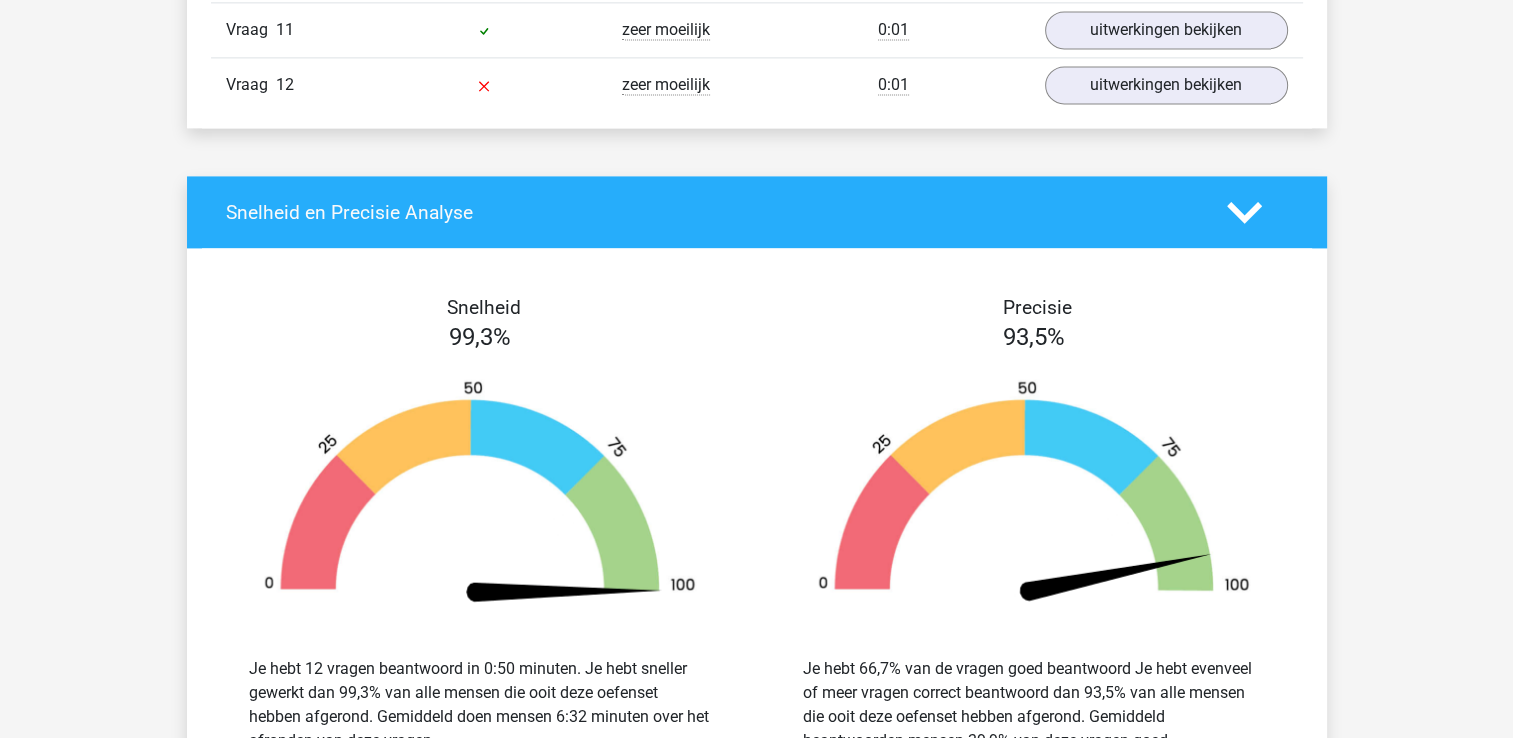 scroll, scrollTop: 2900, scrollLeft: 0, axis: vertical 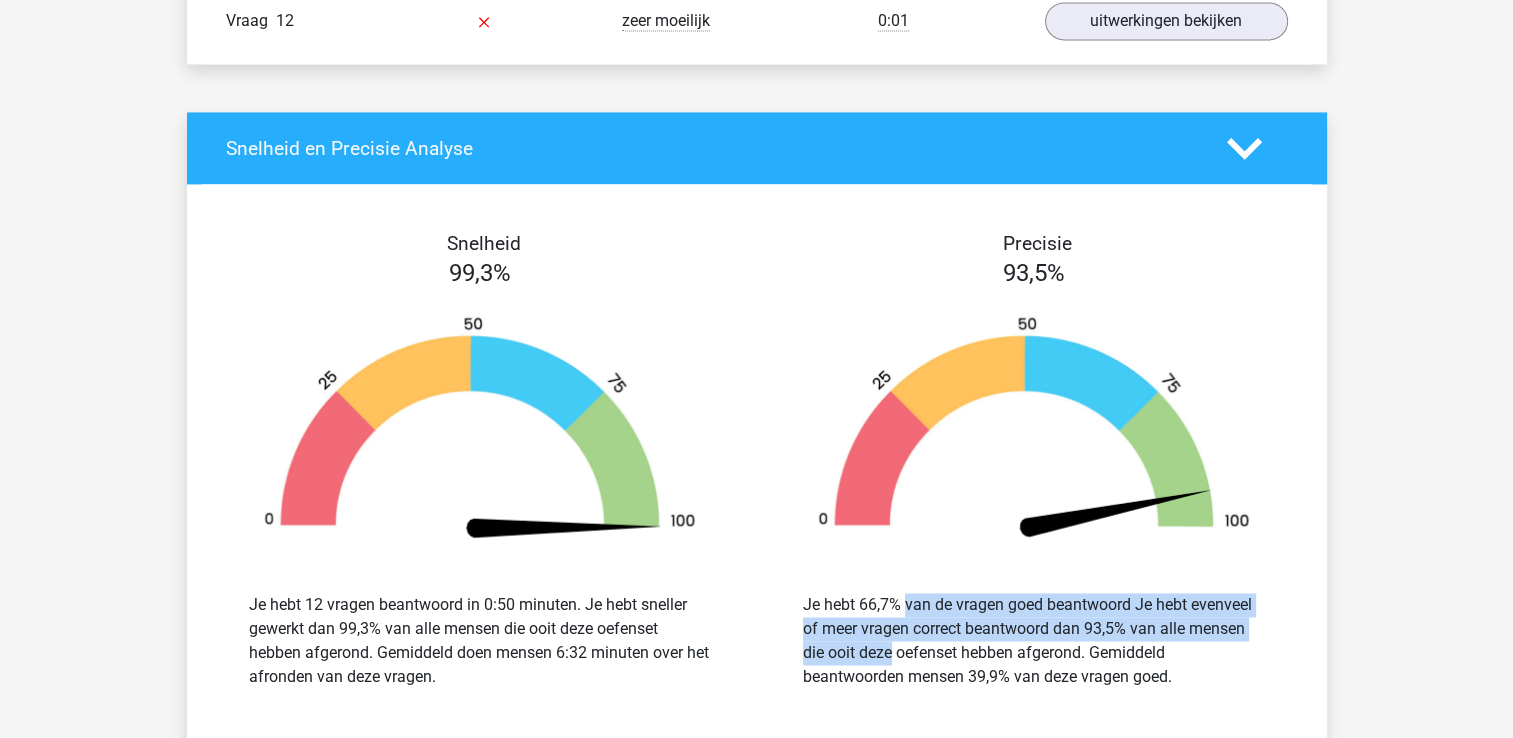drag, startPoint x: 814, startPoint y: 594, endPoint x: 1243, endPoint y: 622, distance: 429.91278 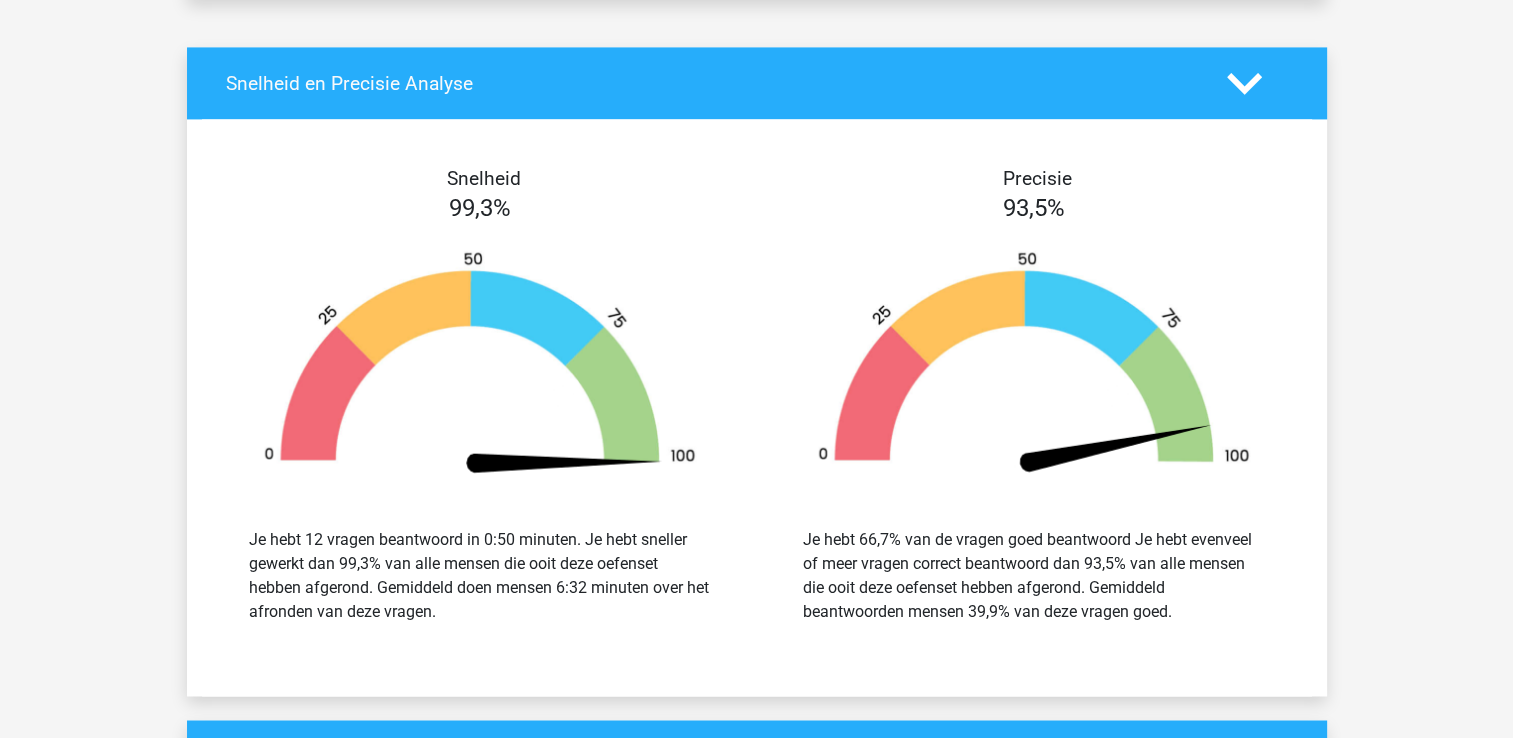 scroll, scrollTop: 3000, scrollLeft: 0, axis: vertical 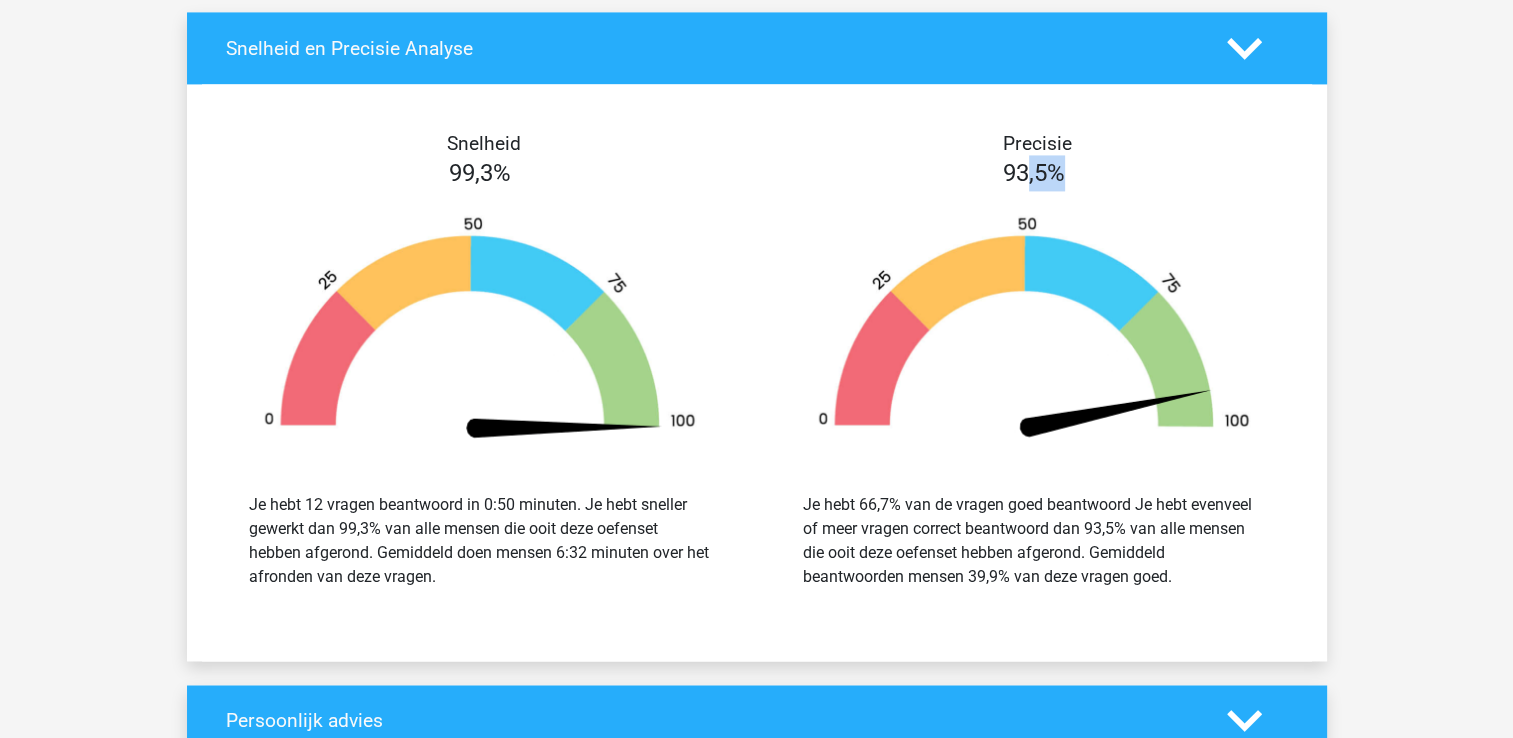 drag, startPoint x: 1065, startPoint y: 178, endPoint x: 1017, endPoint y: 162, distance: 50.596443 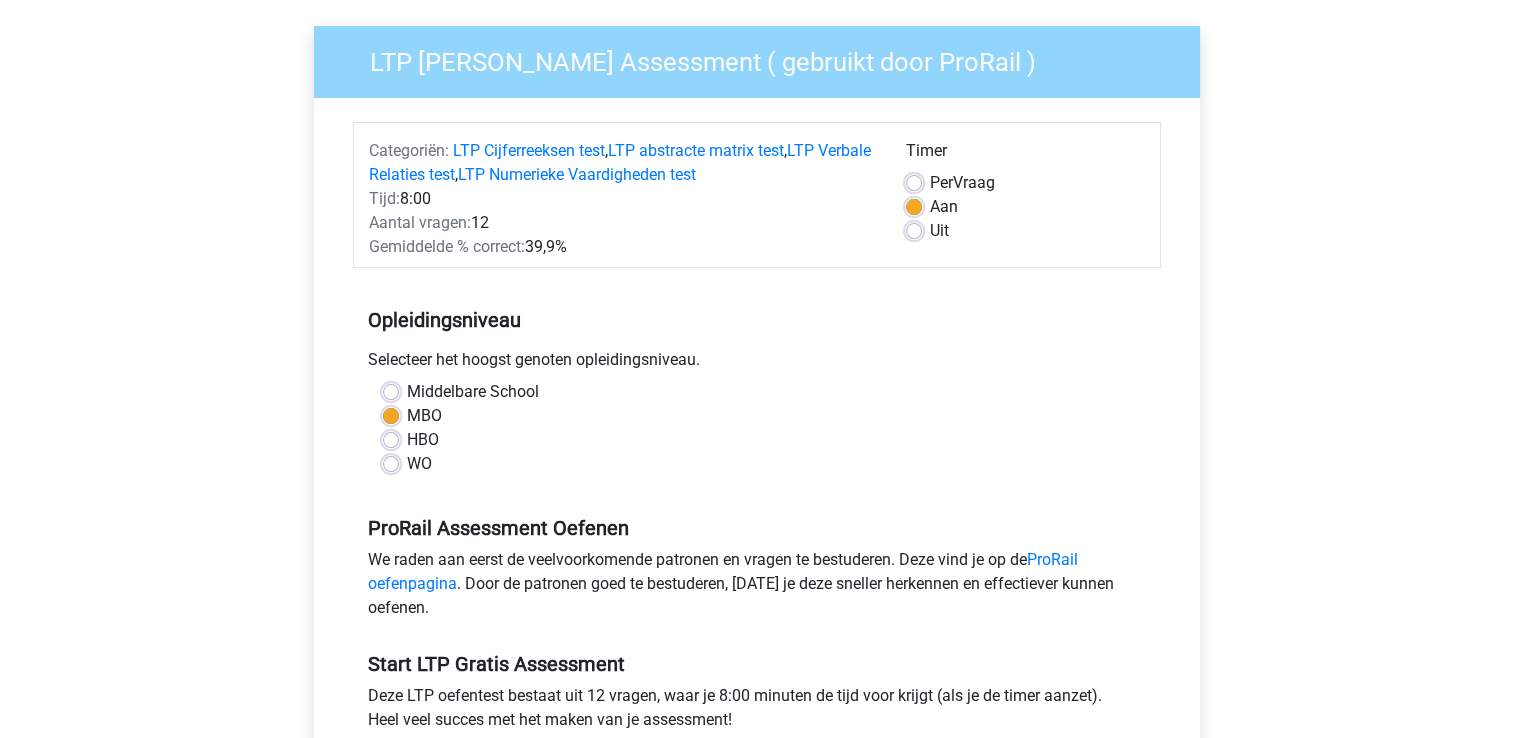 scroll, scrollTop: 200, scrollLeft: 0, axis: vertical 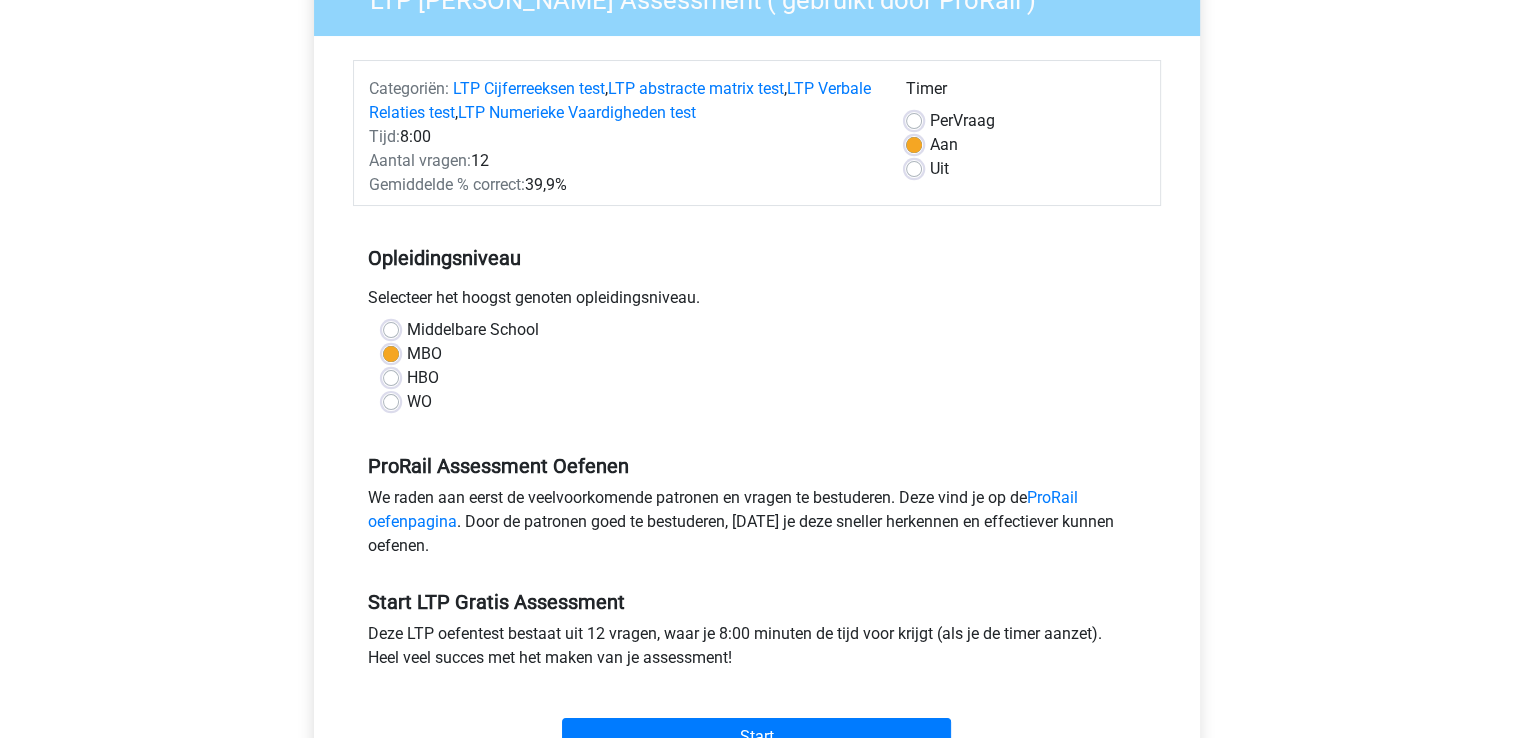 click on "HBO" at bounding box center (423, 378) 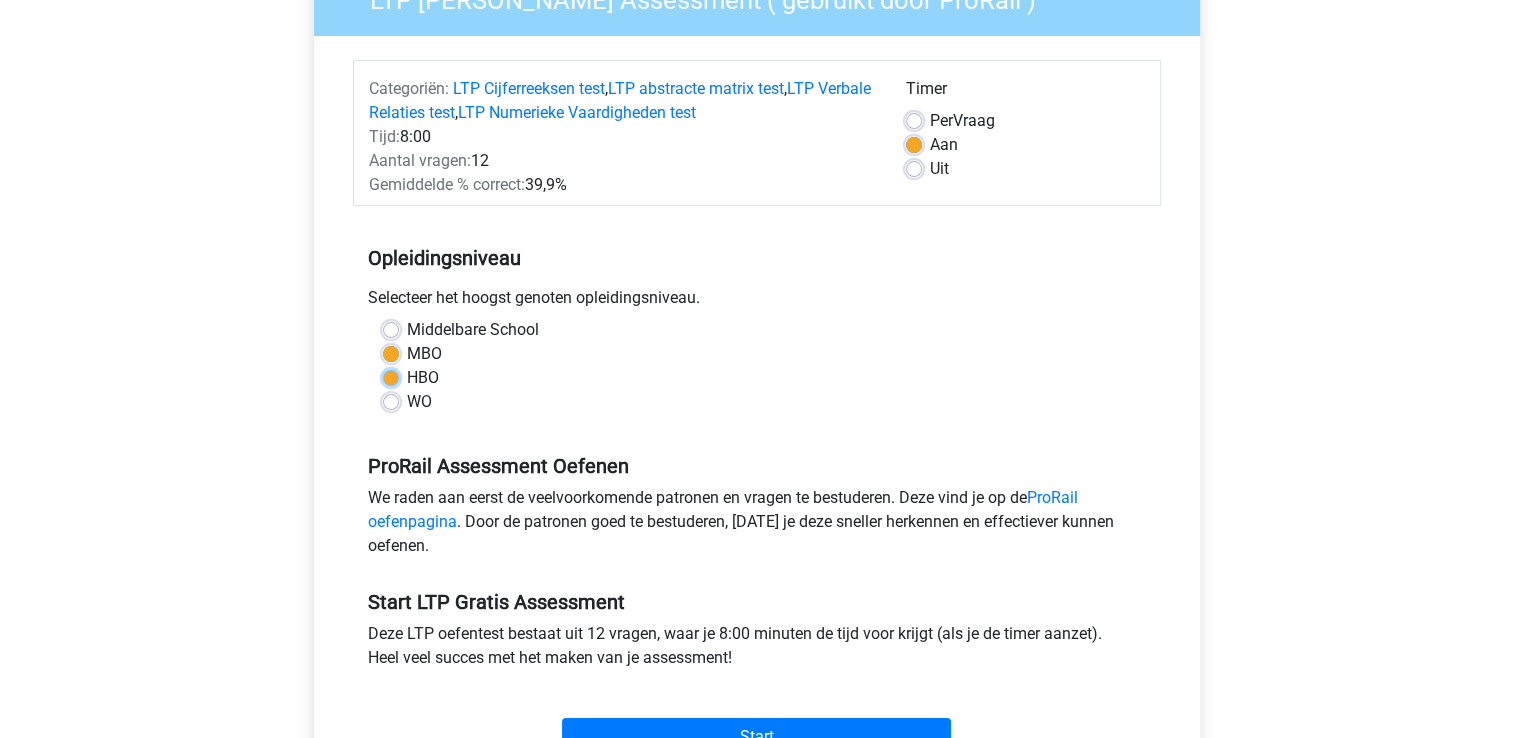 click on "HBO" at bounding box center [391, 376] 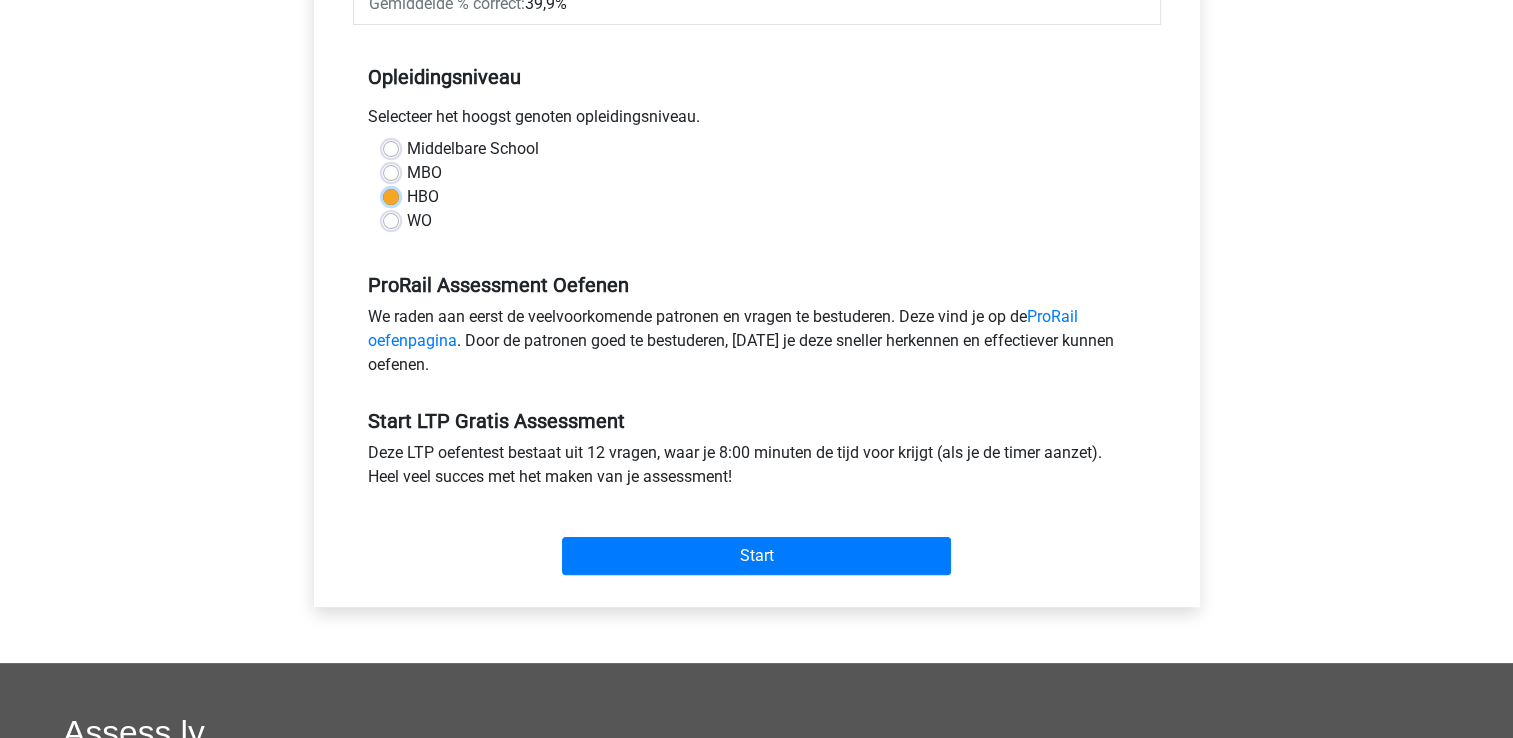scroll, scrollTop: 400, scrollLeft: 0, axis: vertical 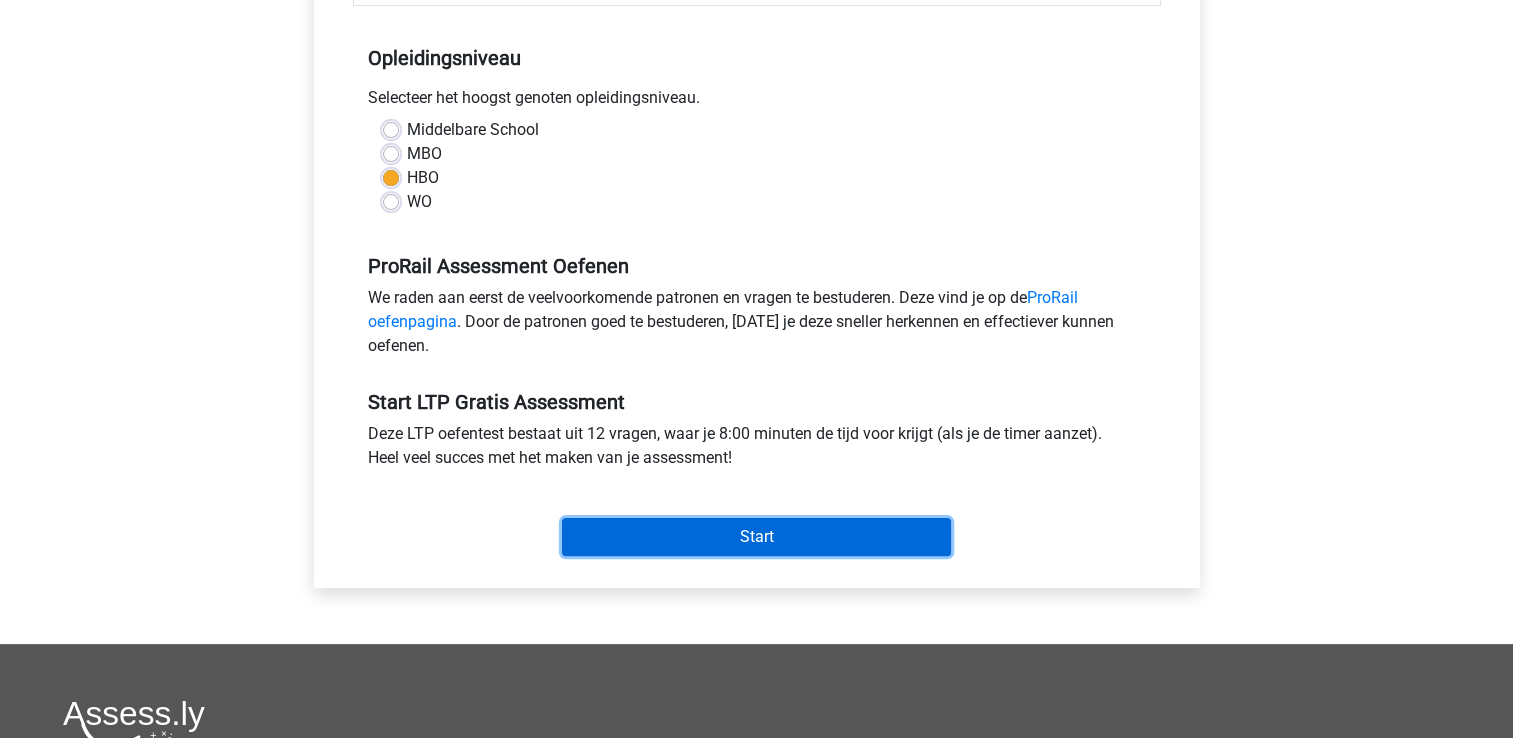 click on "Start" at bounding box center [756, 537] 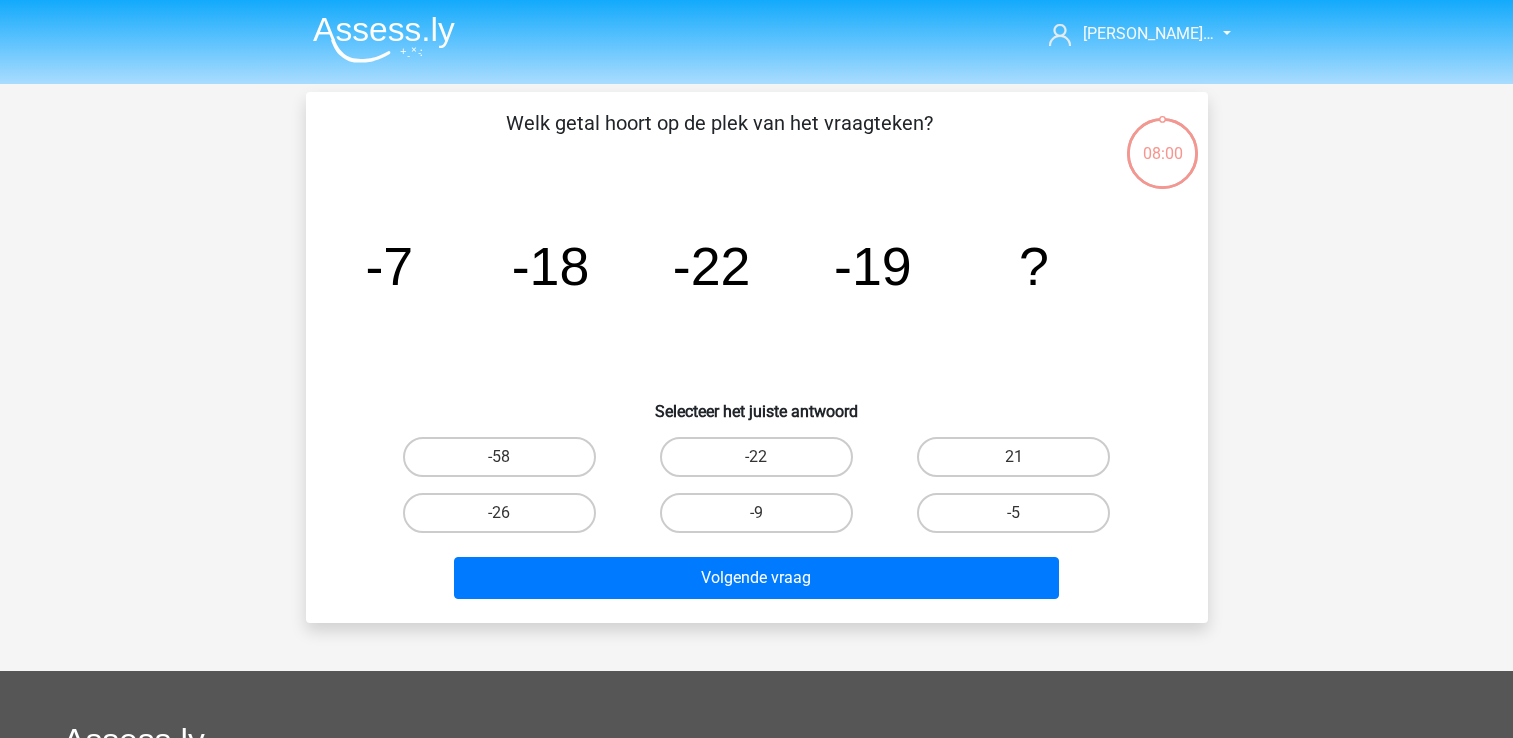 scroll, scrollTop: 0, scrollLeft: 0, axis: both 